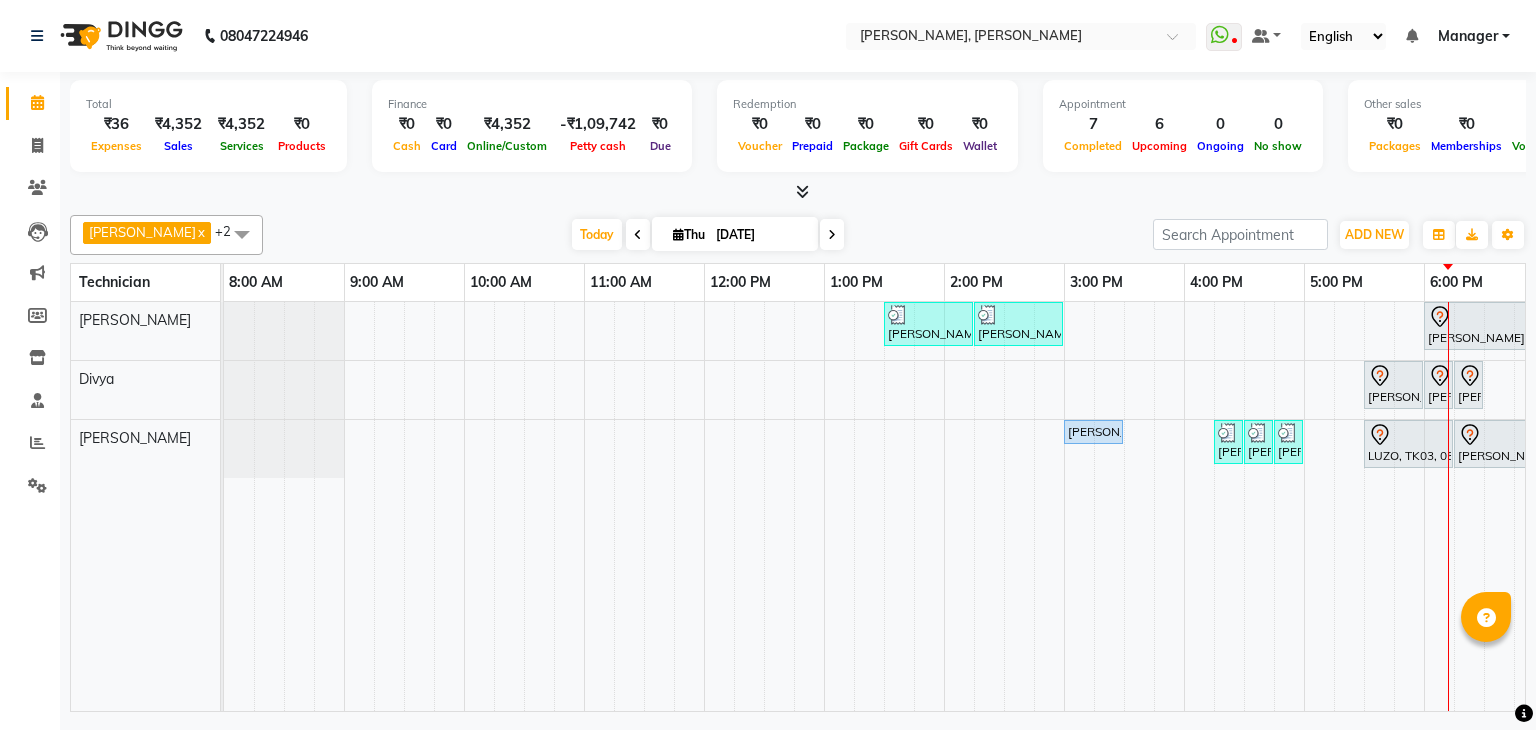 scroll, scrollTop: 0, scrollLeft: 0, axis: both 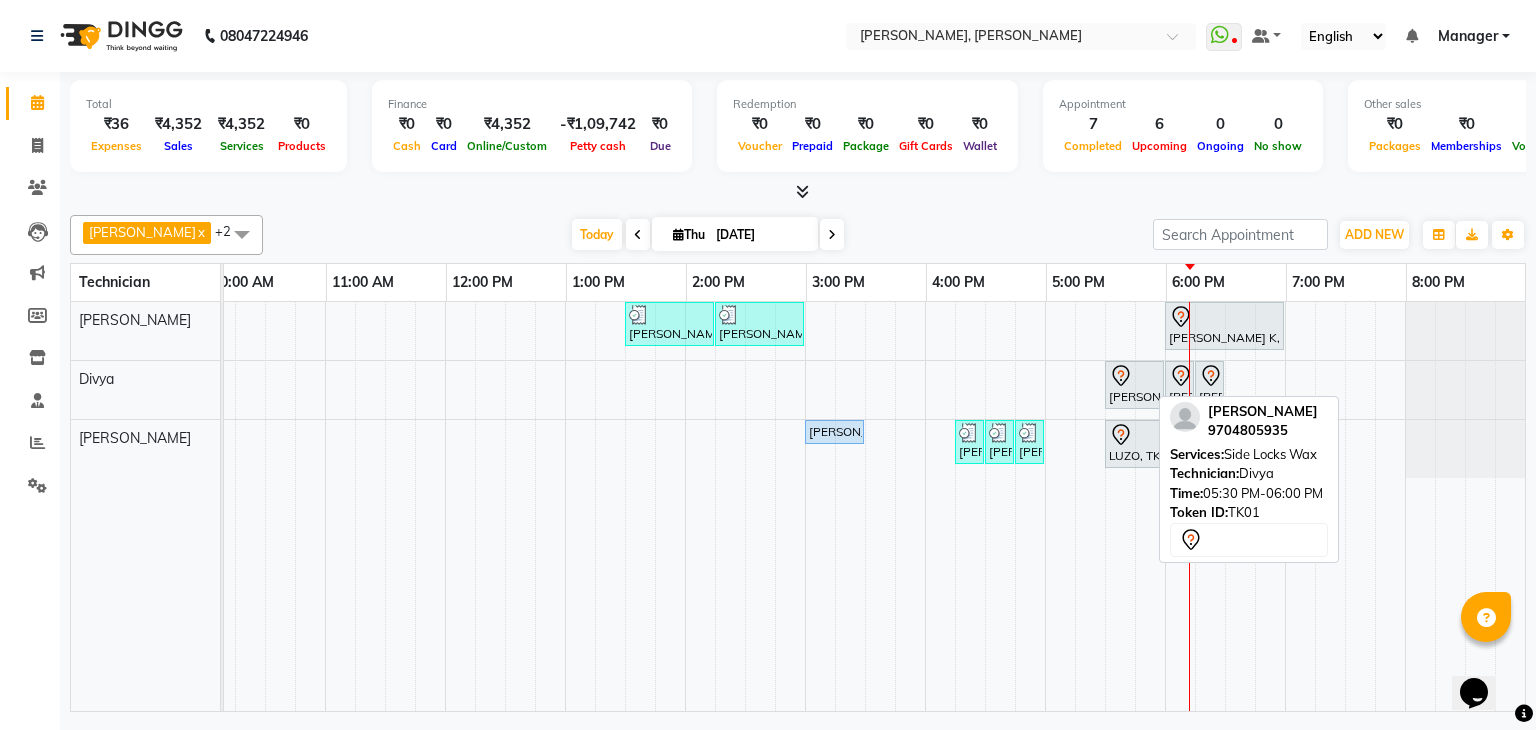 click at bounding box center (1134, 376) 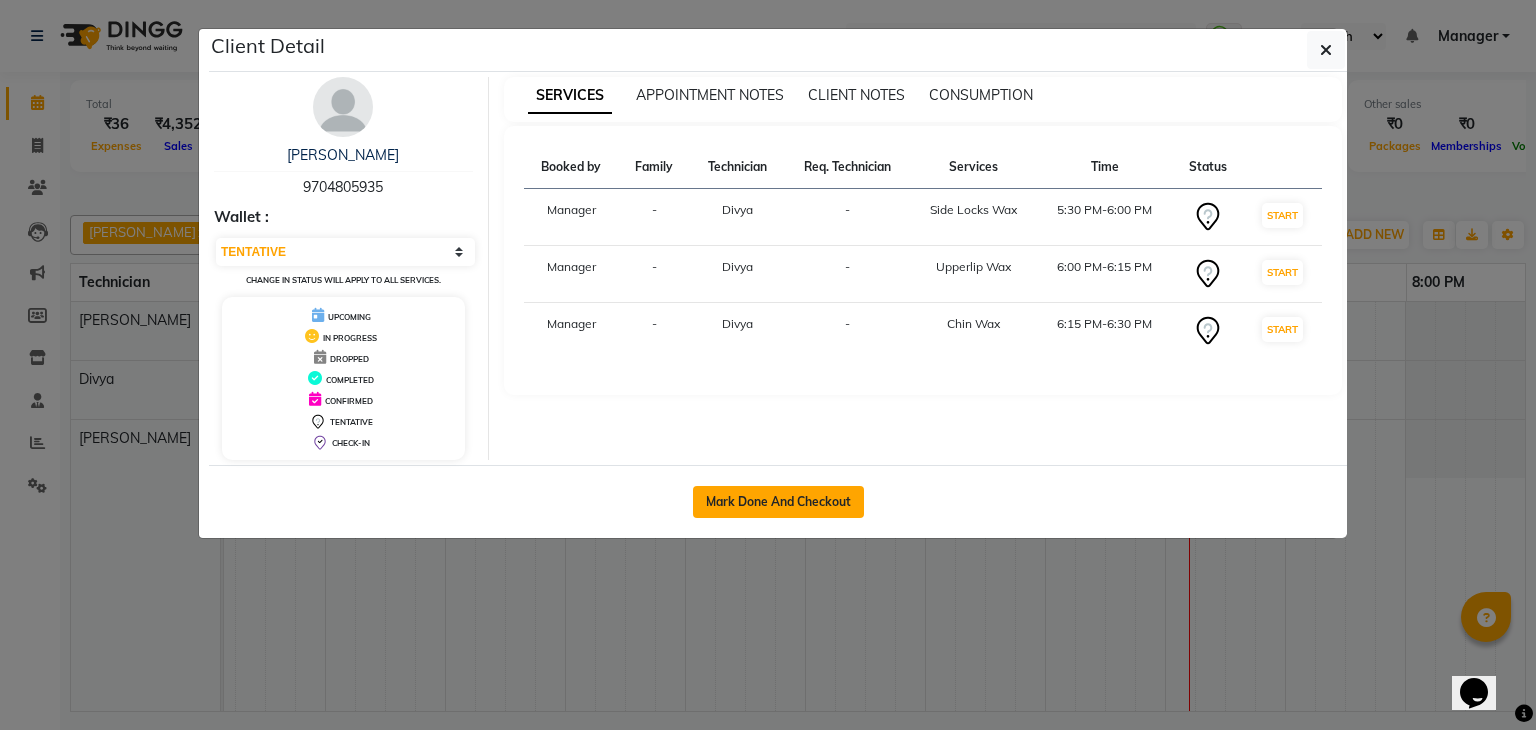 click on "Mark Done And Checkout" 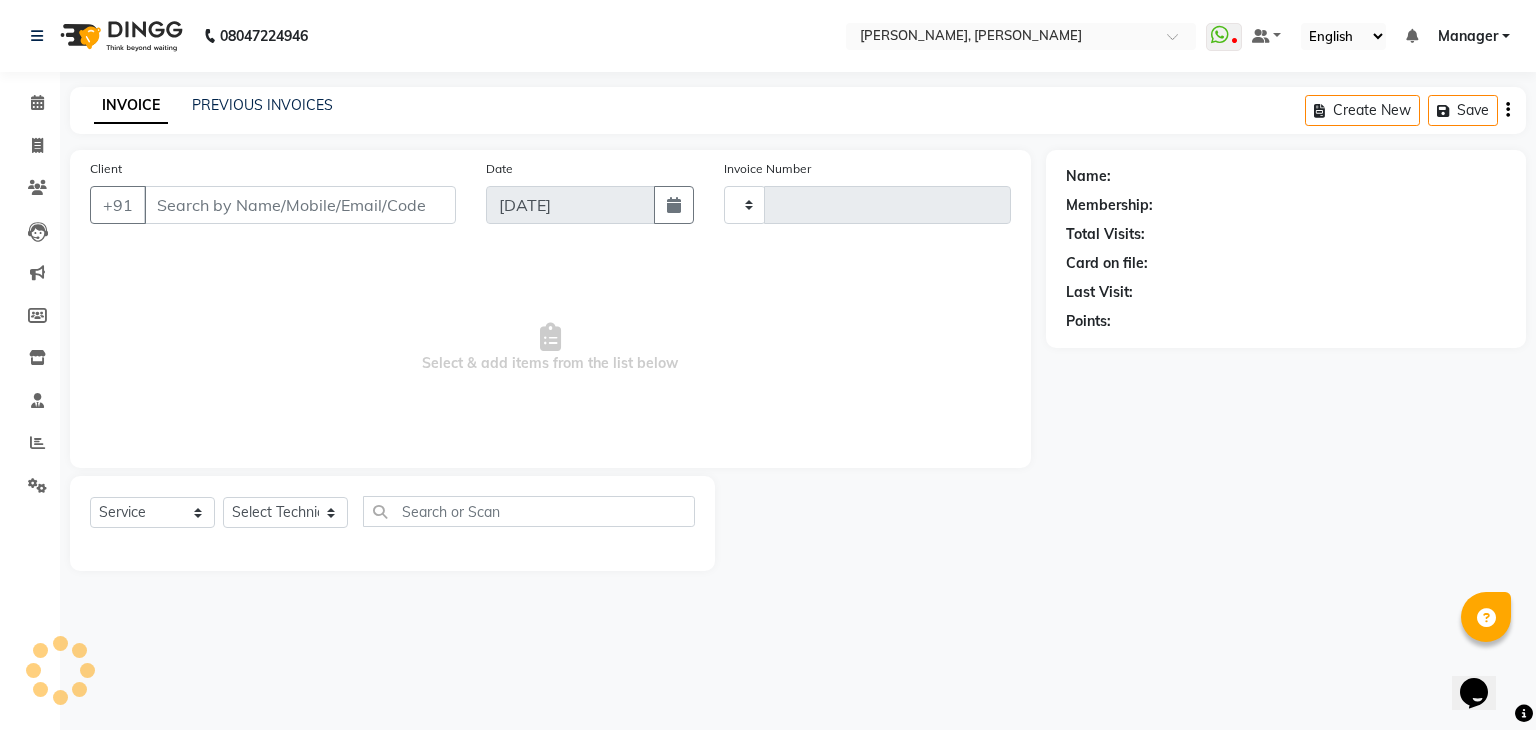 type on "0761" 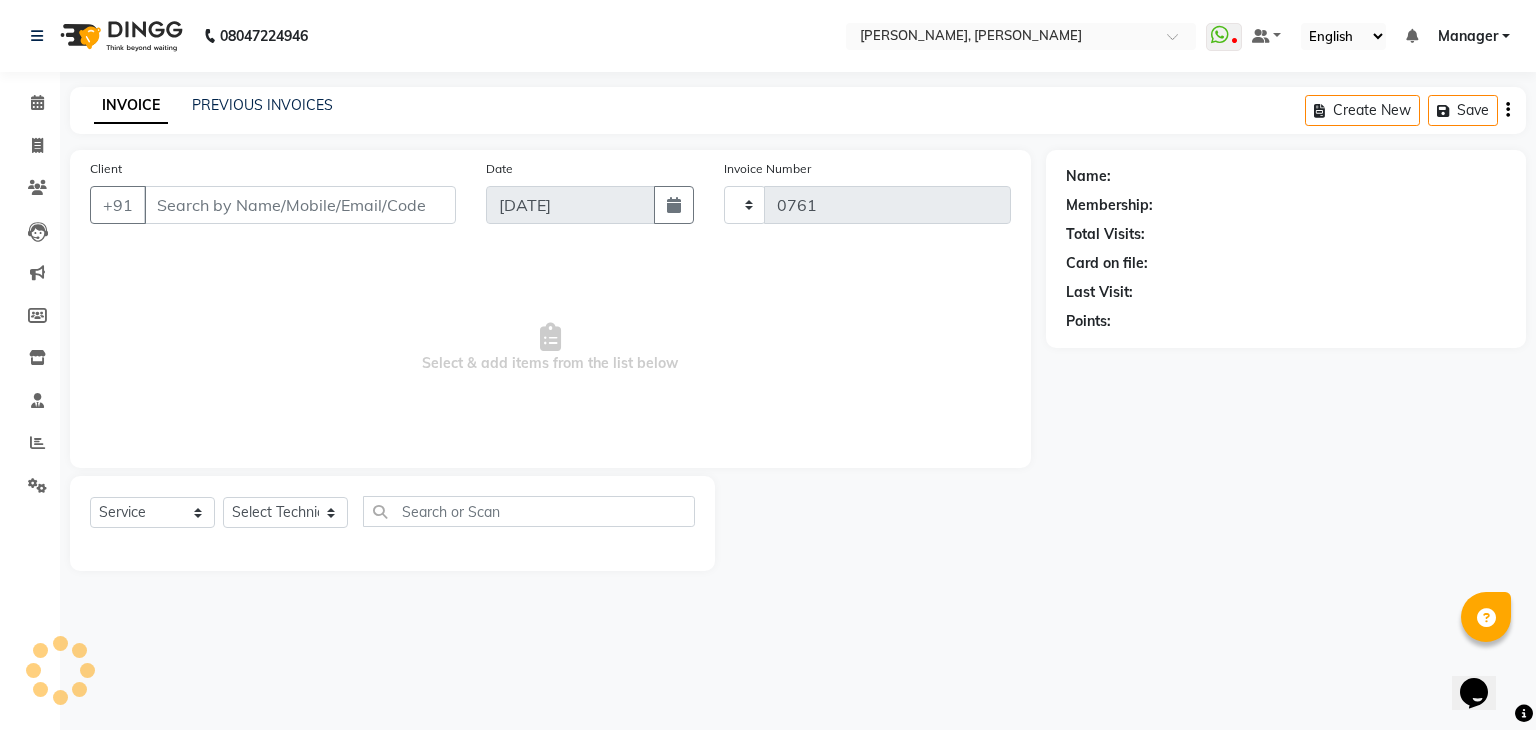select on "6455" 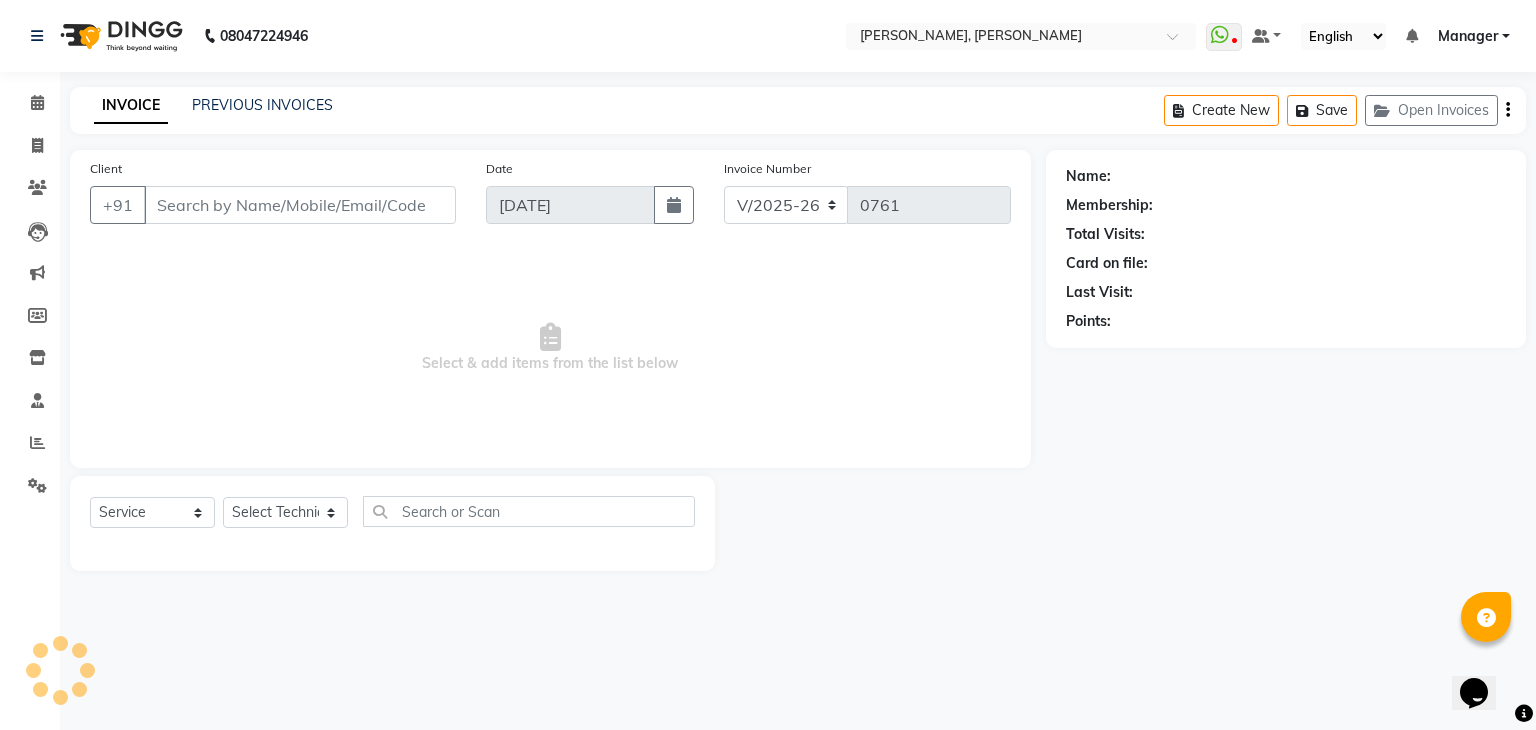 type on "97******35" 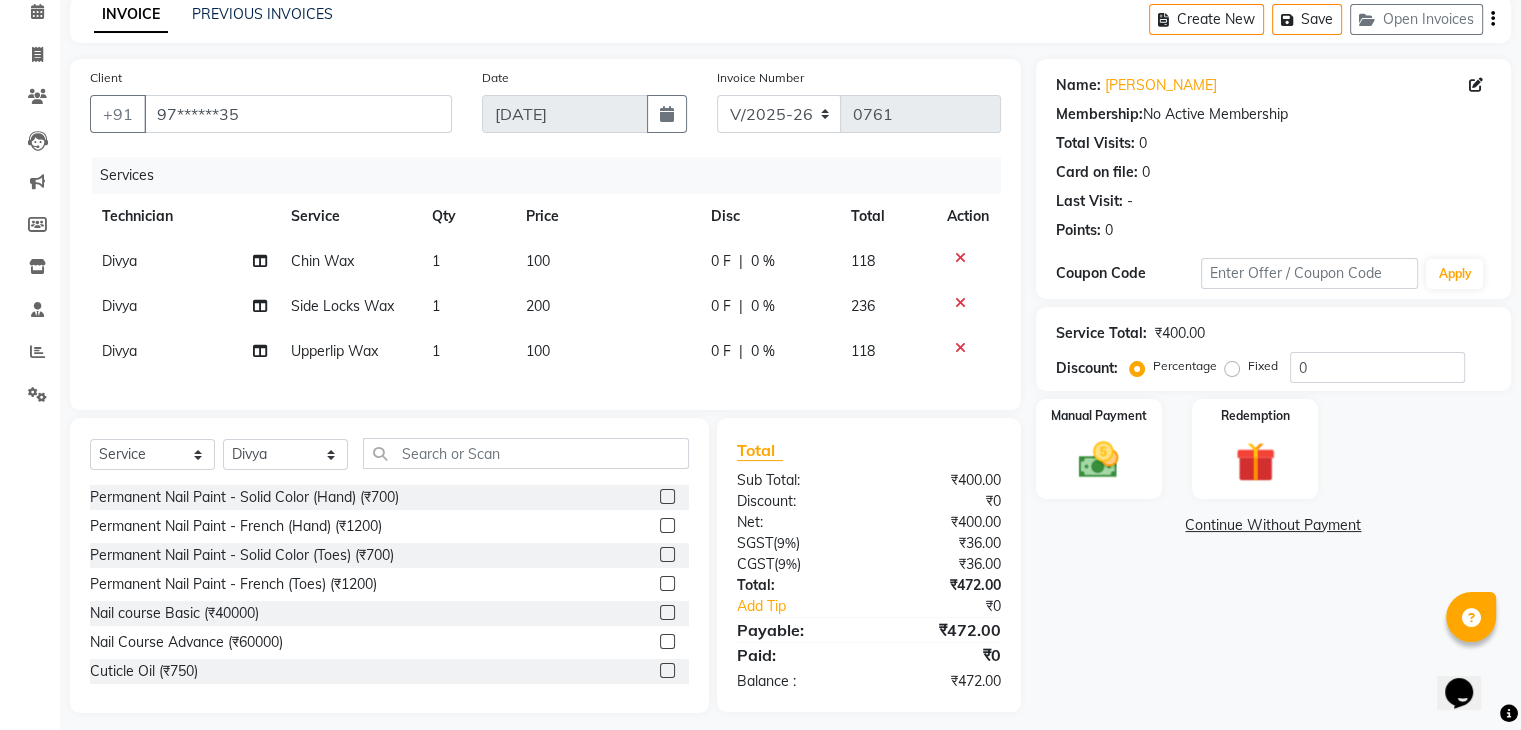 scroll, scrollTop: 120, scrollLeft: 0, axis: vertical 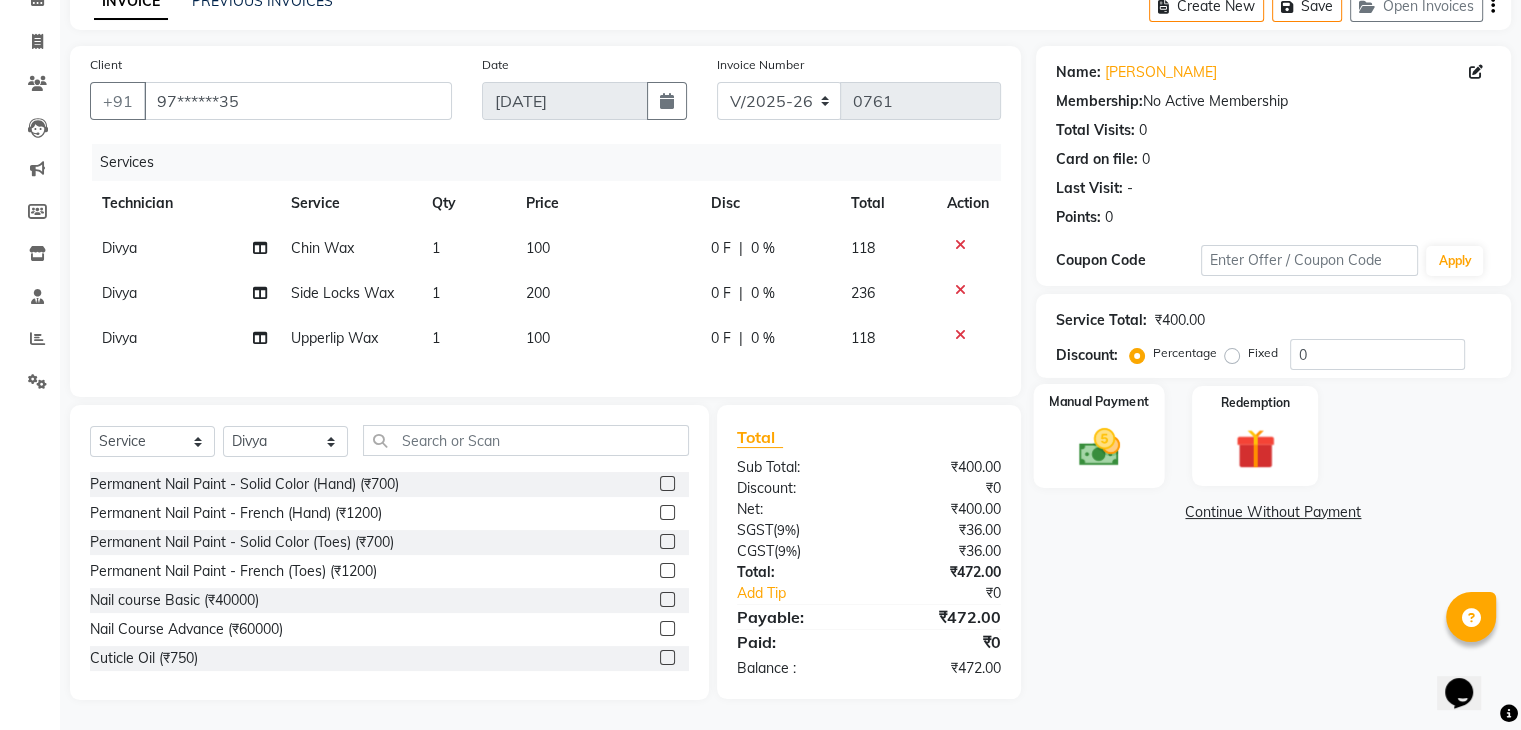 click on "Manual Payment" 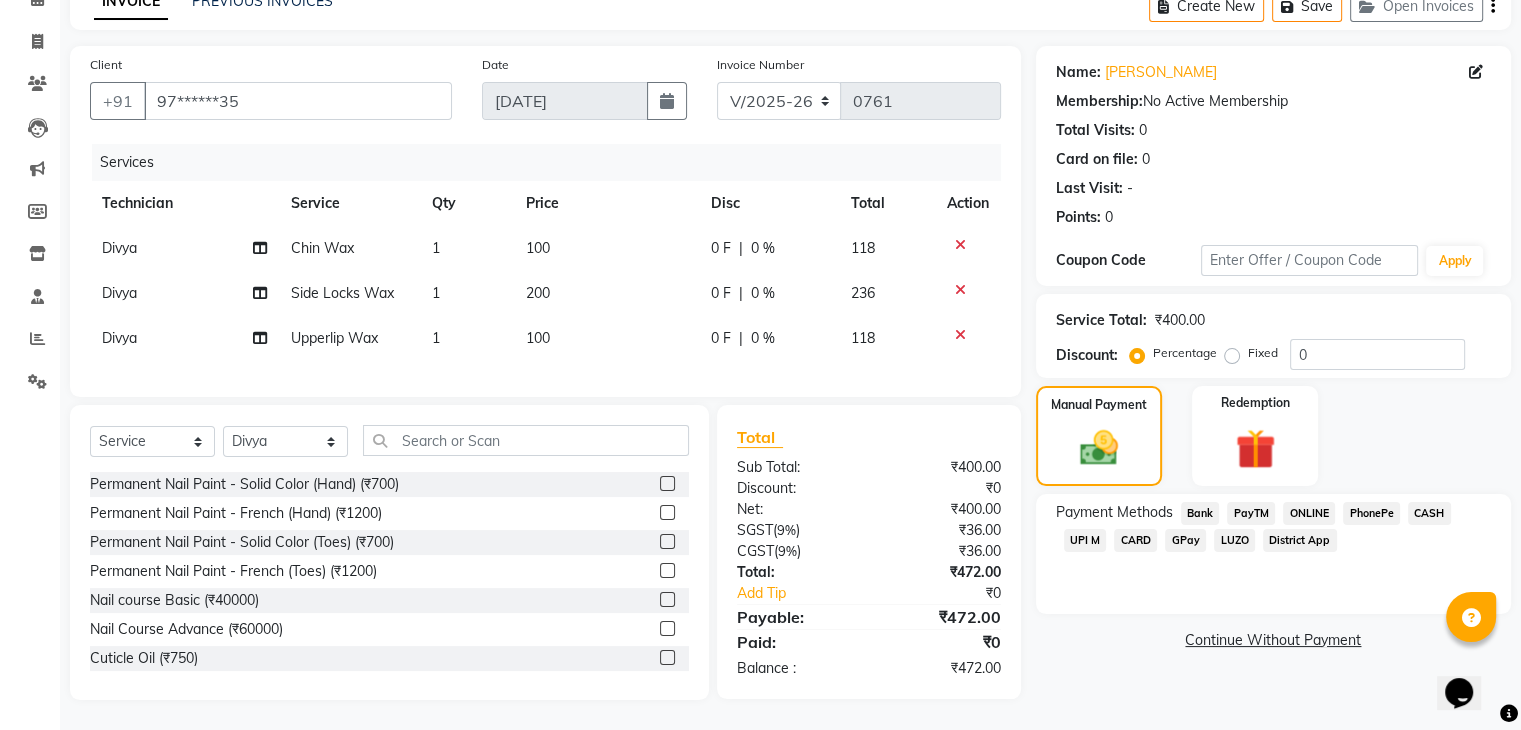 click on "UPI M" 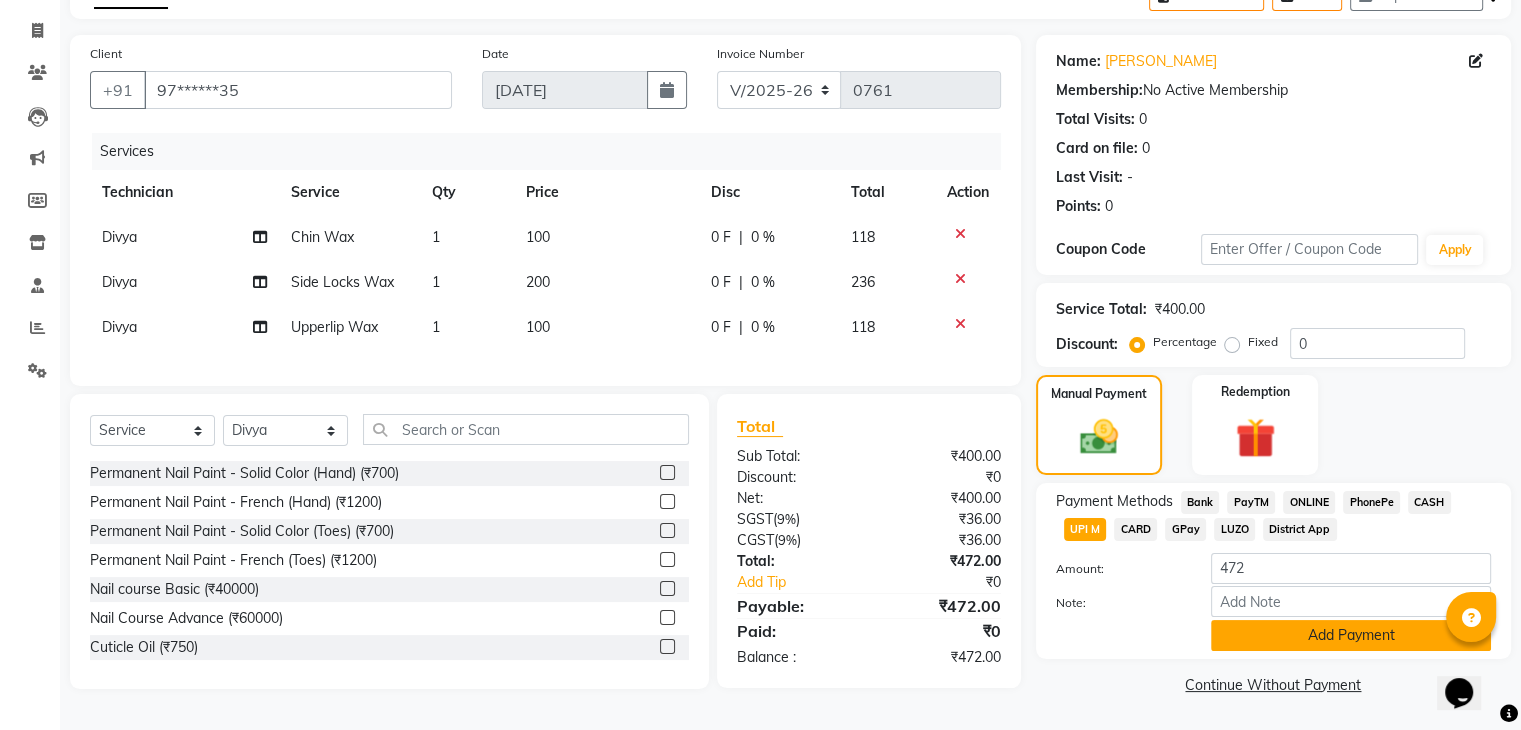 click on "Add Payment" 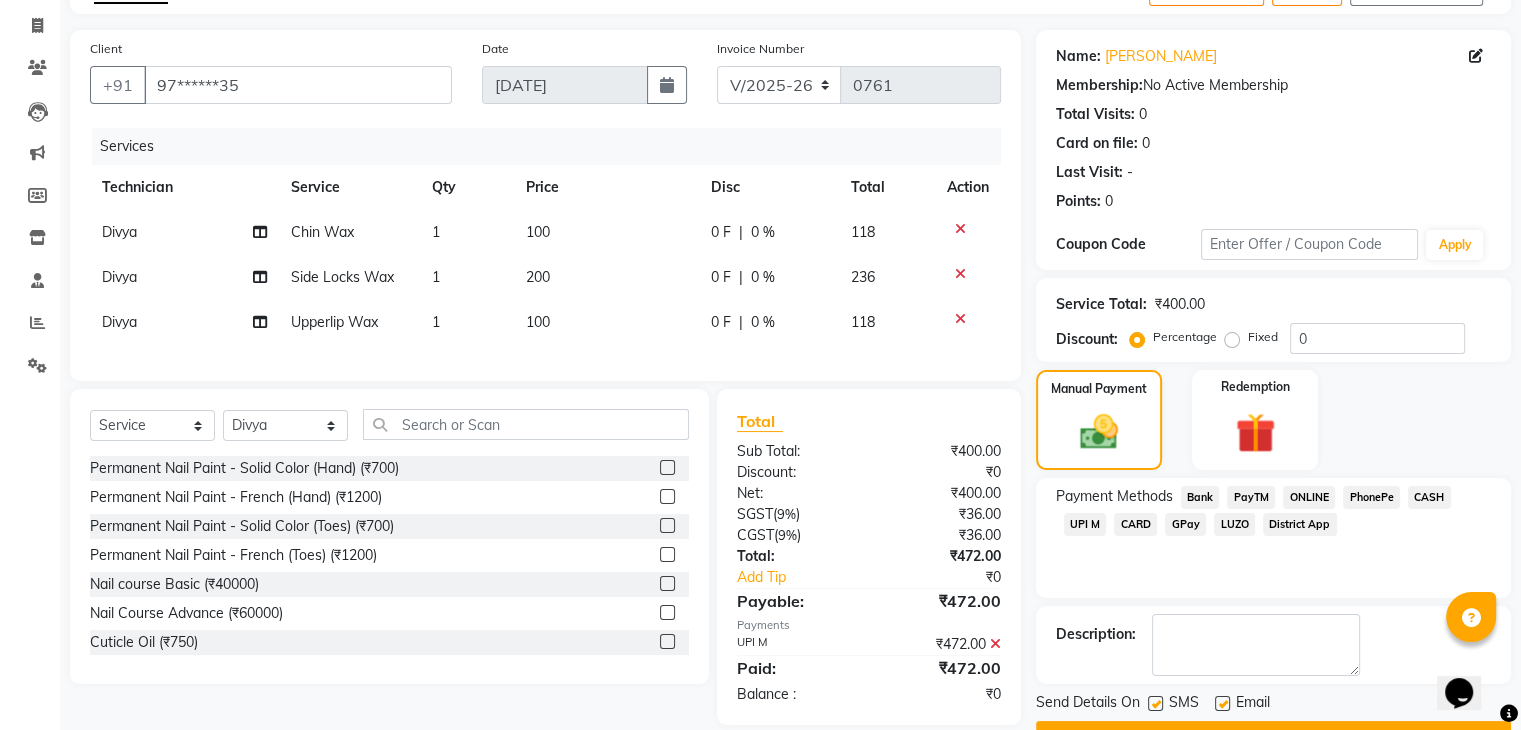scroll, scrollTop: 171, scrollLeft: 0, axis: vertical 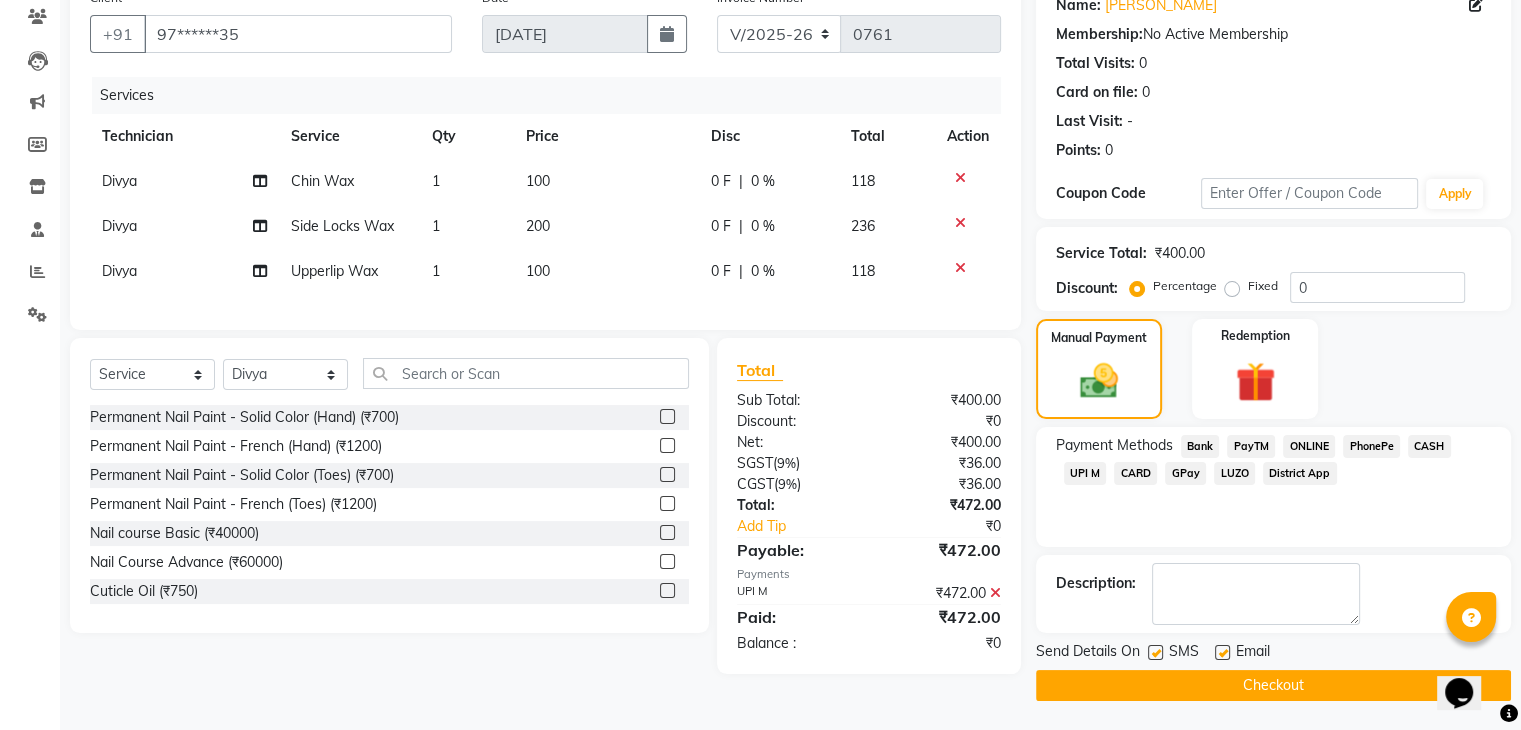 click on "Checkout" 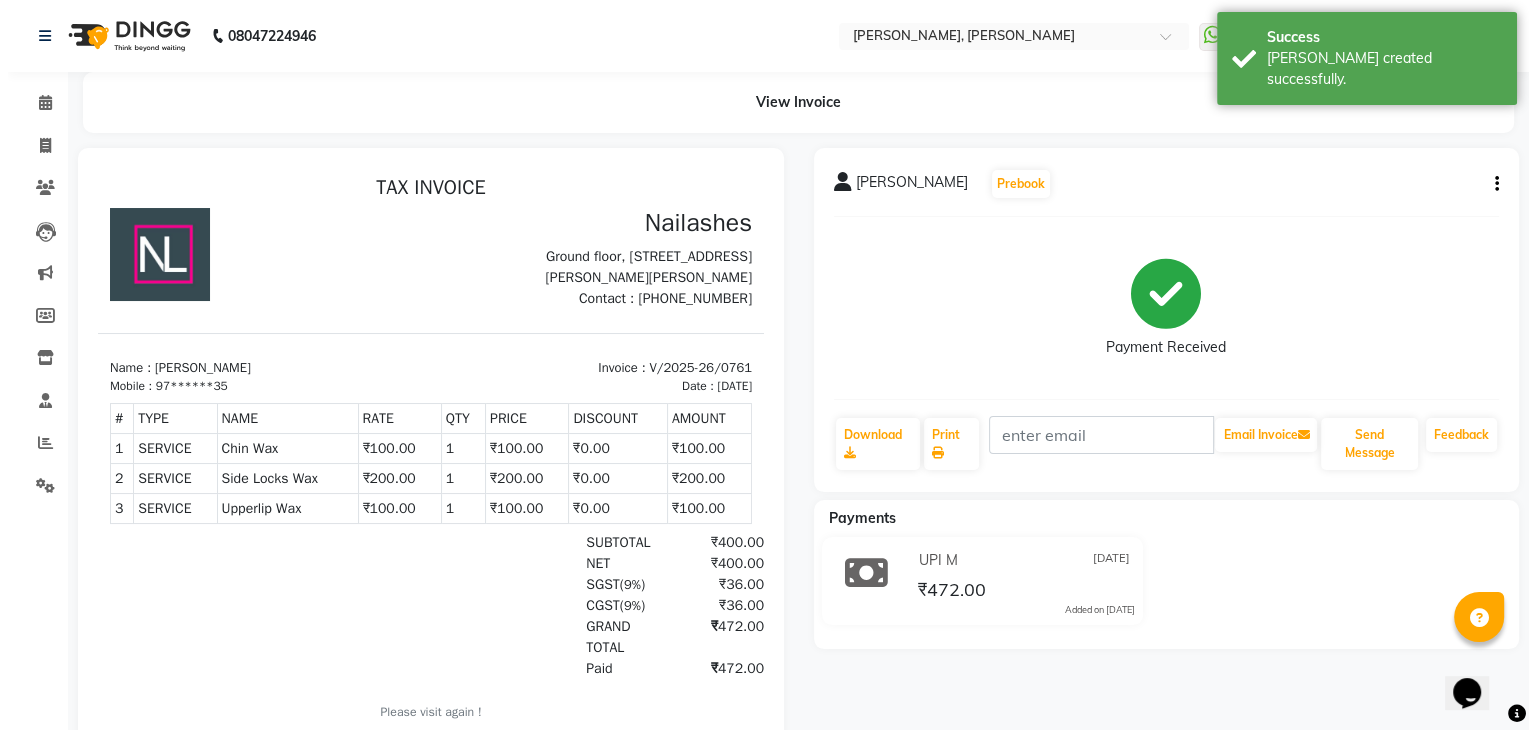 scroll, scrollTop: 0, scrollLeft: 0, axis: both 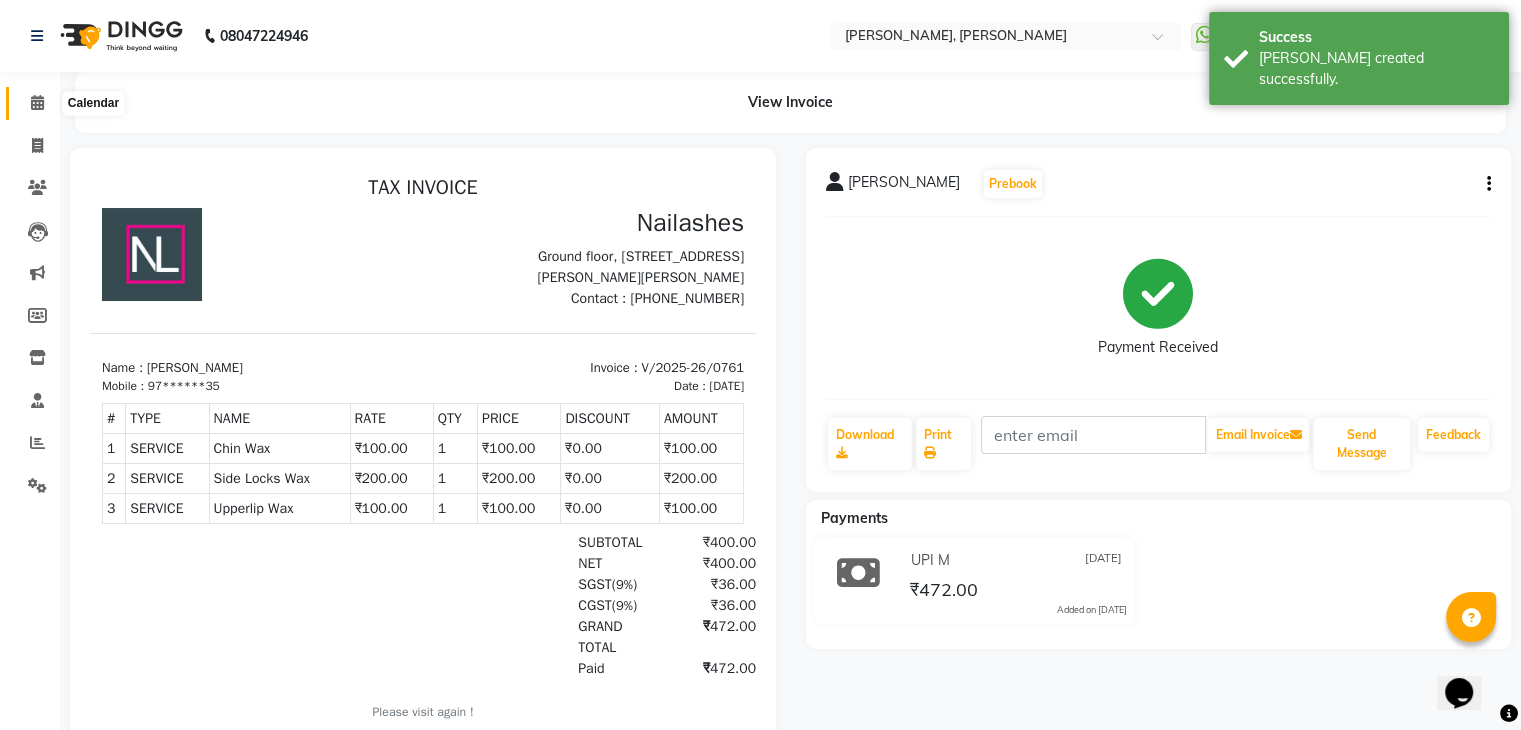 click 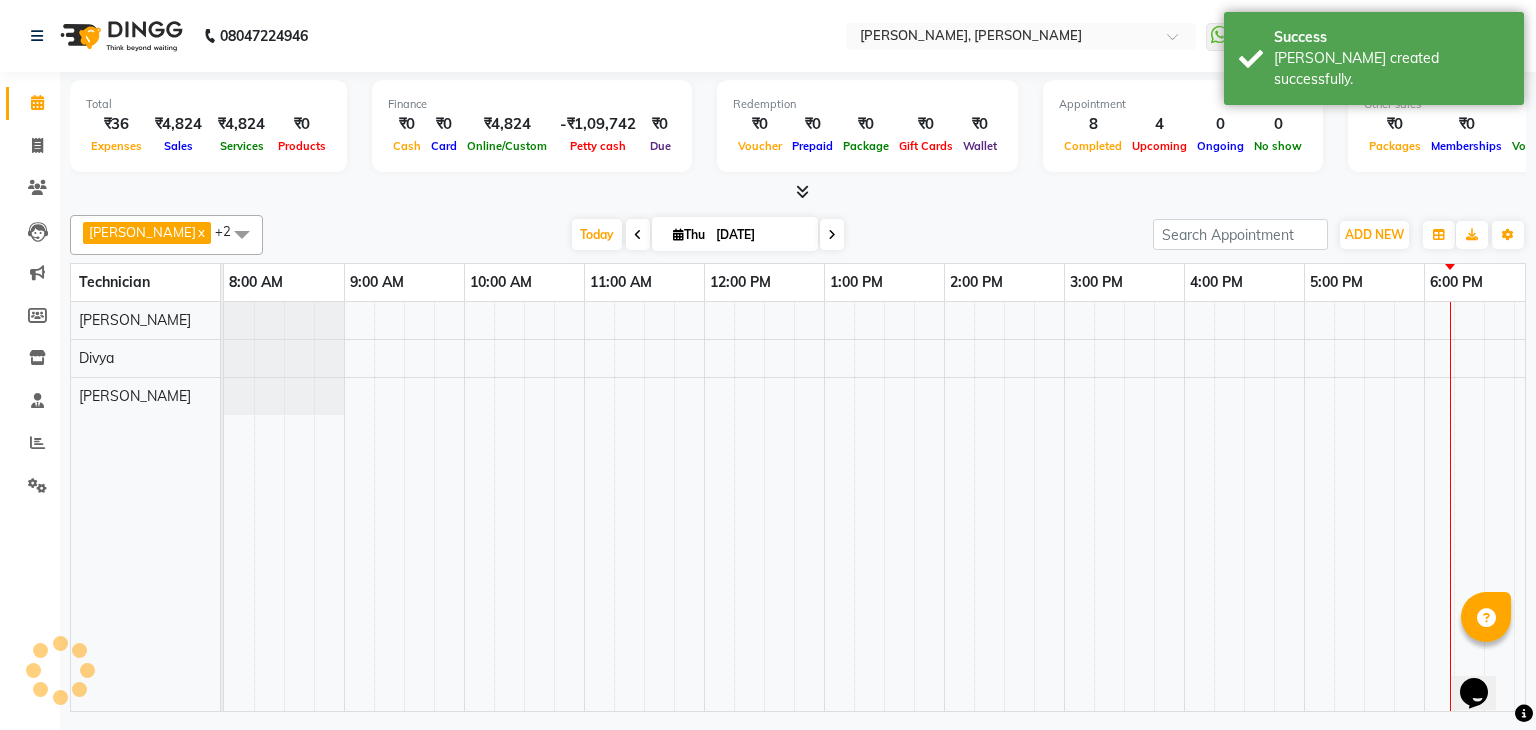 scroll, scrollTop: 0, scrollLeft: 258, axis: horizontal 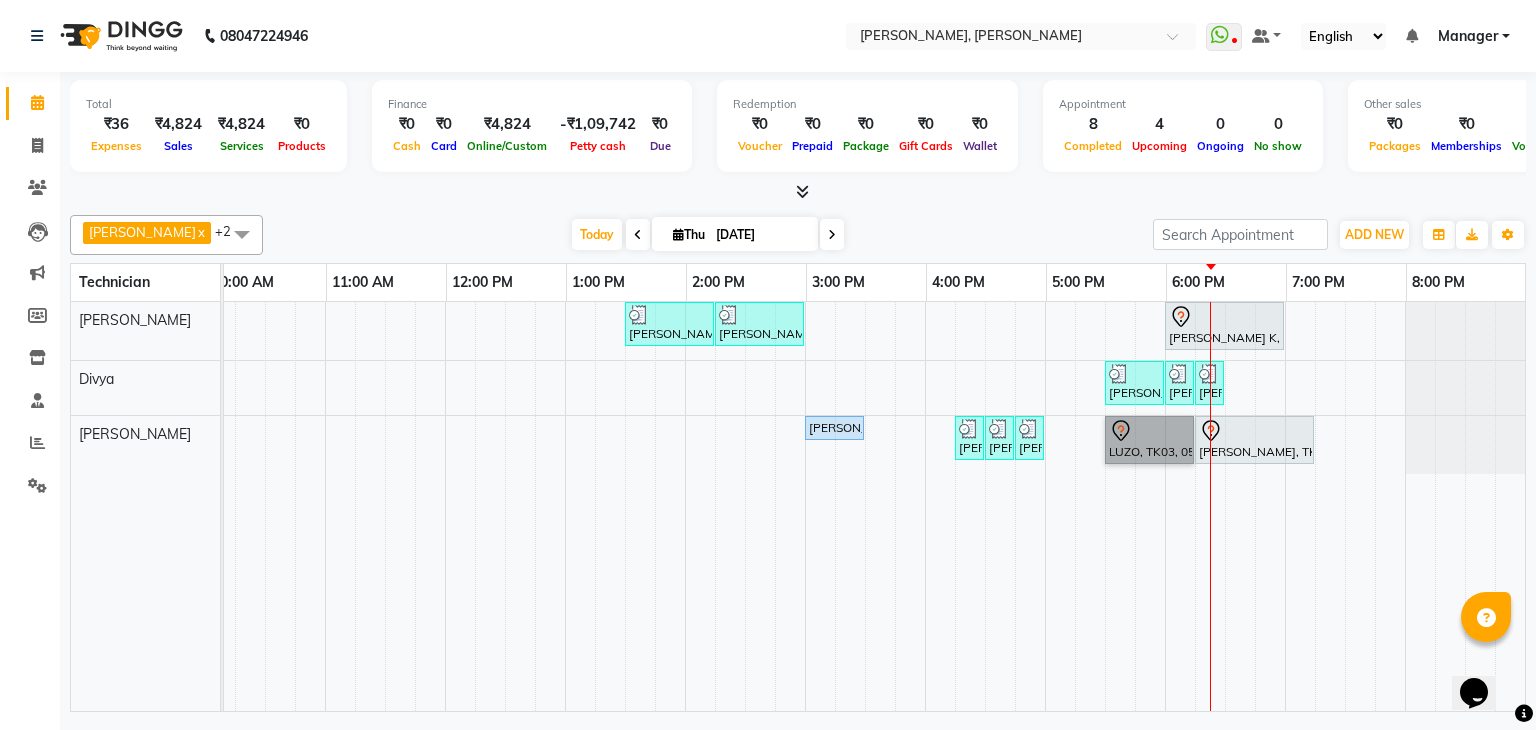 drag, startPoint x: 1136, startPoint y: 426, endPoint x: 1121, endPoint y: 326, distance: 101.118744 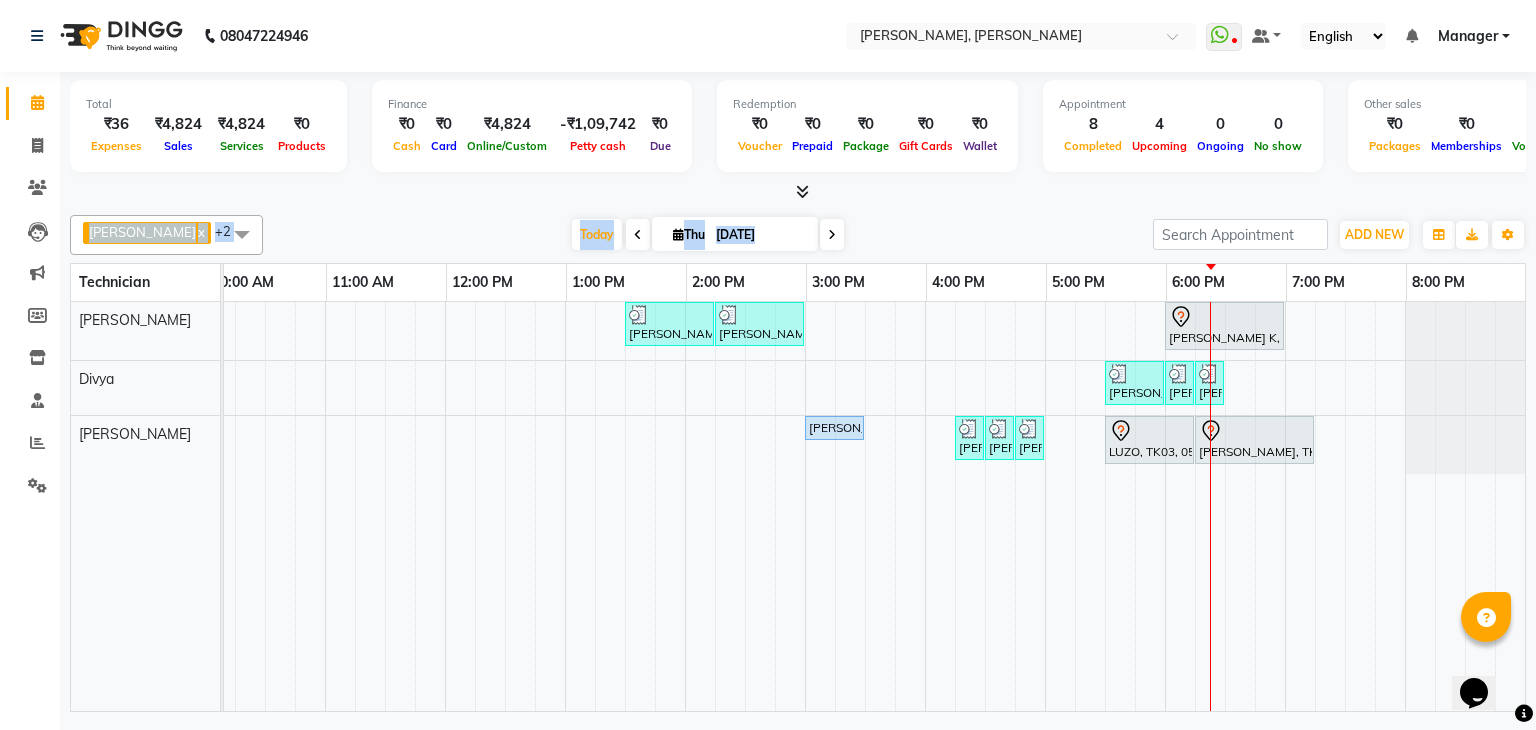 drag, startPoint x: 1121, startPoint y: 326, endPoint x: 1081, endPoint y: 203, distance: 129.34064 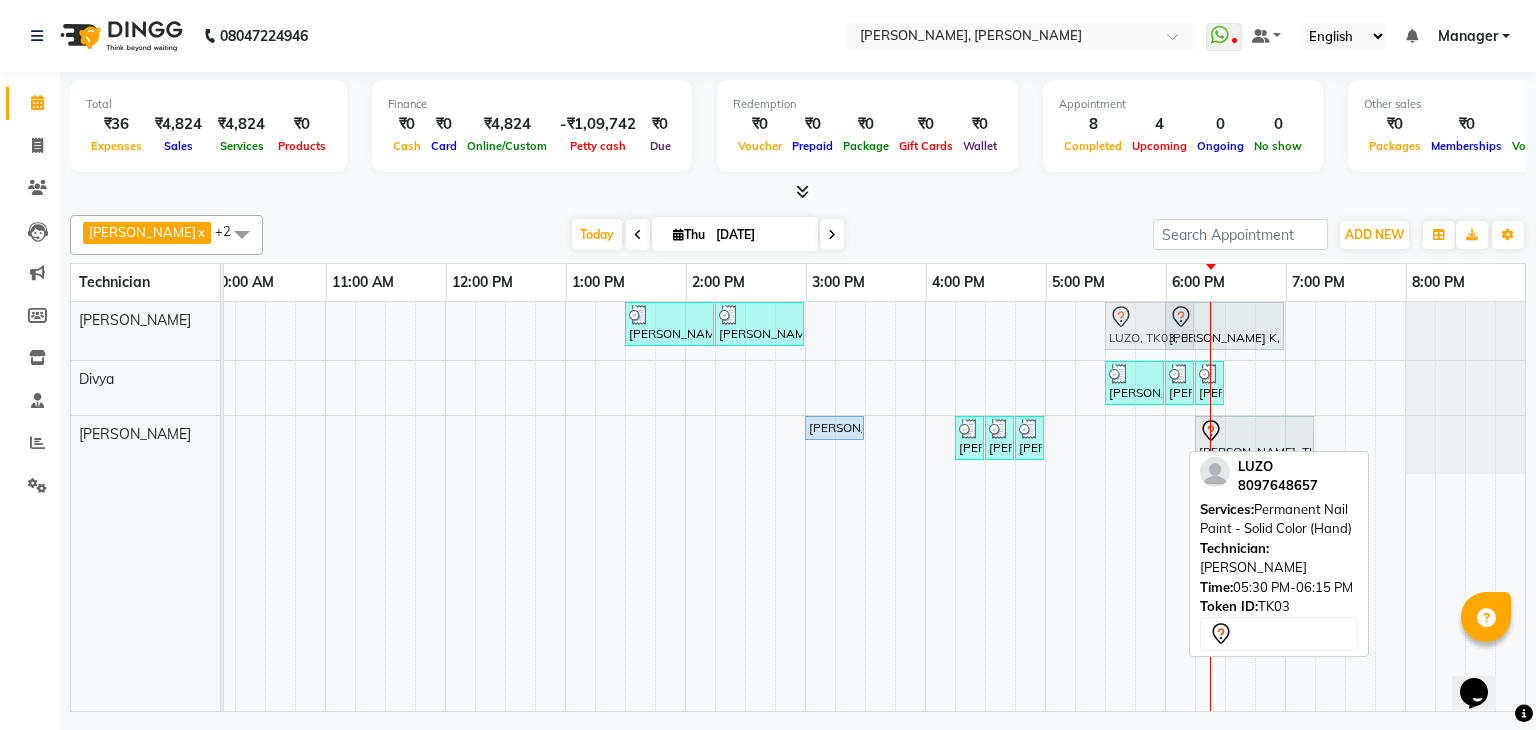 drag, startPoint x: 1128, startPoint y: 441, endPoint x: 1124, endPoint y: 335, distance: 106.07545 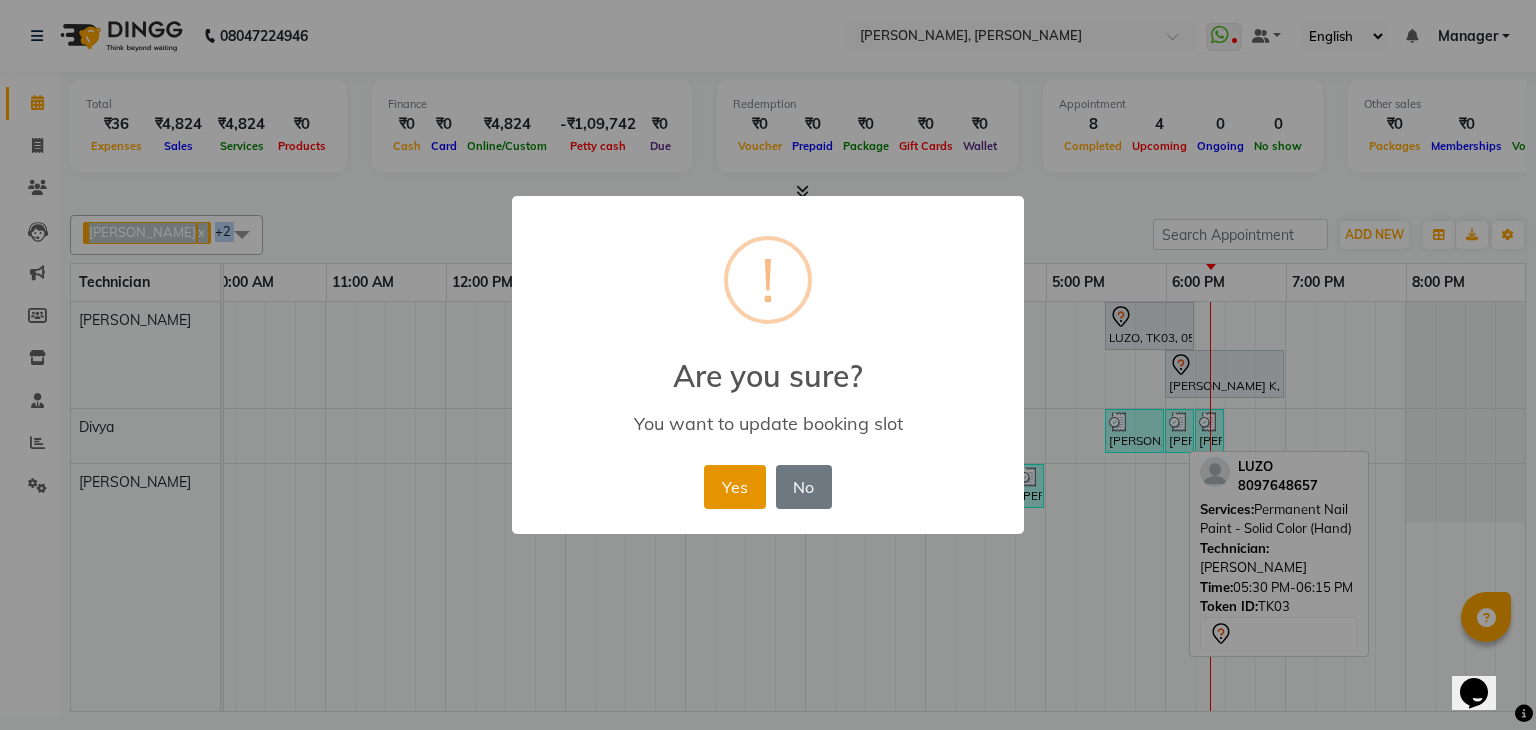 click on "Yes" at bounding box center [734, 487] 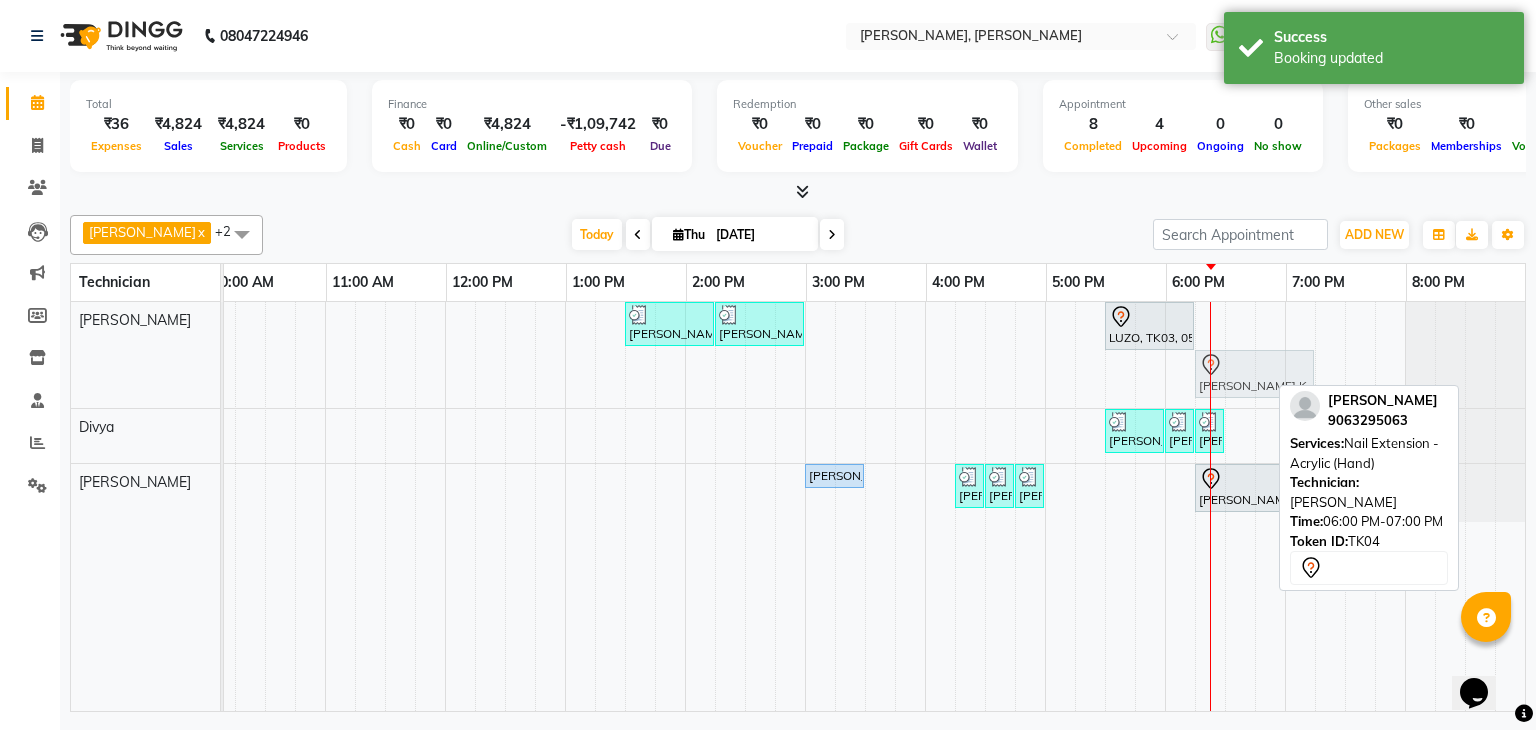drag, startPoint x: 1184, startPoint y: 377, endPoint x: 1223, endPoint y: 377, distance: 39 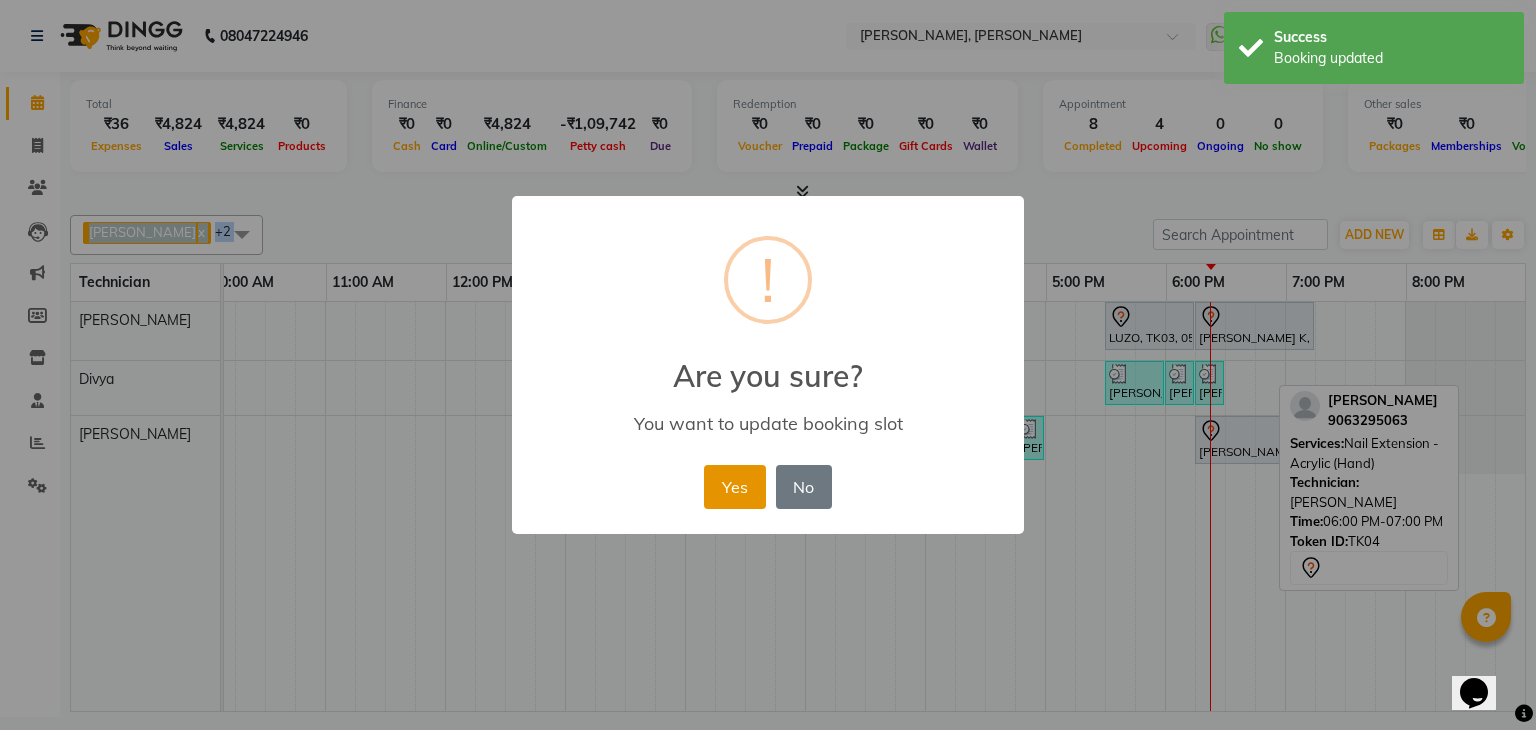 click on "Yes" at bounding box center [734, 487] 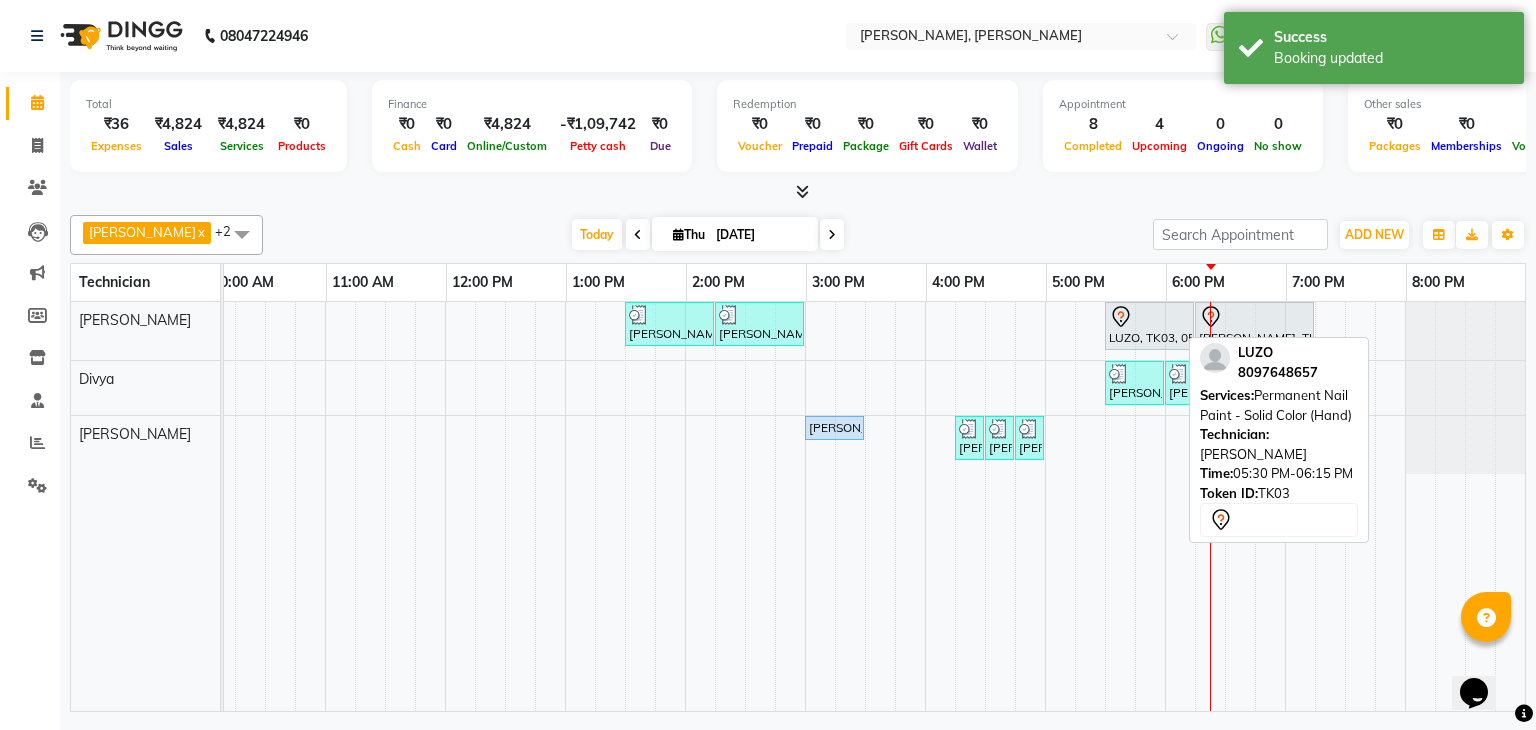 click on "LUZO, TK03, 05:30 PM-06:15 PM, Permanent Nail Paint - Solid Color (Hand)" at bounding box center [1149, 326] 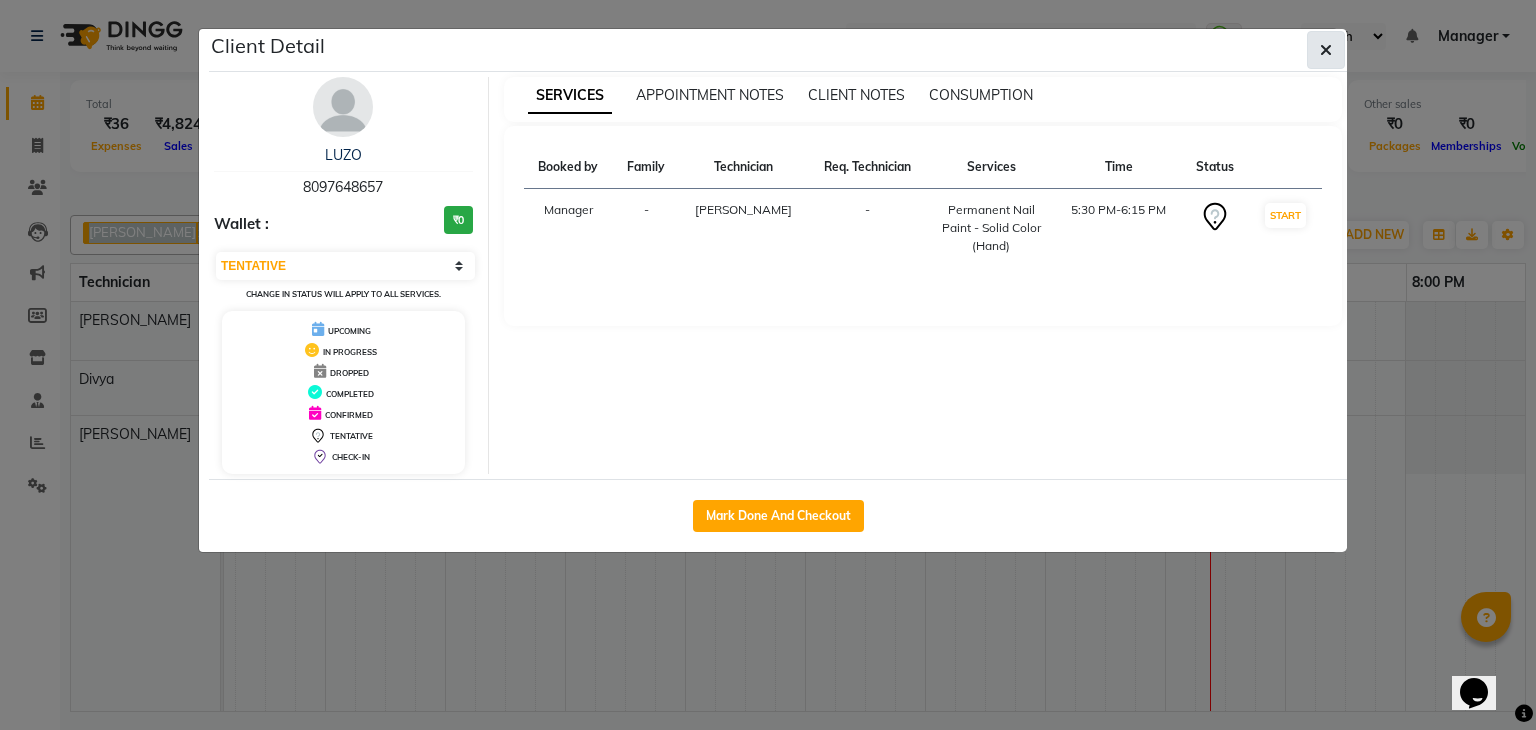 click 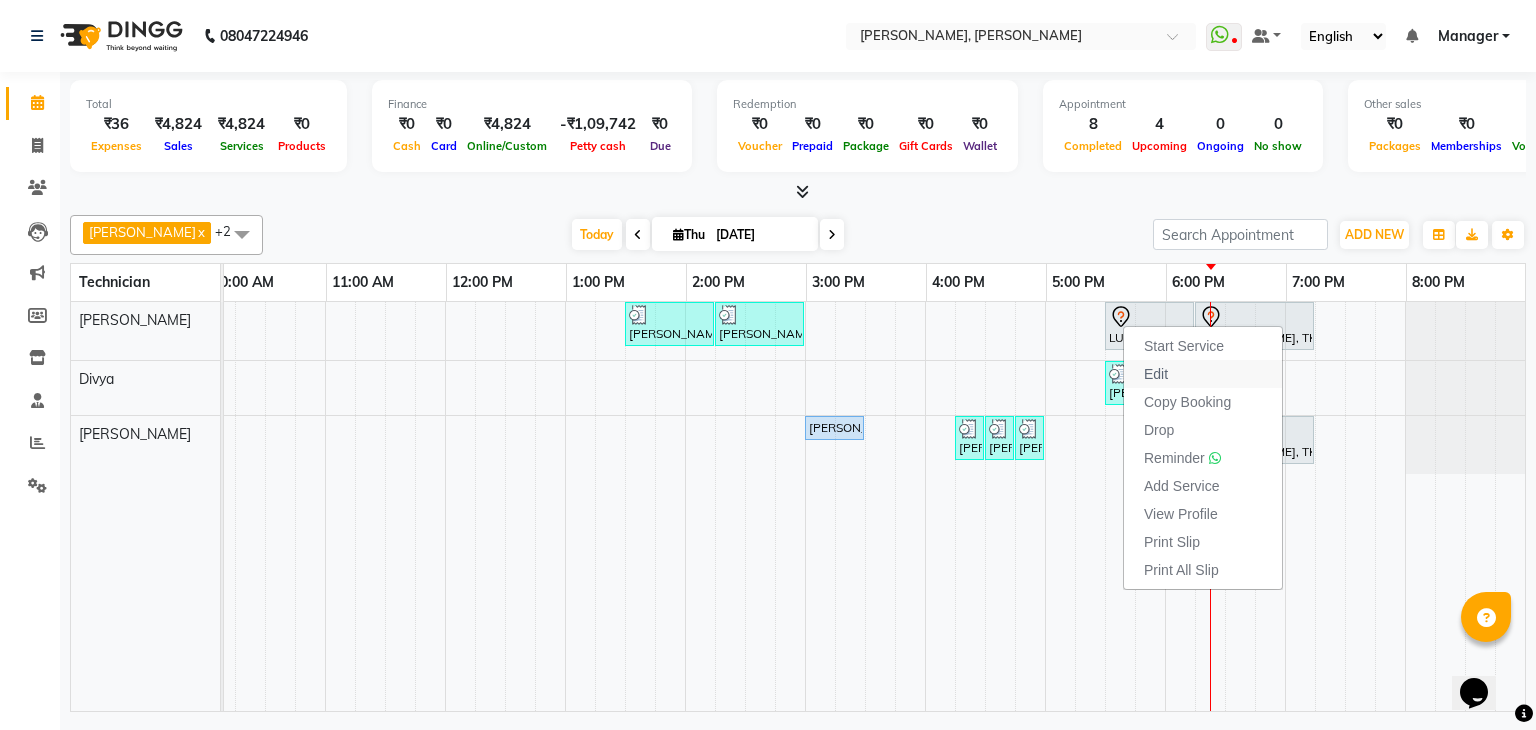 click on "Edit" at bounding box center [1203, 374] 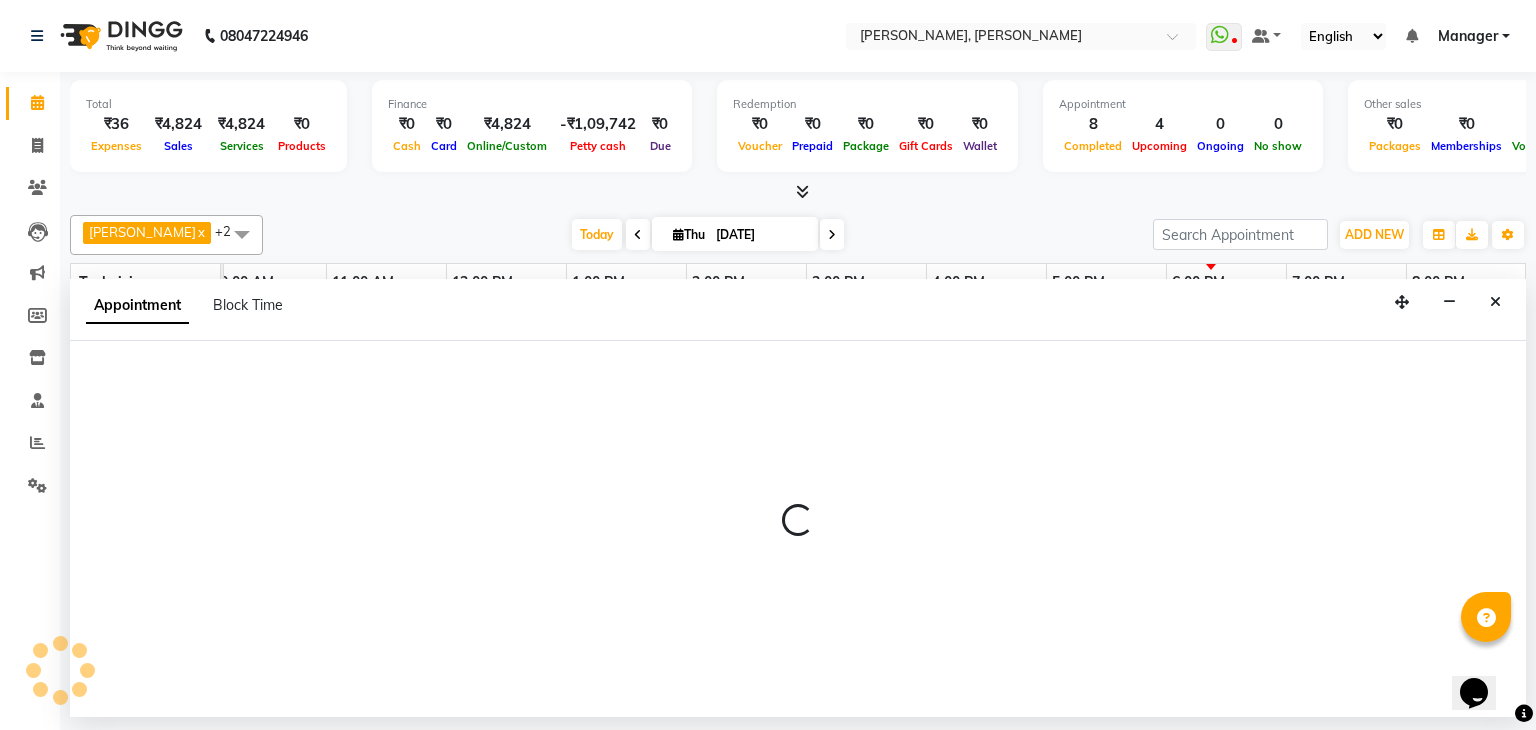 select on "1050" 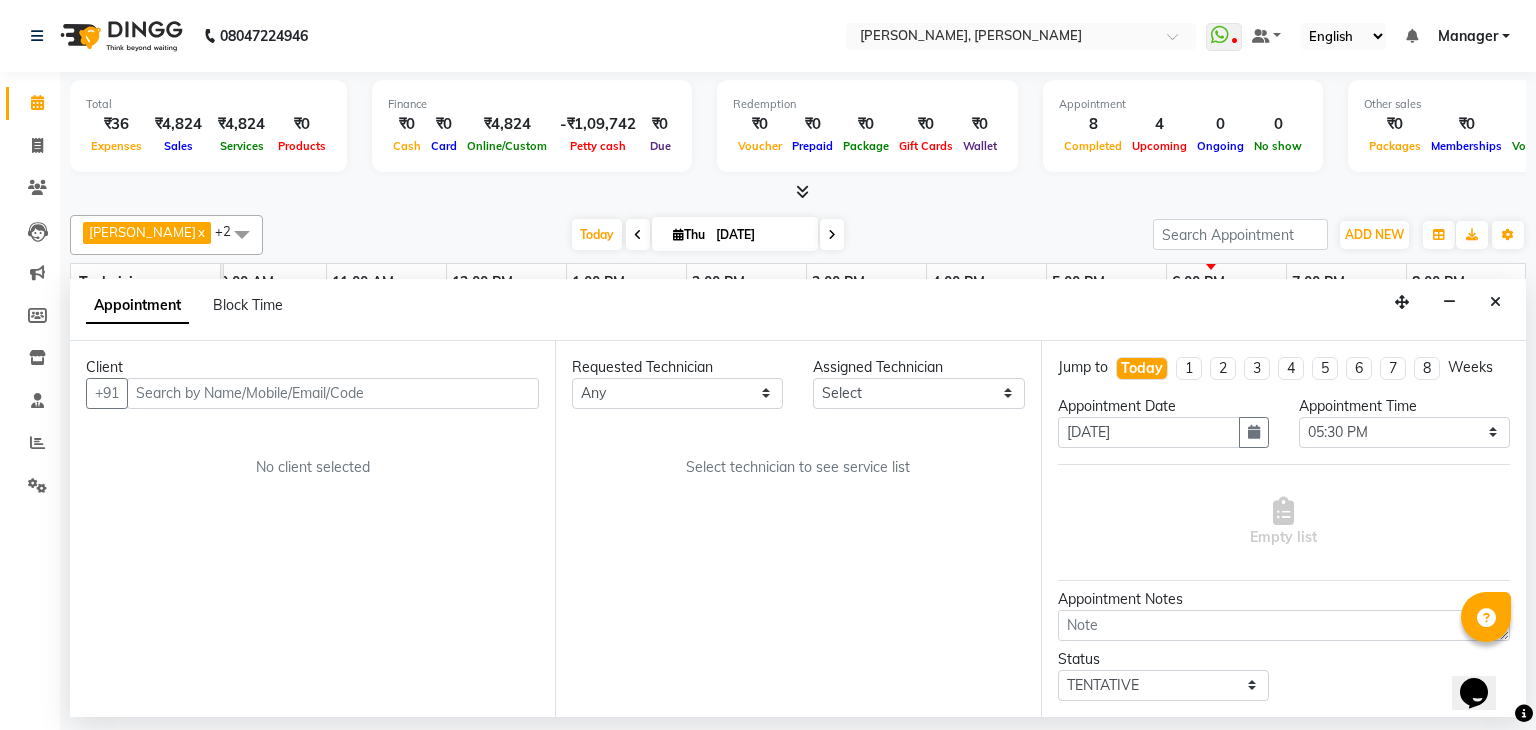 select on "54412" 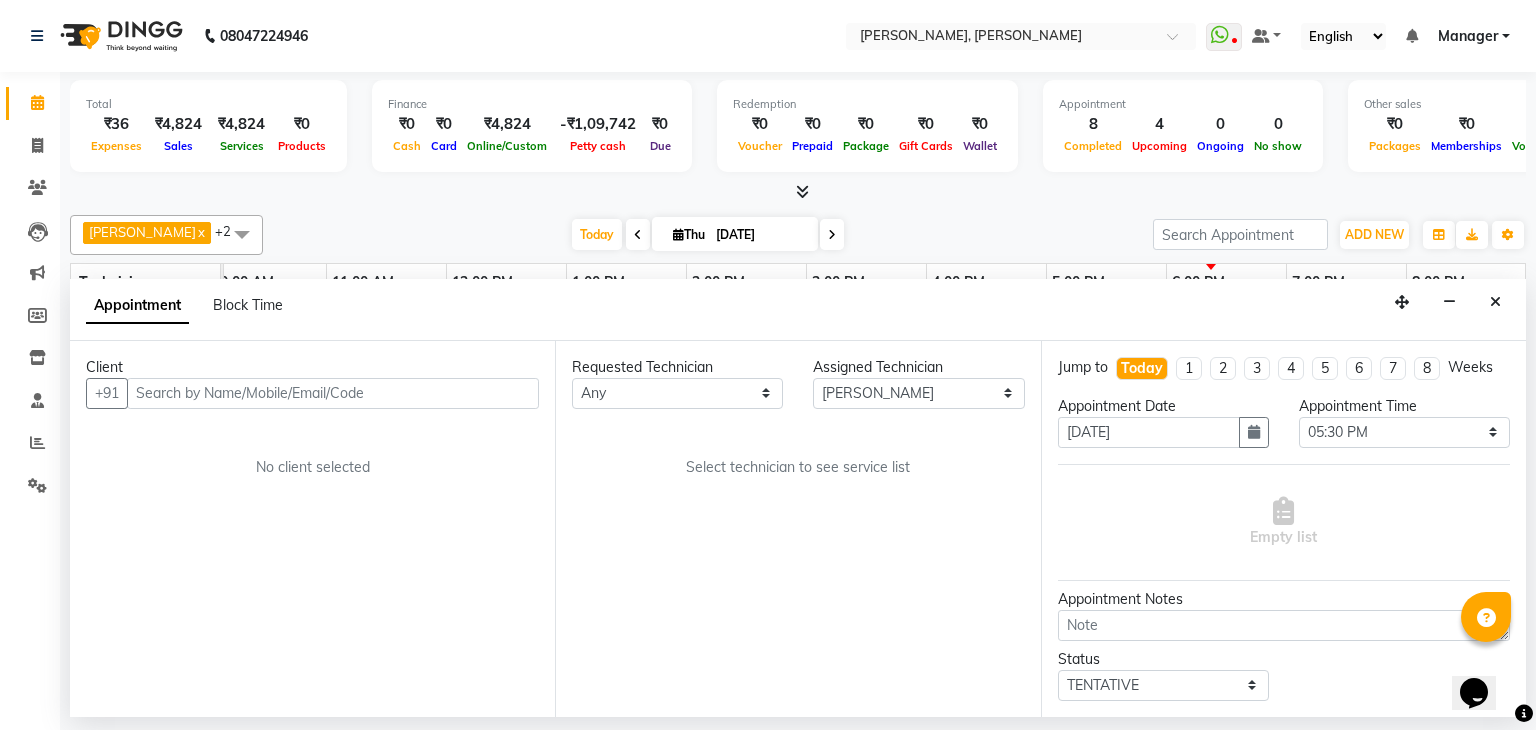 scroll, scrollTop: 0, scrollLeft: 258, axis: horizontal 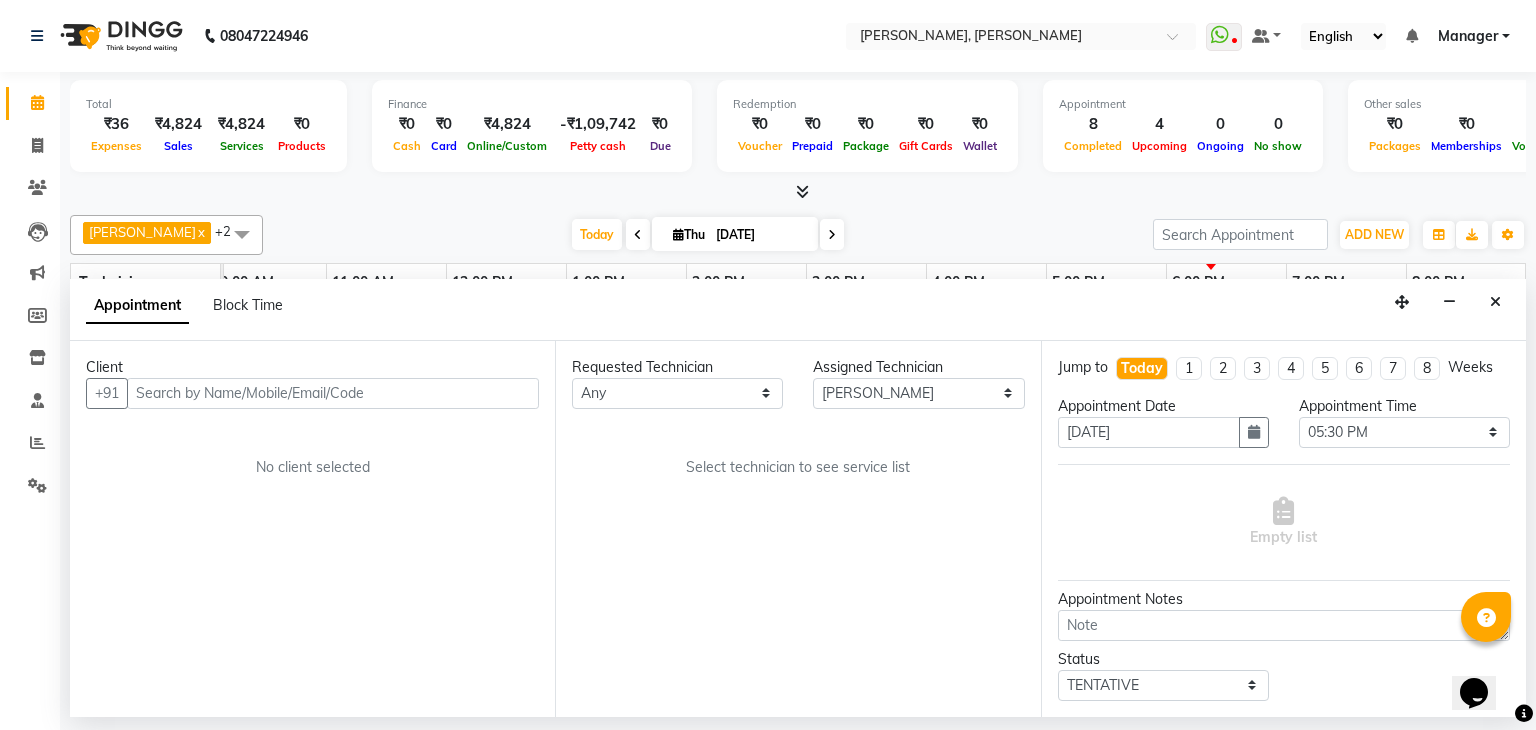 select on "3204" 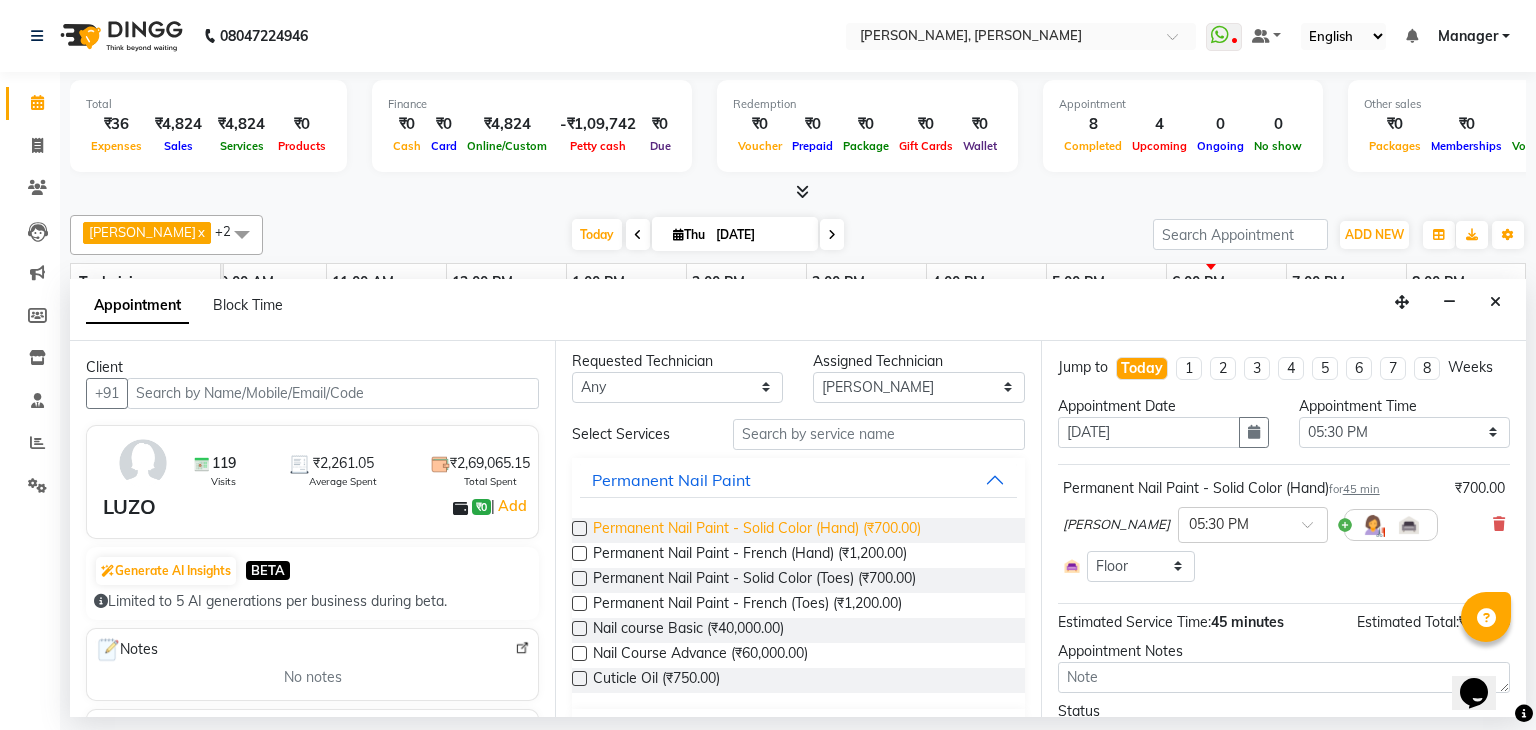 scroll, scrollTop: 0, scrollLeft: 0, axis: both 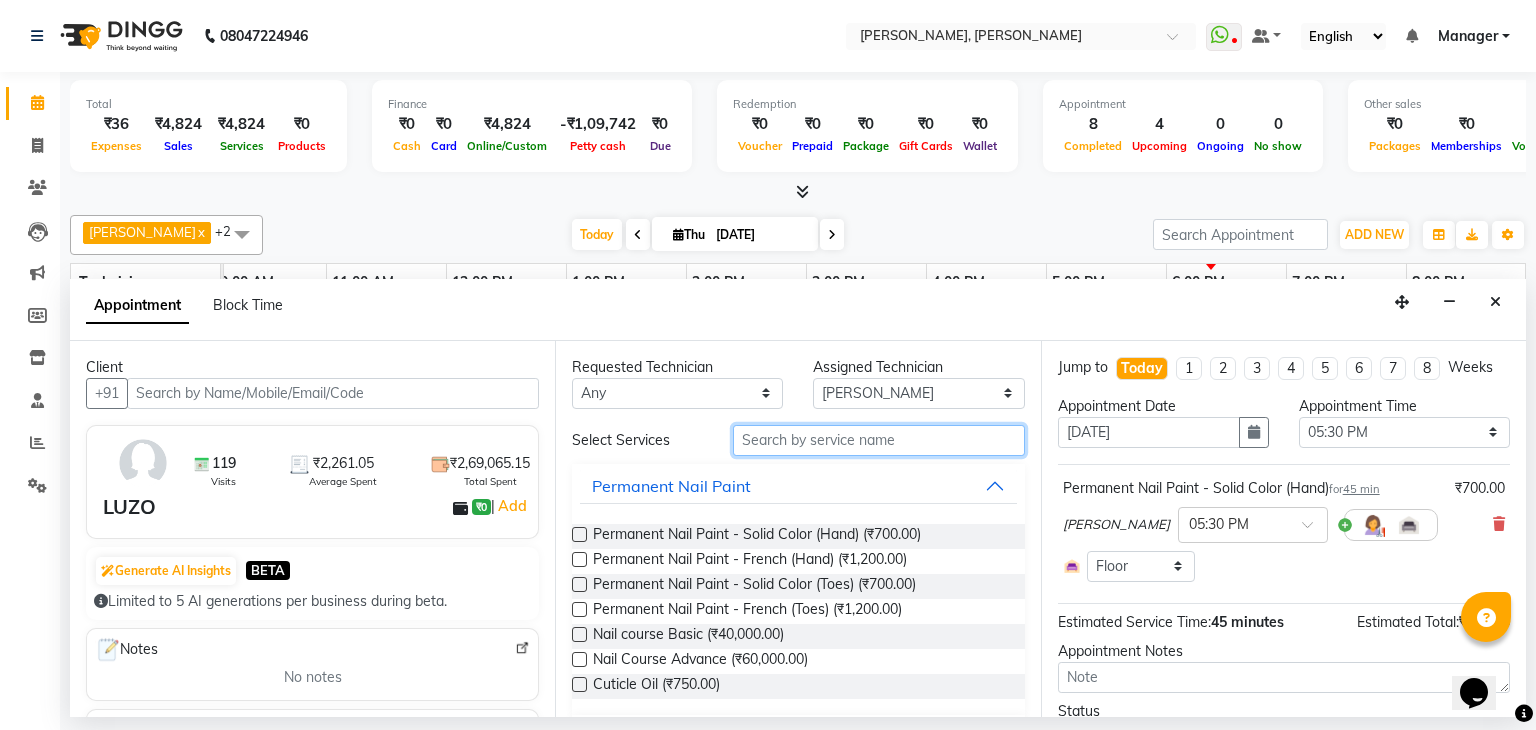 click at bounding box center (879, 440) 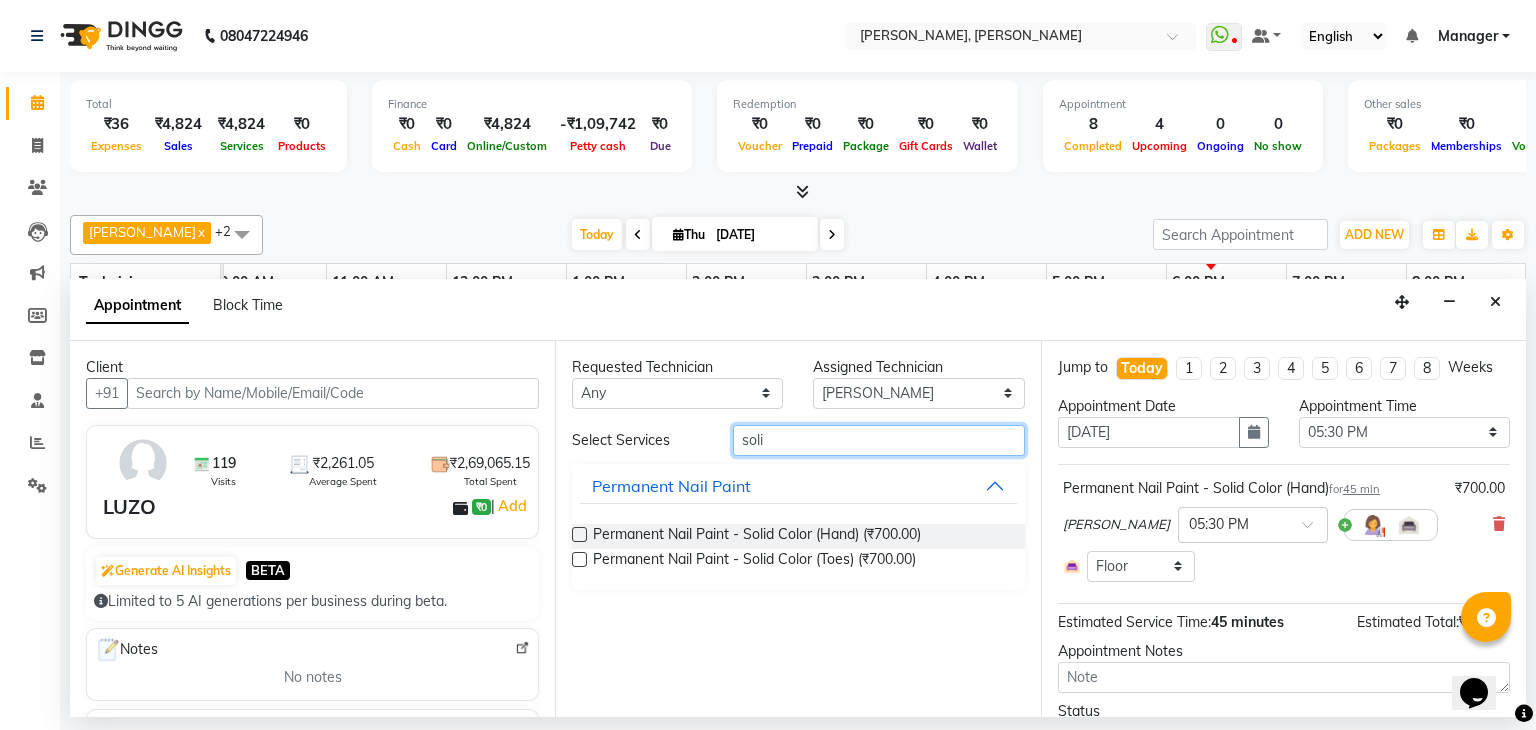 type on "soli" 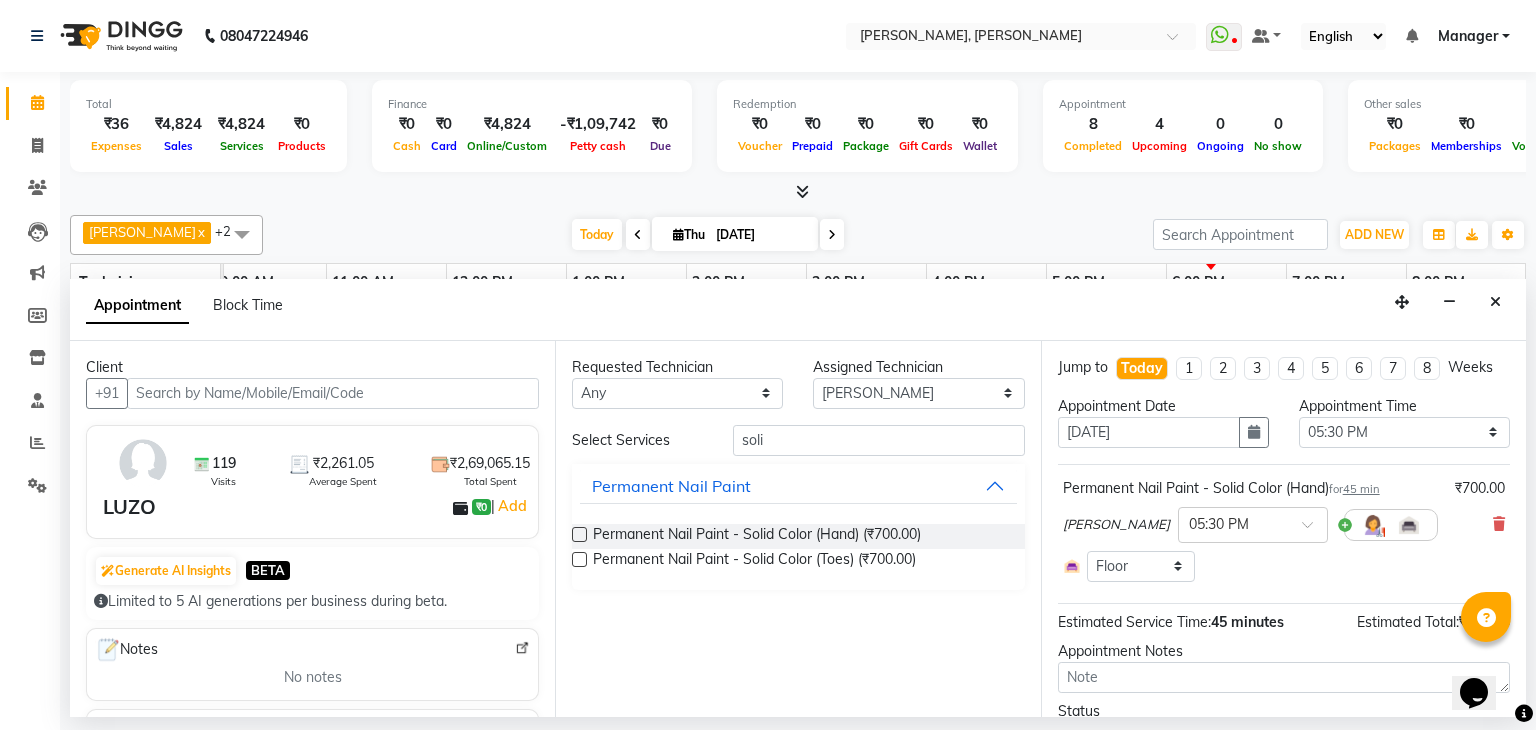 click at bounding box center [579, 559] 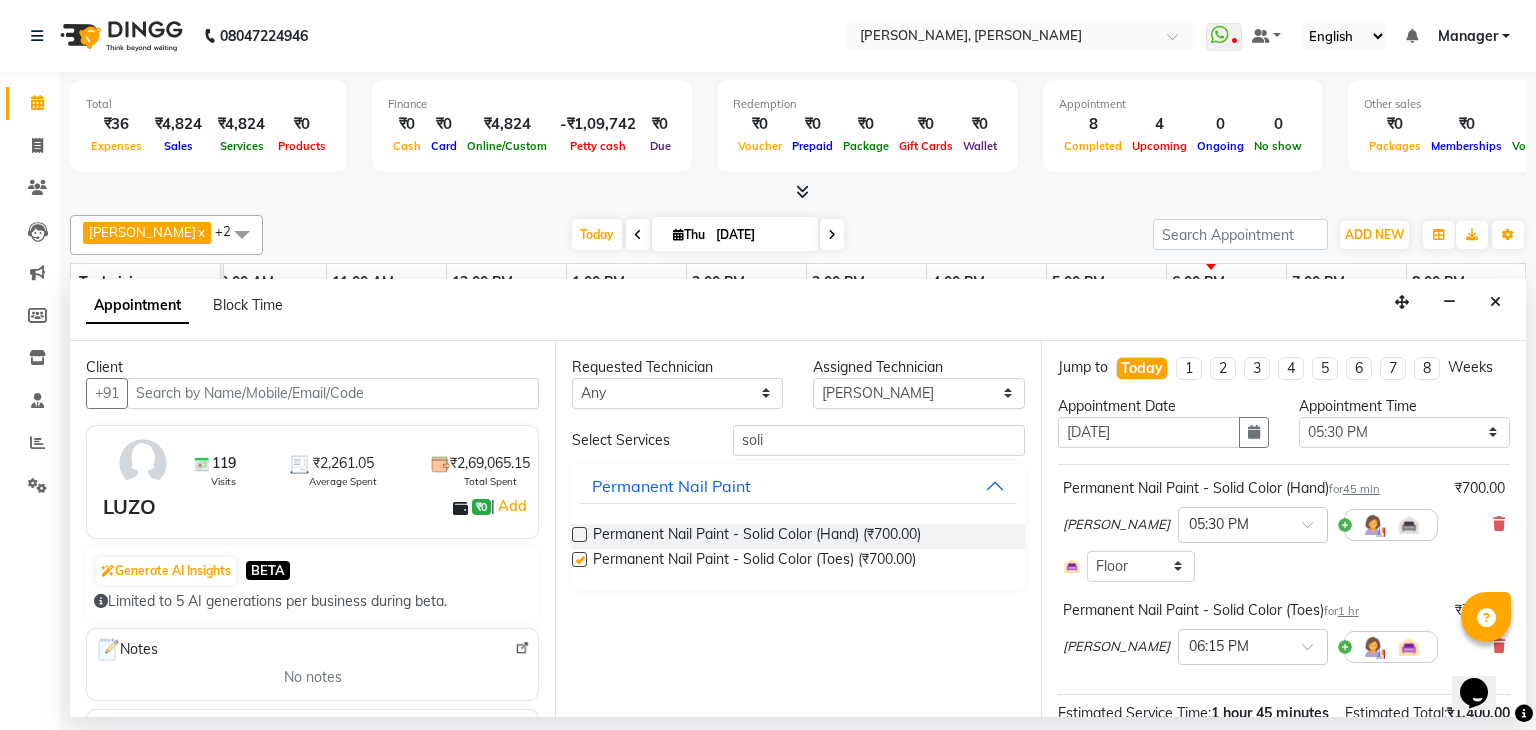 checkbox on "false" 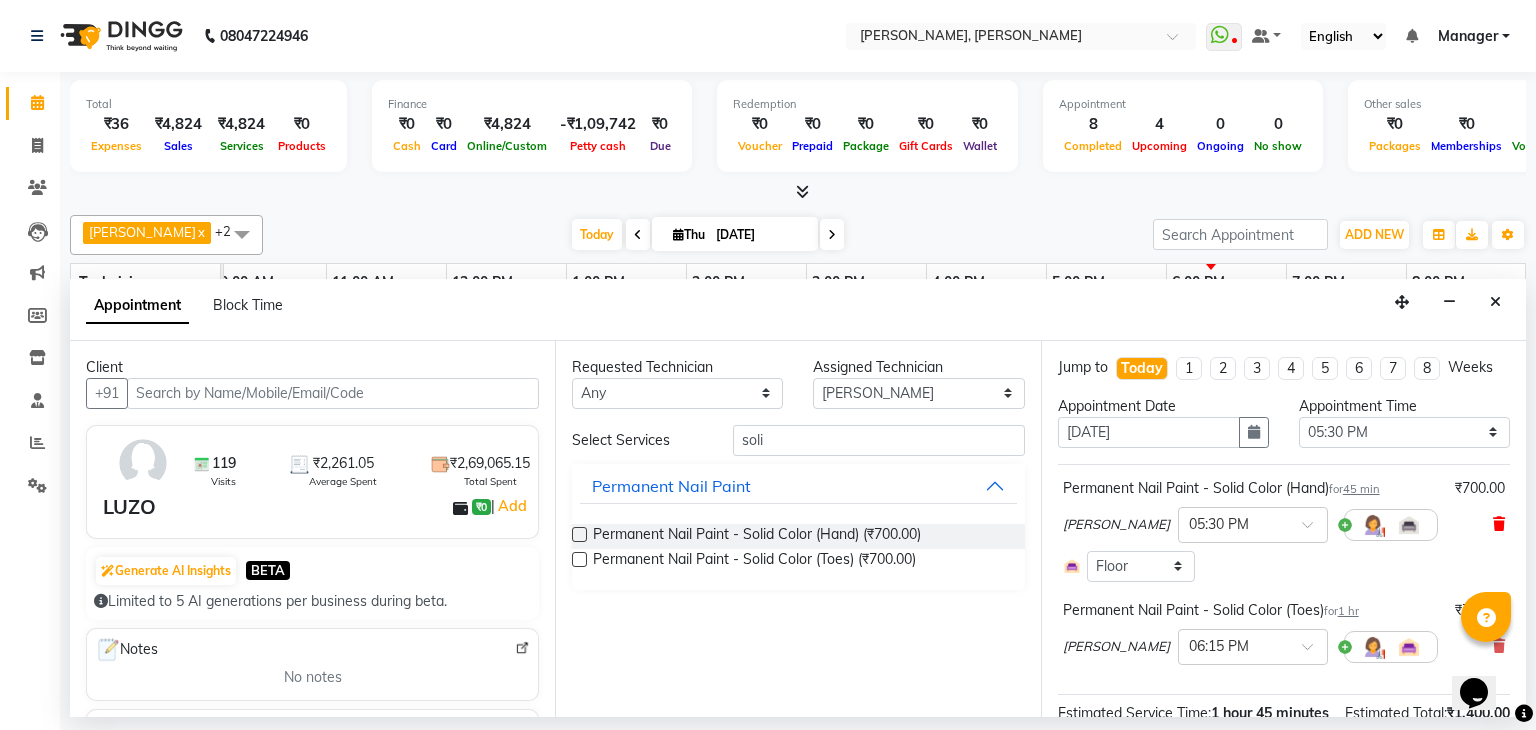 click at bounding box center (1499, 524) 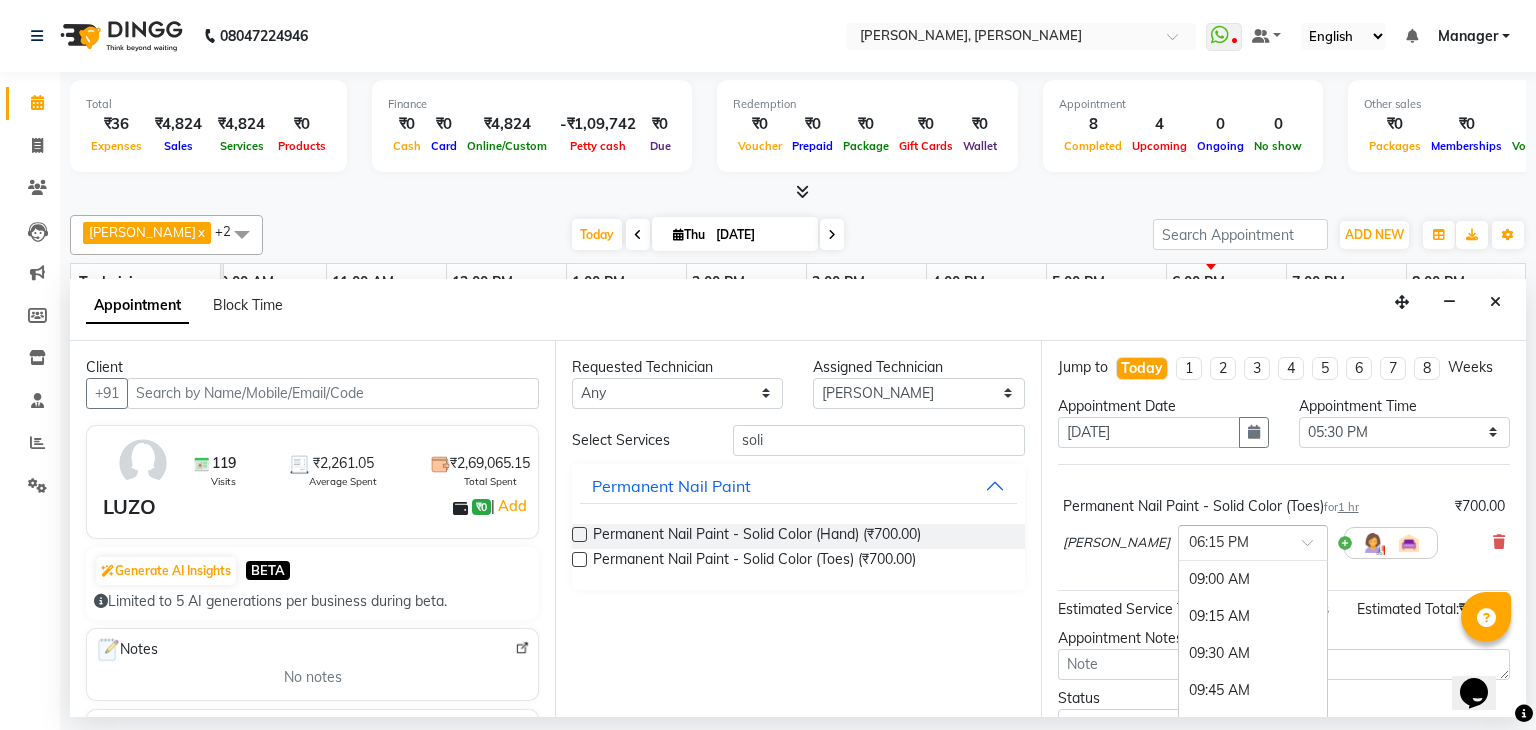 scroll, scrollTop: 1379, scrollLeft: 0, axis: vertical 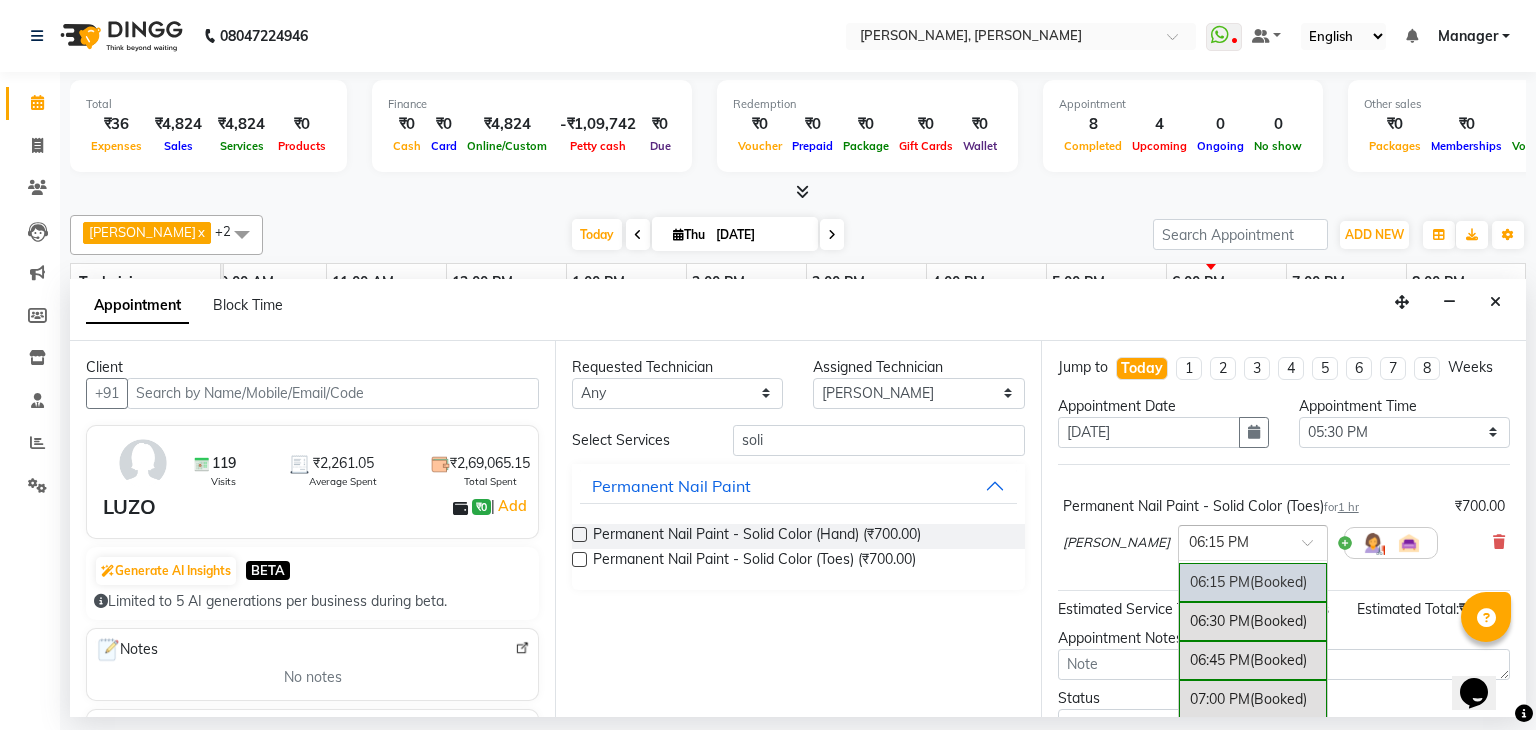 click at bounding box center (1314, 548) 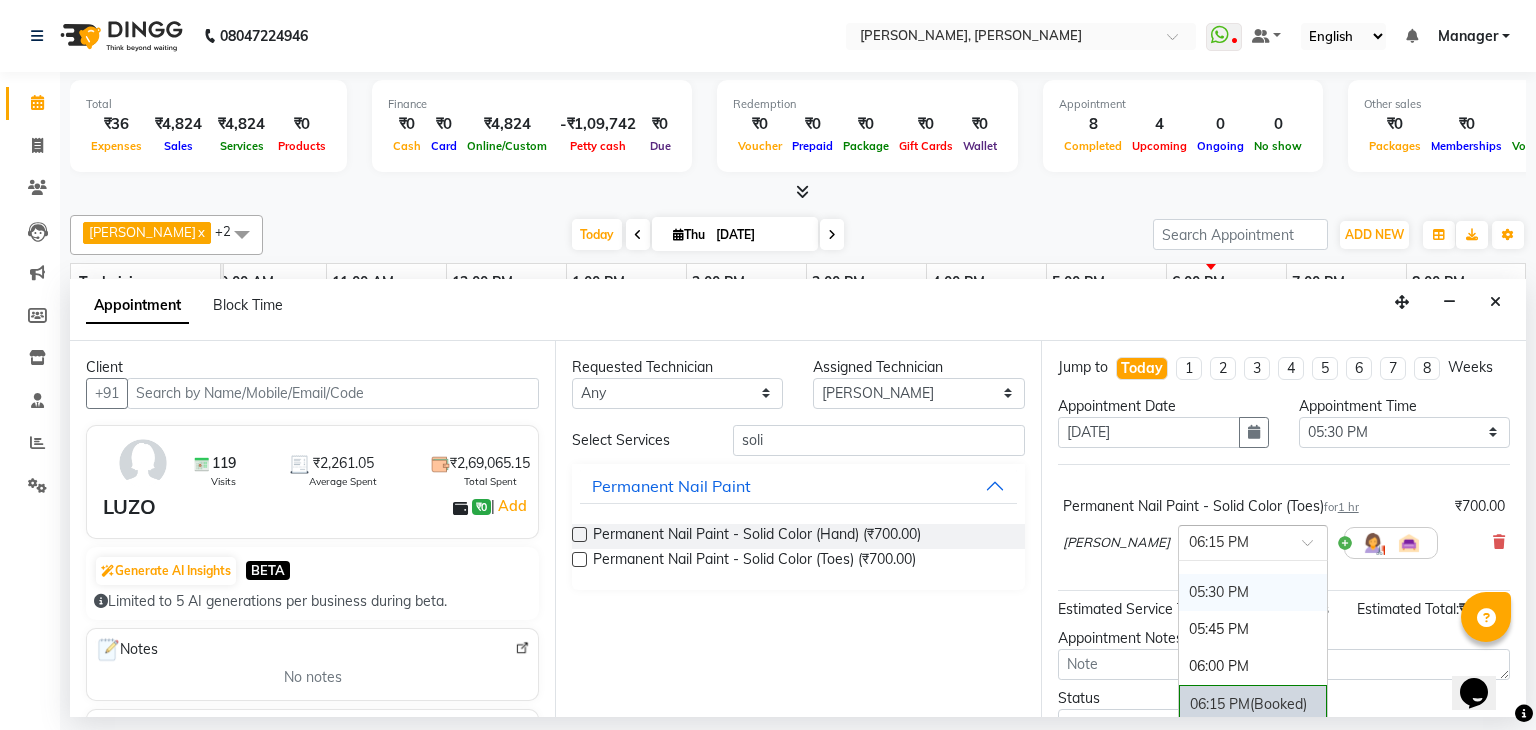 scroll, scrollTop: 1229, scrollLeft: 0, axis: vertical 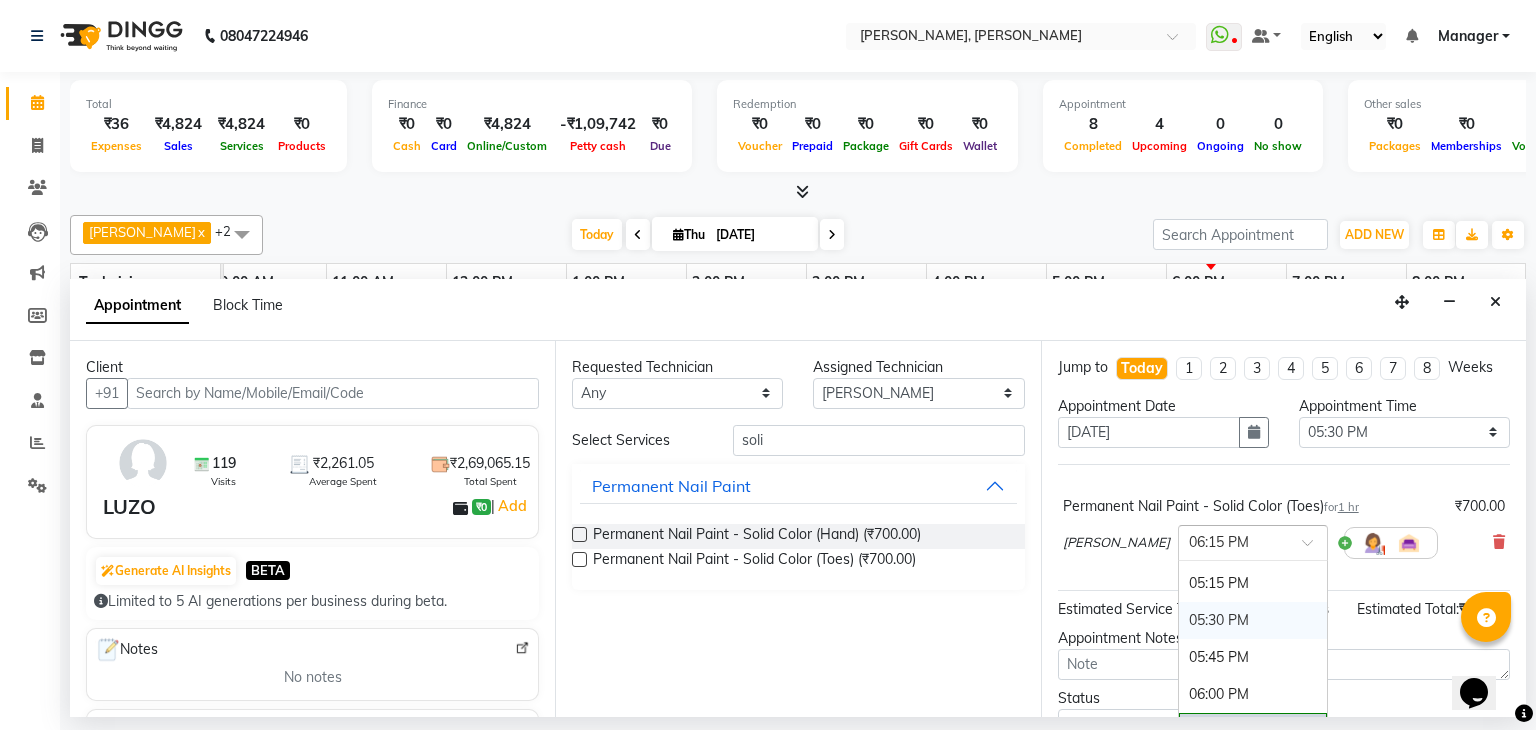 click on "05:30 PM" at bounding box center [1253, 620] 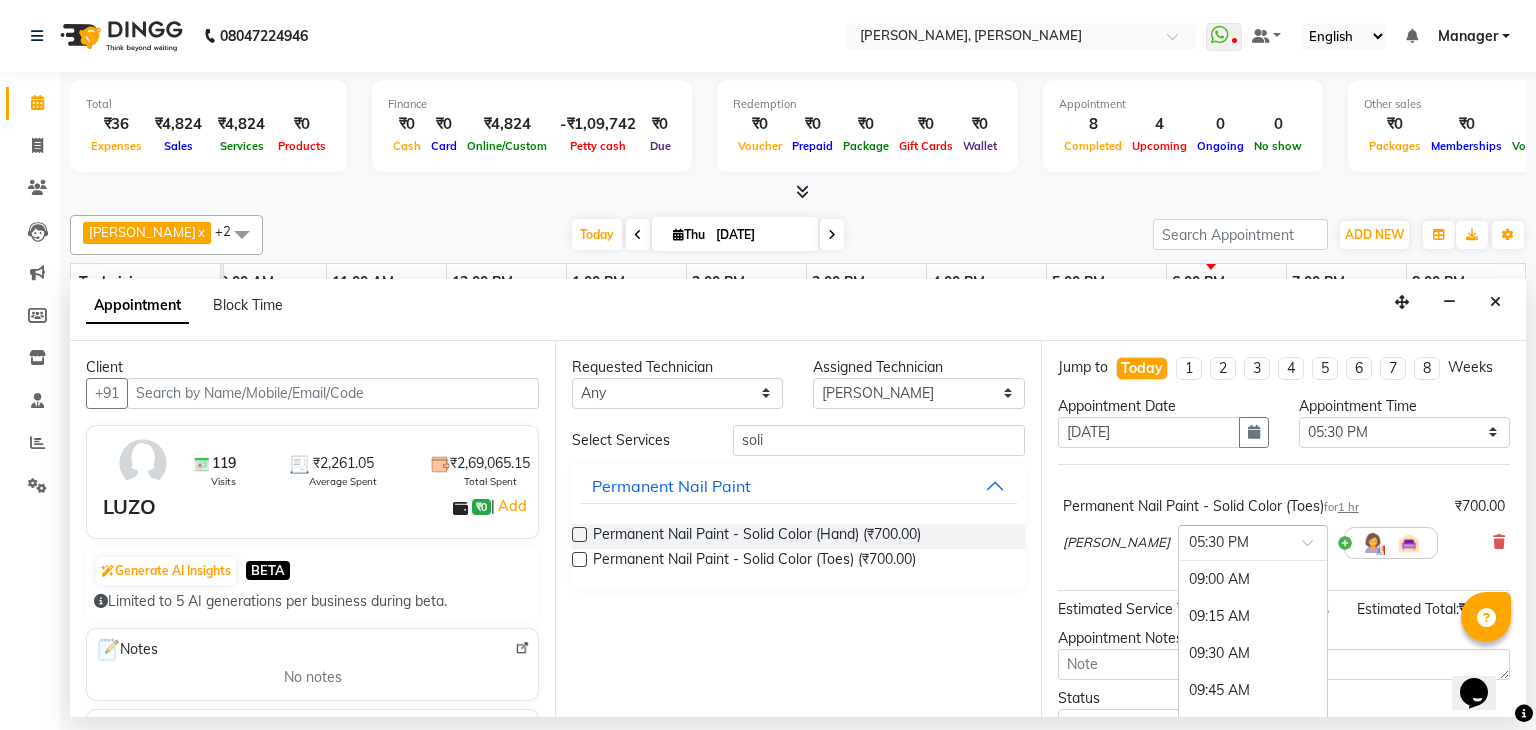 click at bounding box center (1233, 541) 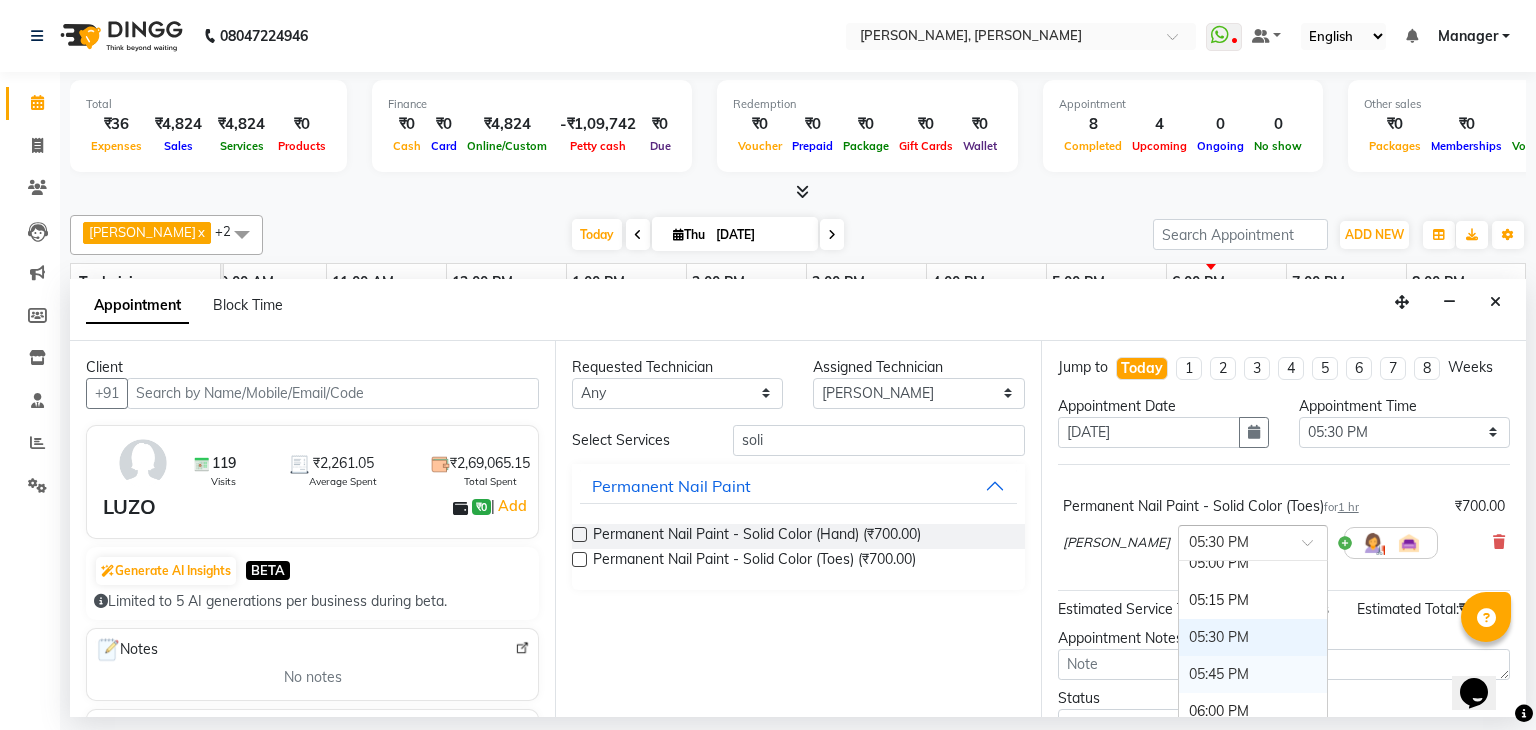scroll, scrollTop: 1191, scrollLeft: 0, axis: vertical 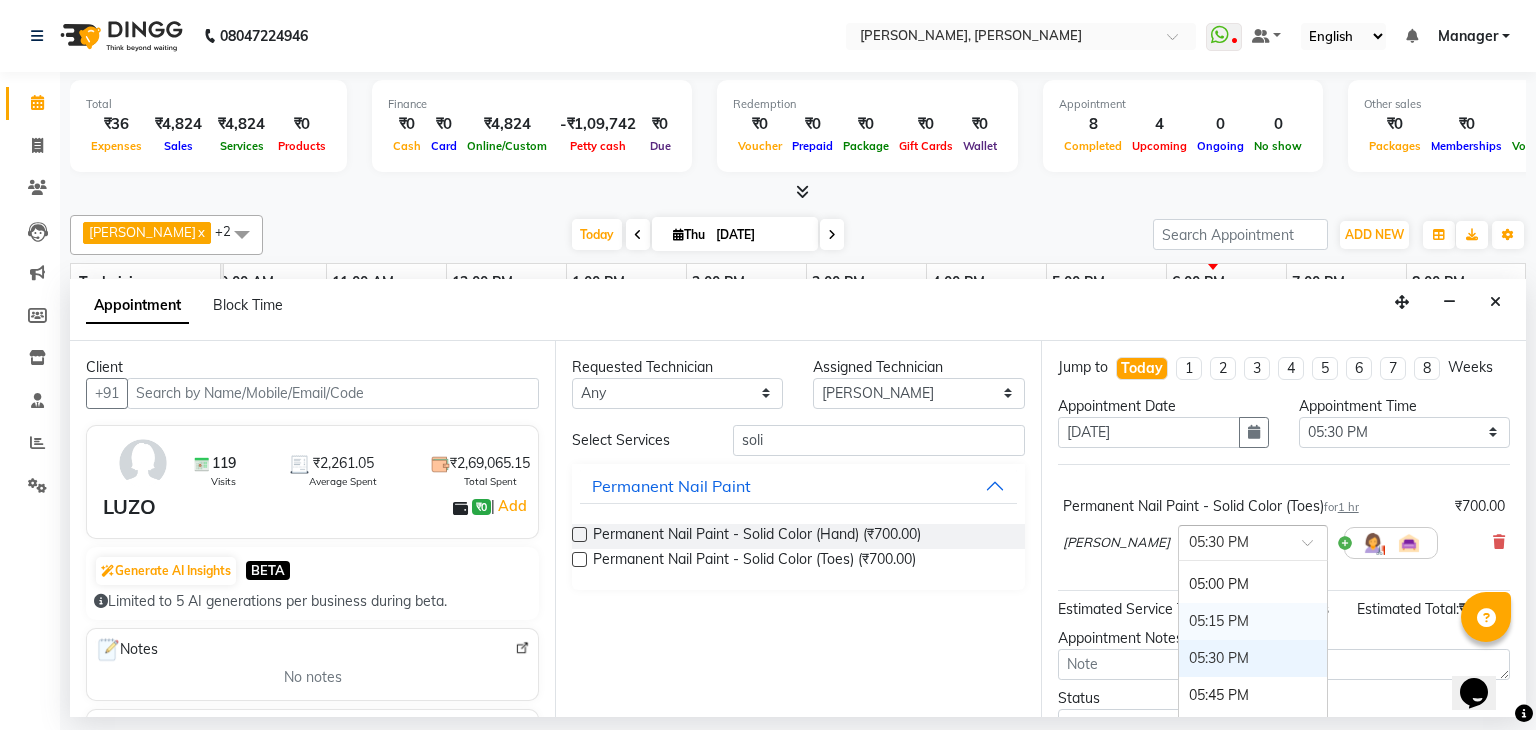 click on "05:15 PM" at bounding box center [1253, 621] 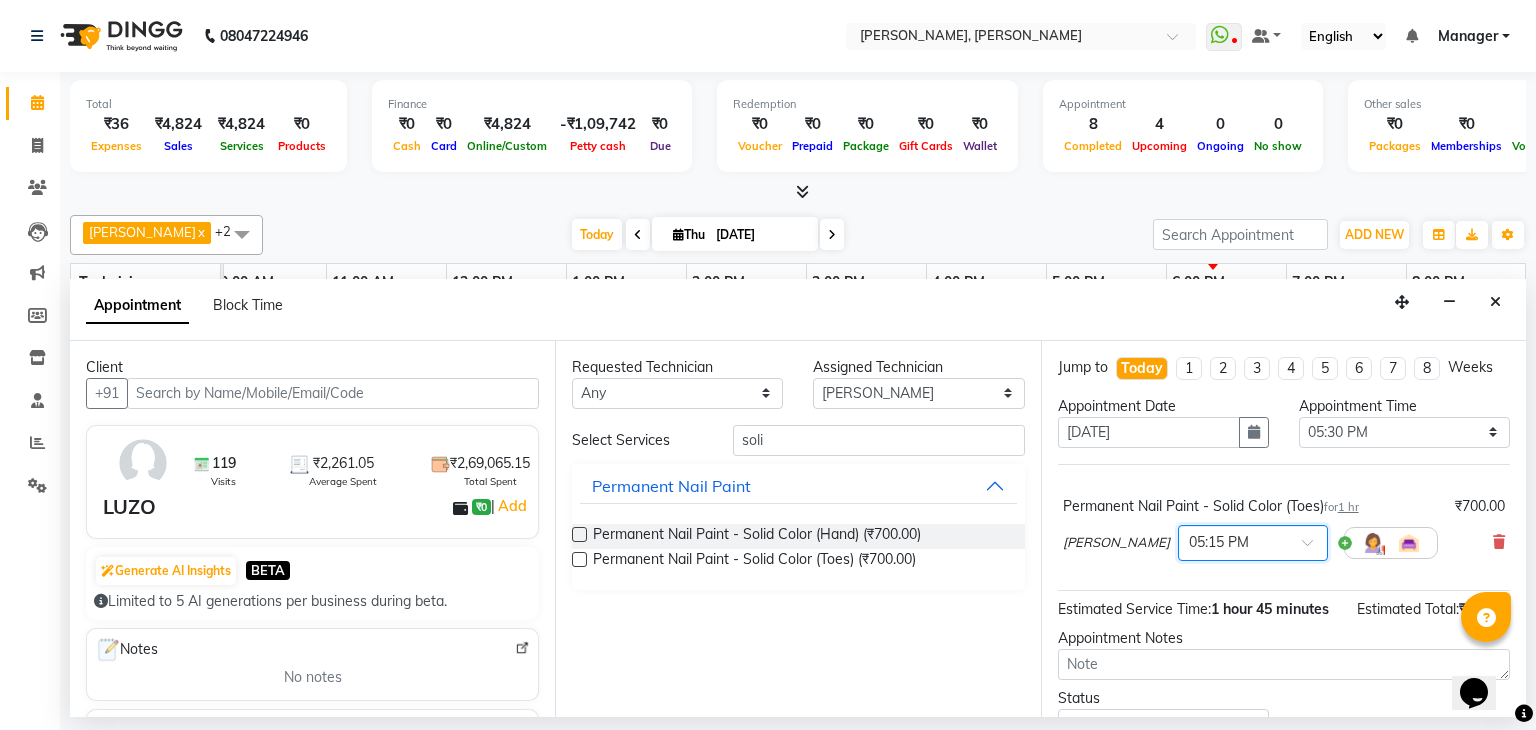 scroll, scrollTop: 111, scrollLeft: 0, axis: vertical 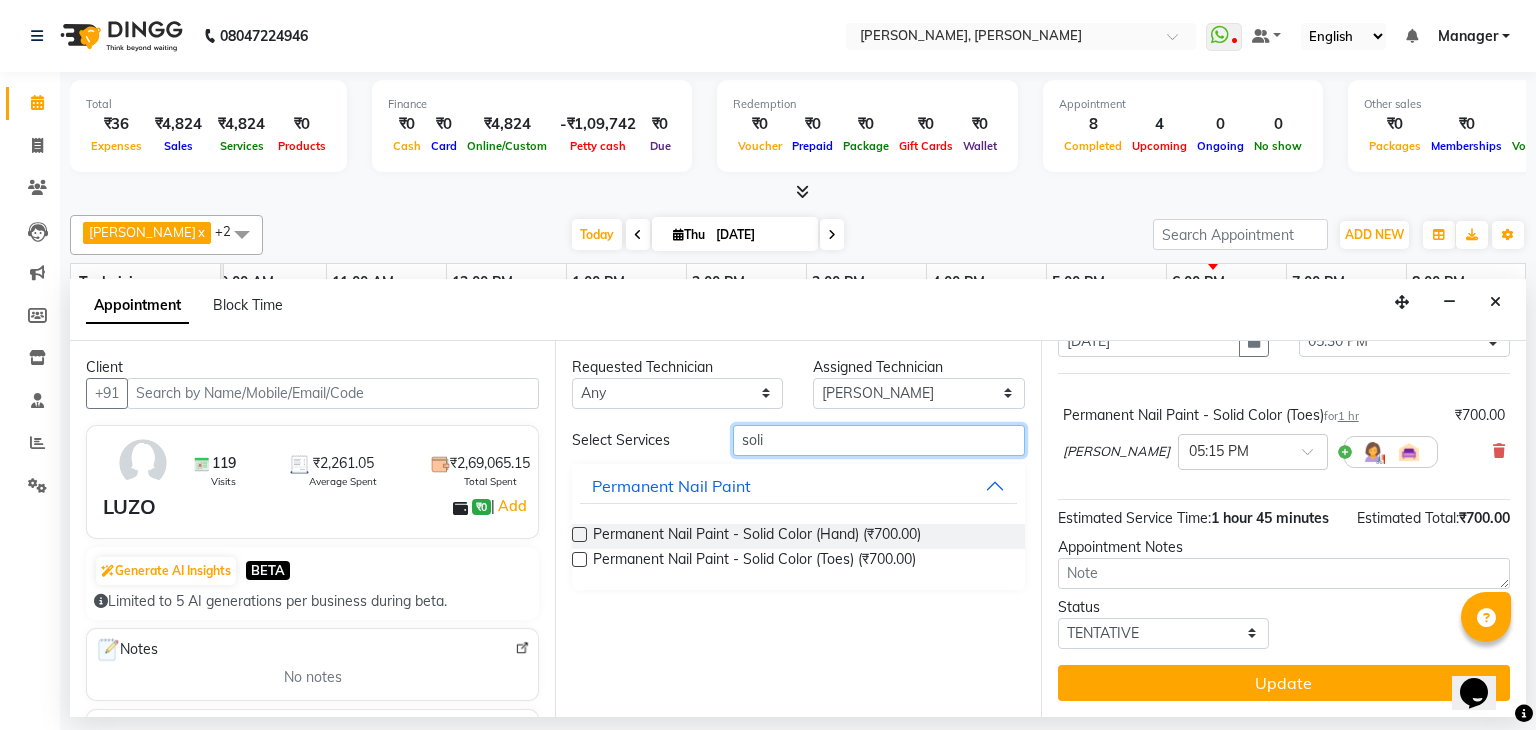 click on "soli" at bounding box center (879, 440) 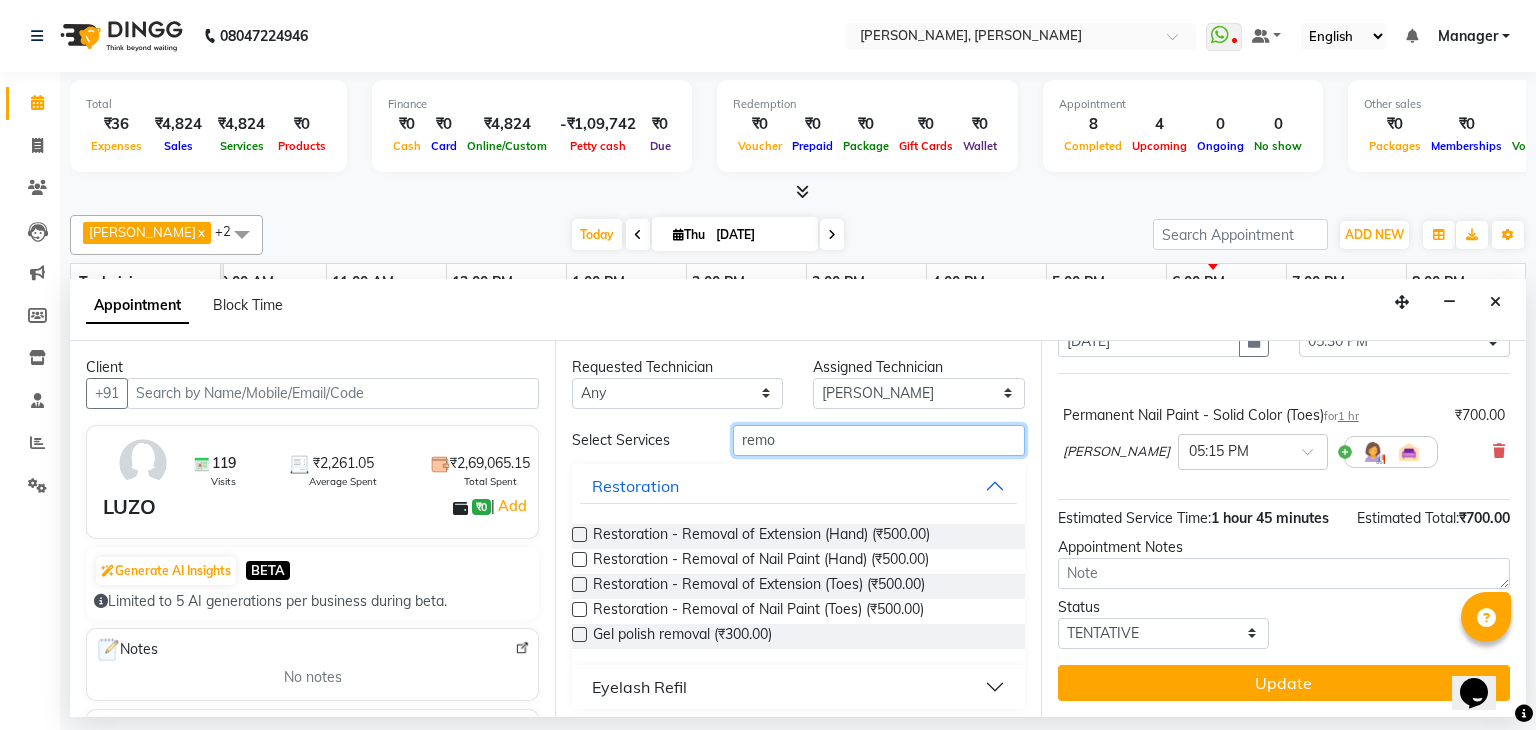 type on "remo" 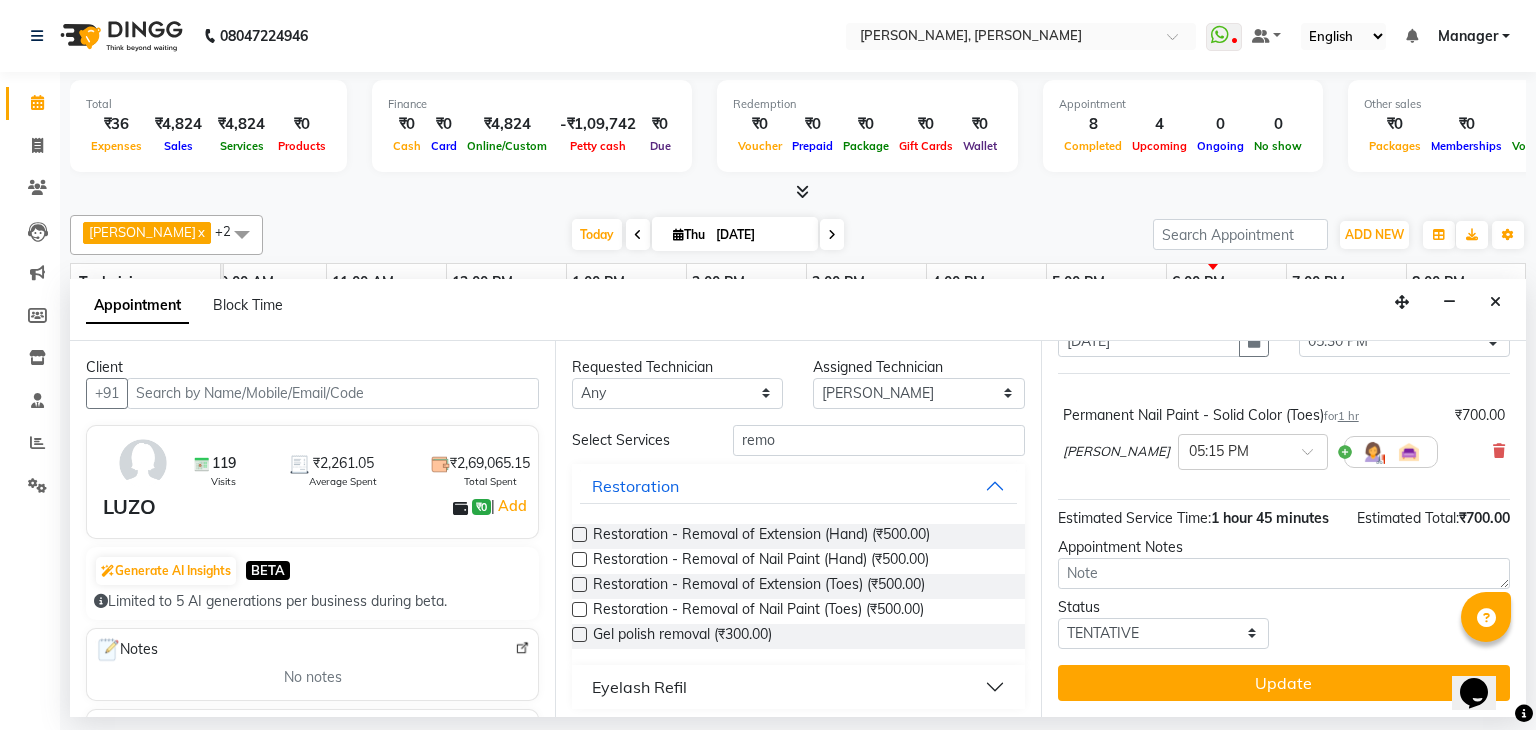 click at bounding box center [579, 634] 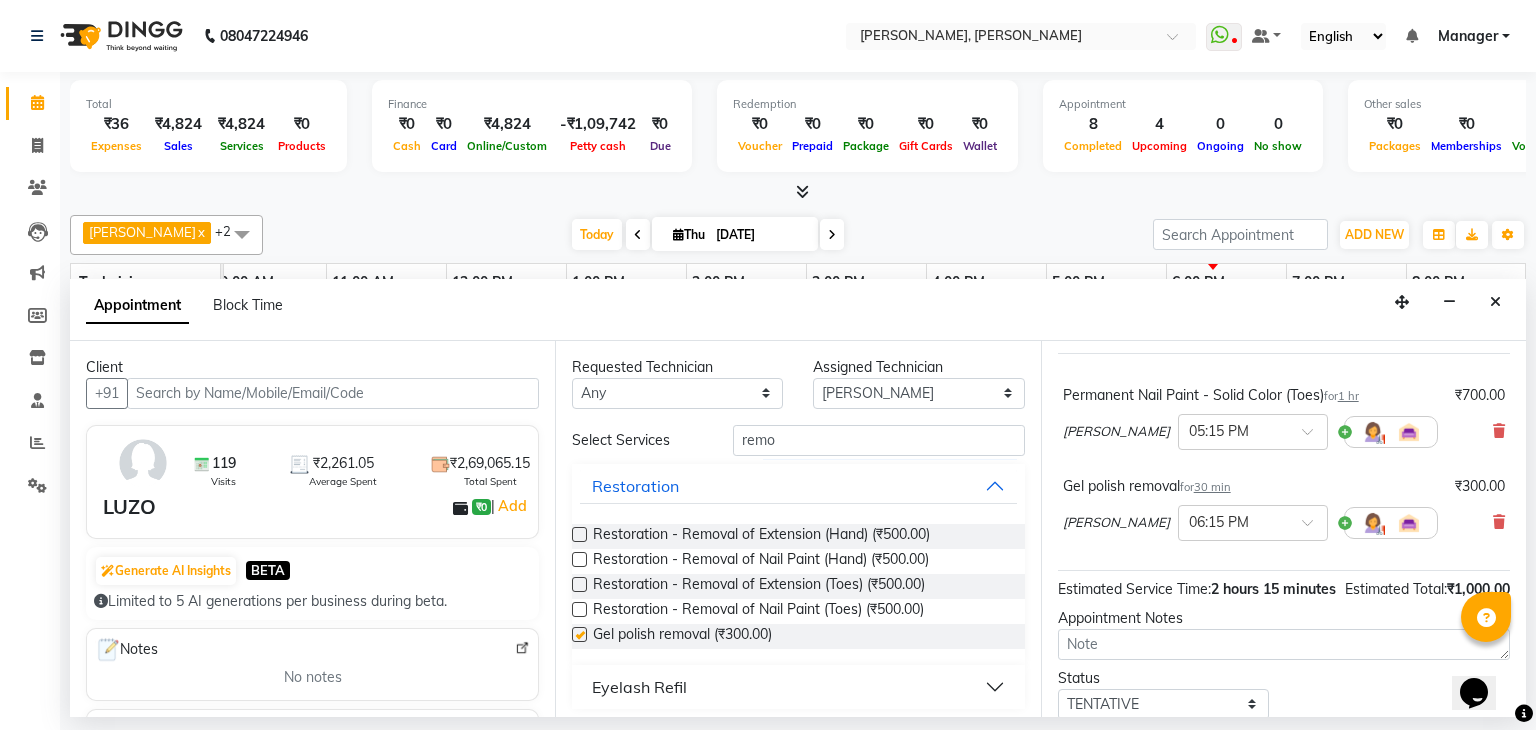 checkbox on "false" 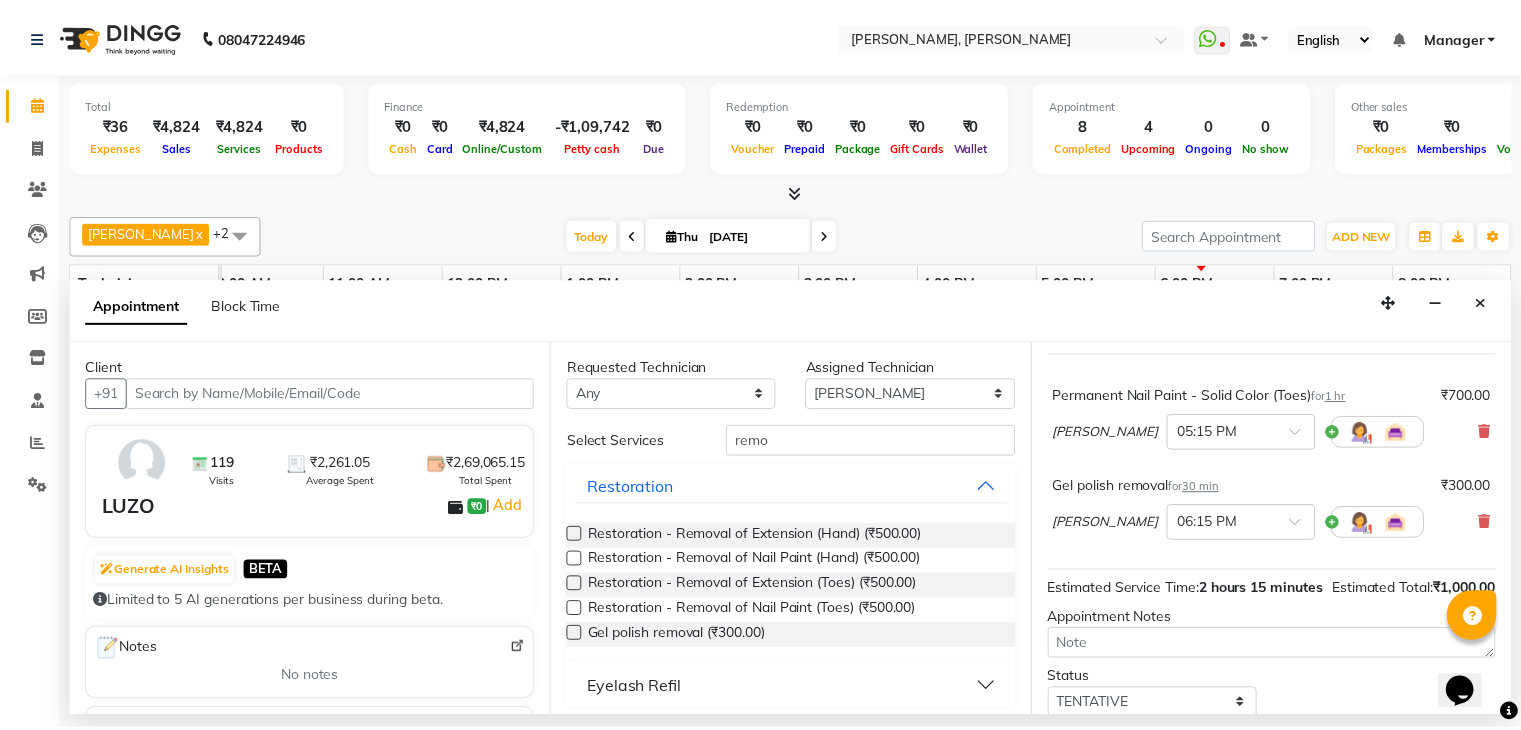 scroll, scrollTop: 202, scrollLeft: 0, axis: vertical 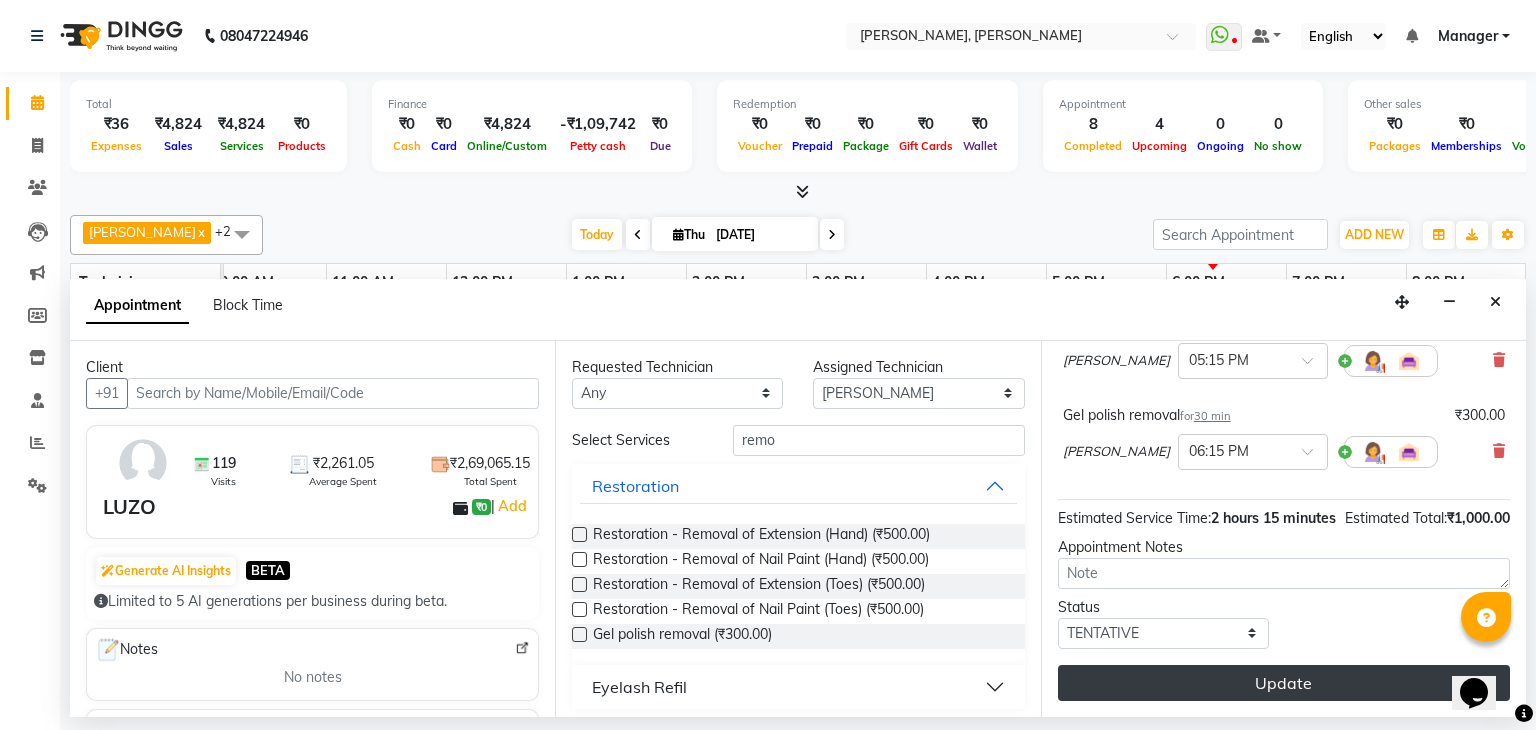 click on "Update" at bounding box center (1284, 683) 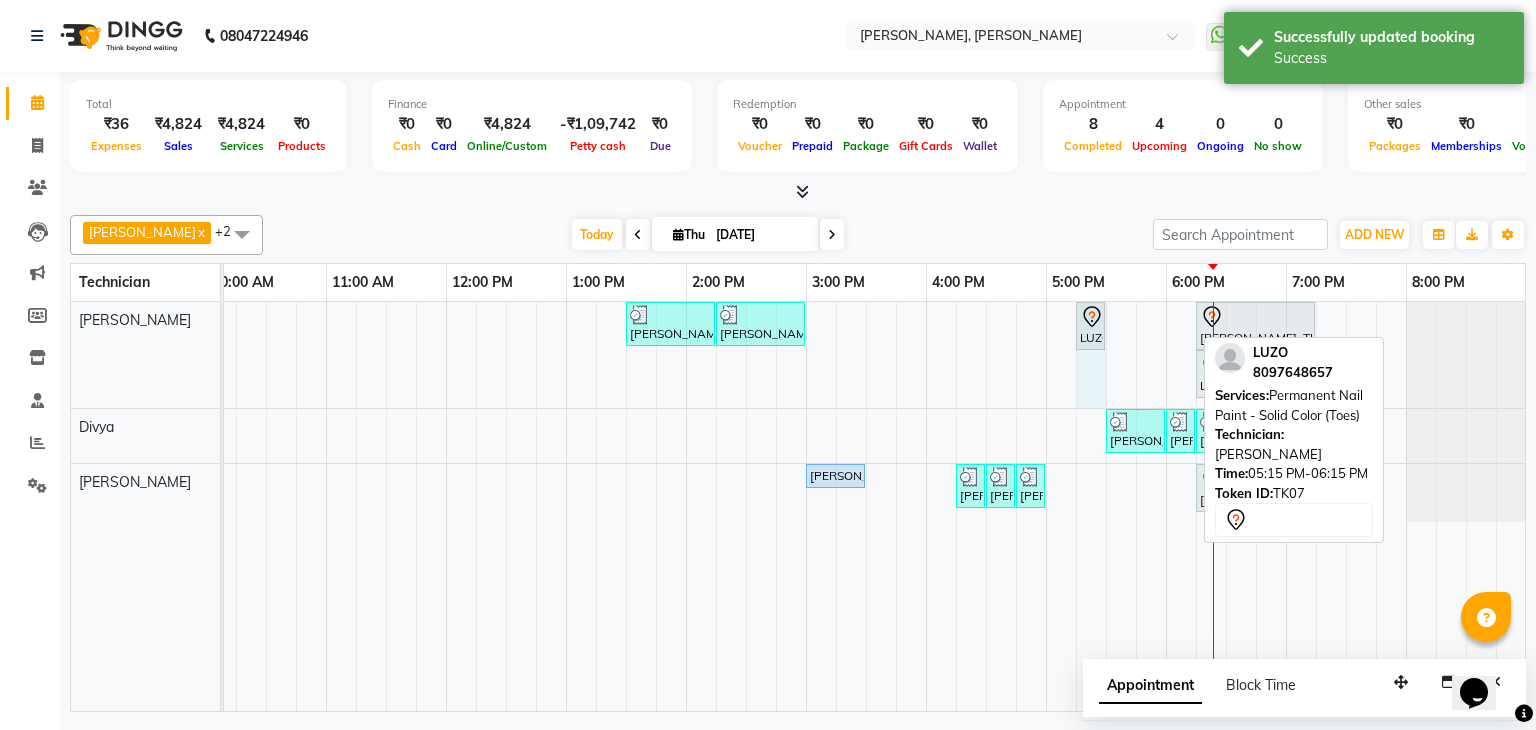 drag, startPoint x: 1194, startPoint y: 312, endPoint x: 1103, endPoint y: 330, distance: 92.76314 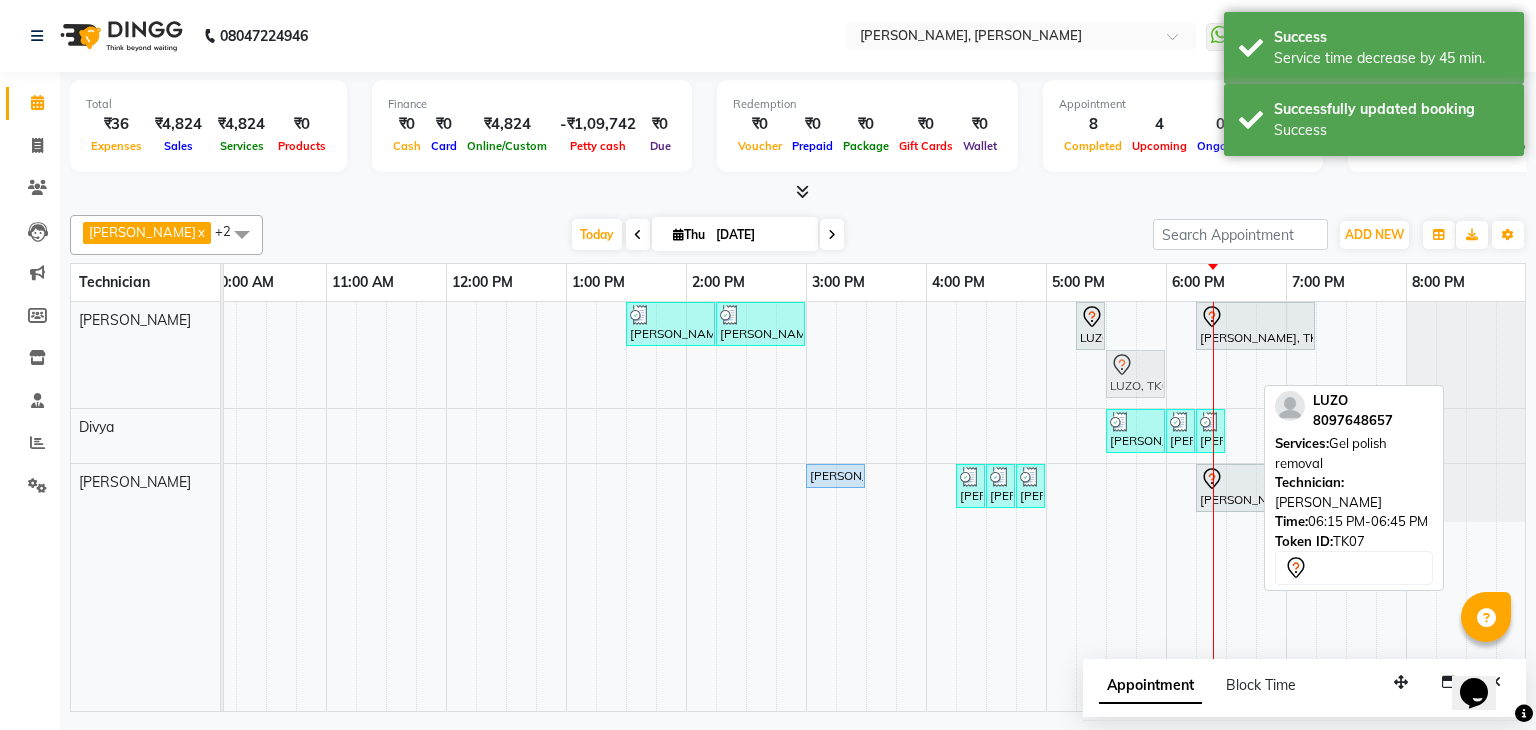 drag, startPoint x: 1225, startPoint y: 370, endPoint x: 1132, endPoint y: 373, distance: 93.04838 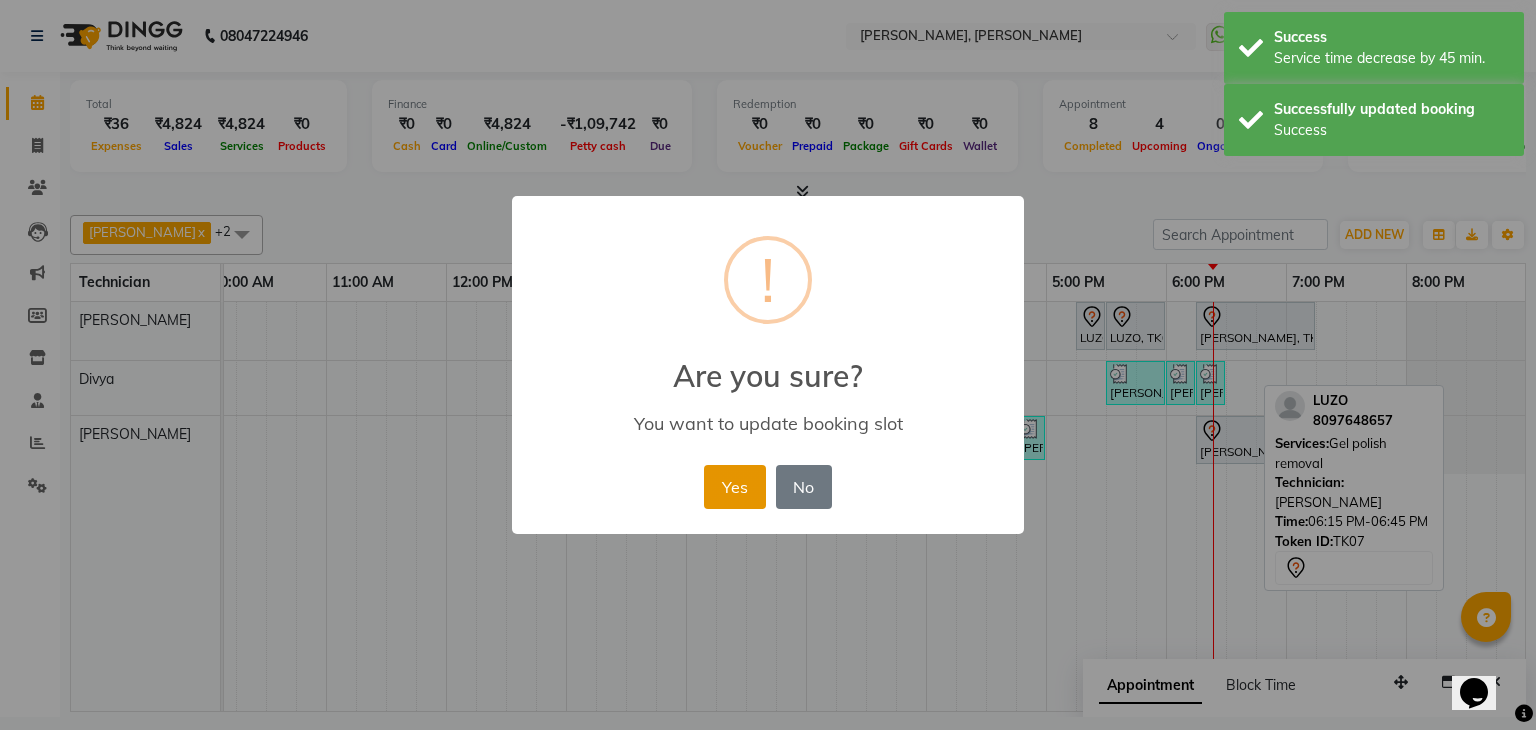 click on "Yes" at bounding box center [734, 487] 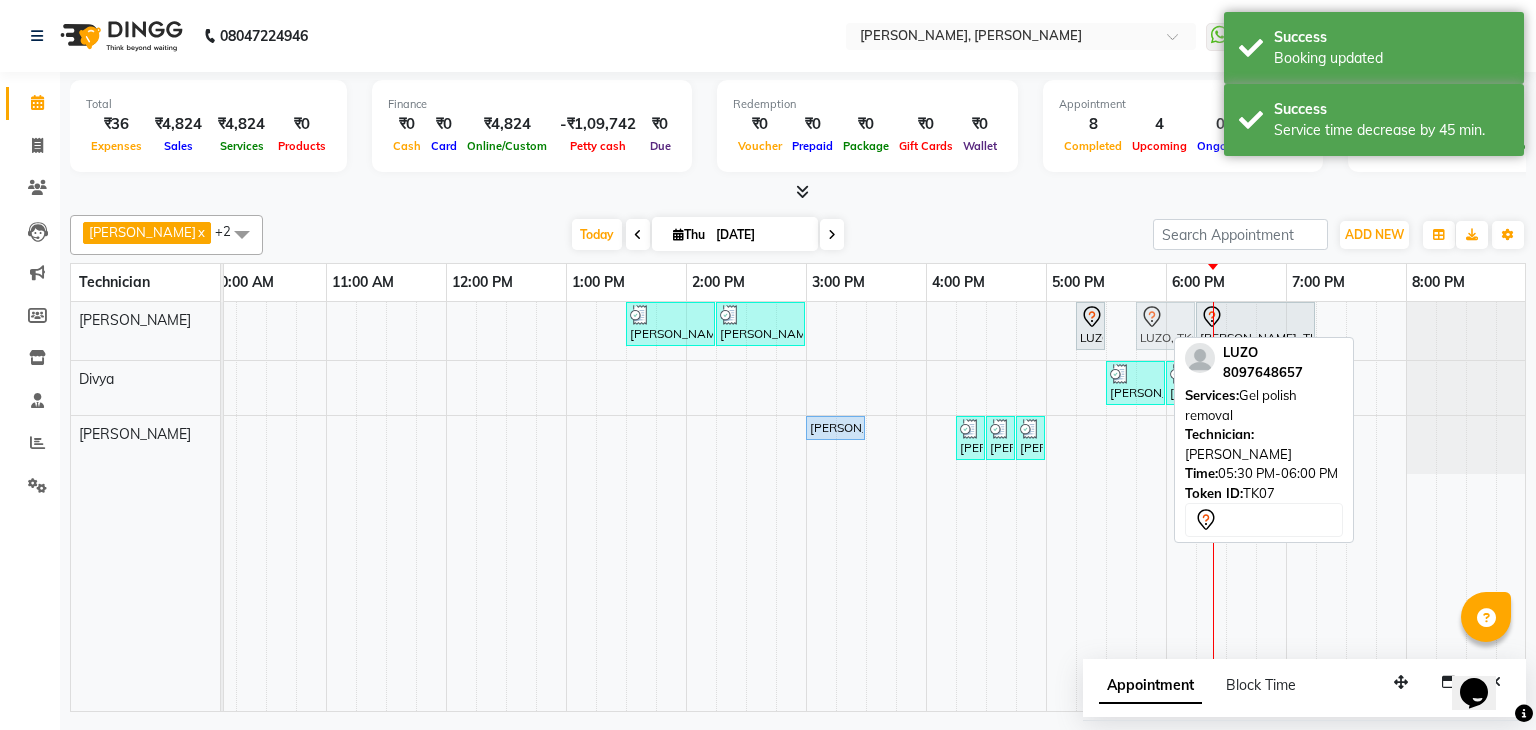 drag, startPoint x: 1131, startPoint y: 323, endPoint x: 1152, endPoint y: 325, distance: 21.095022 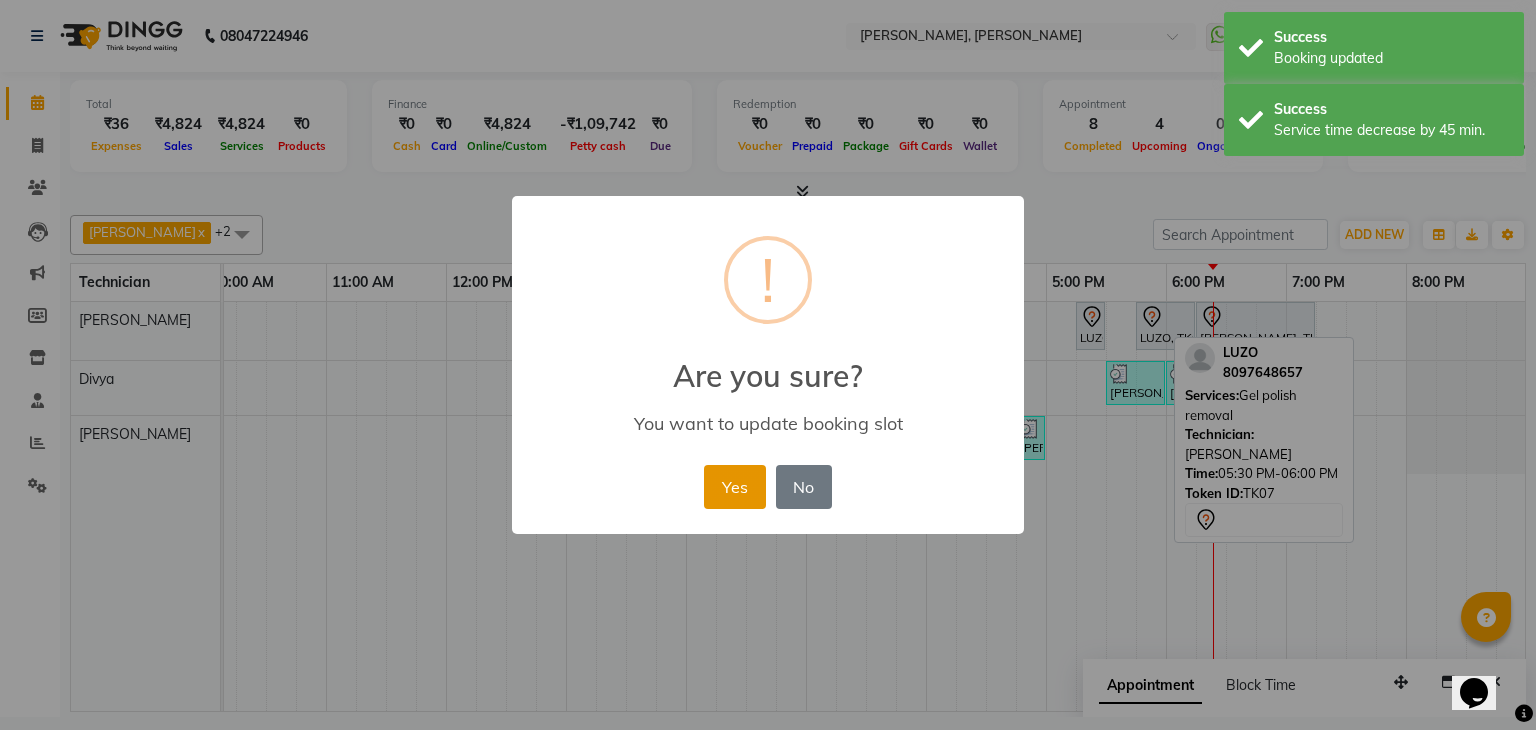 click on "Yes" at bounding box center (734, 487) 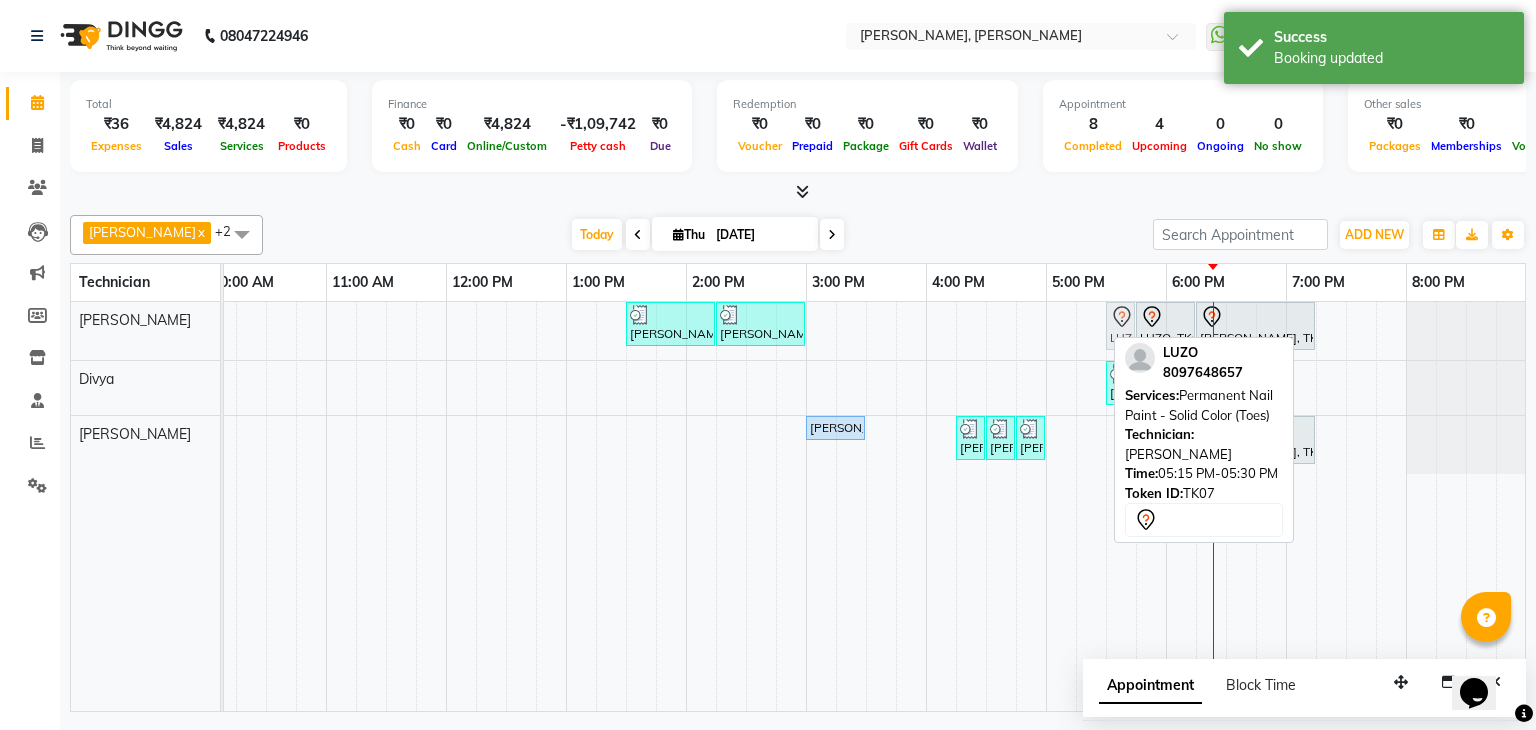 drag, startPoint x: 1087, startPoint y: 319, endPoint x: 1117, endPoint y: 325, distance: 30.594116 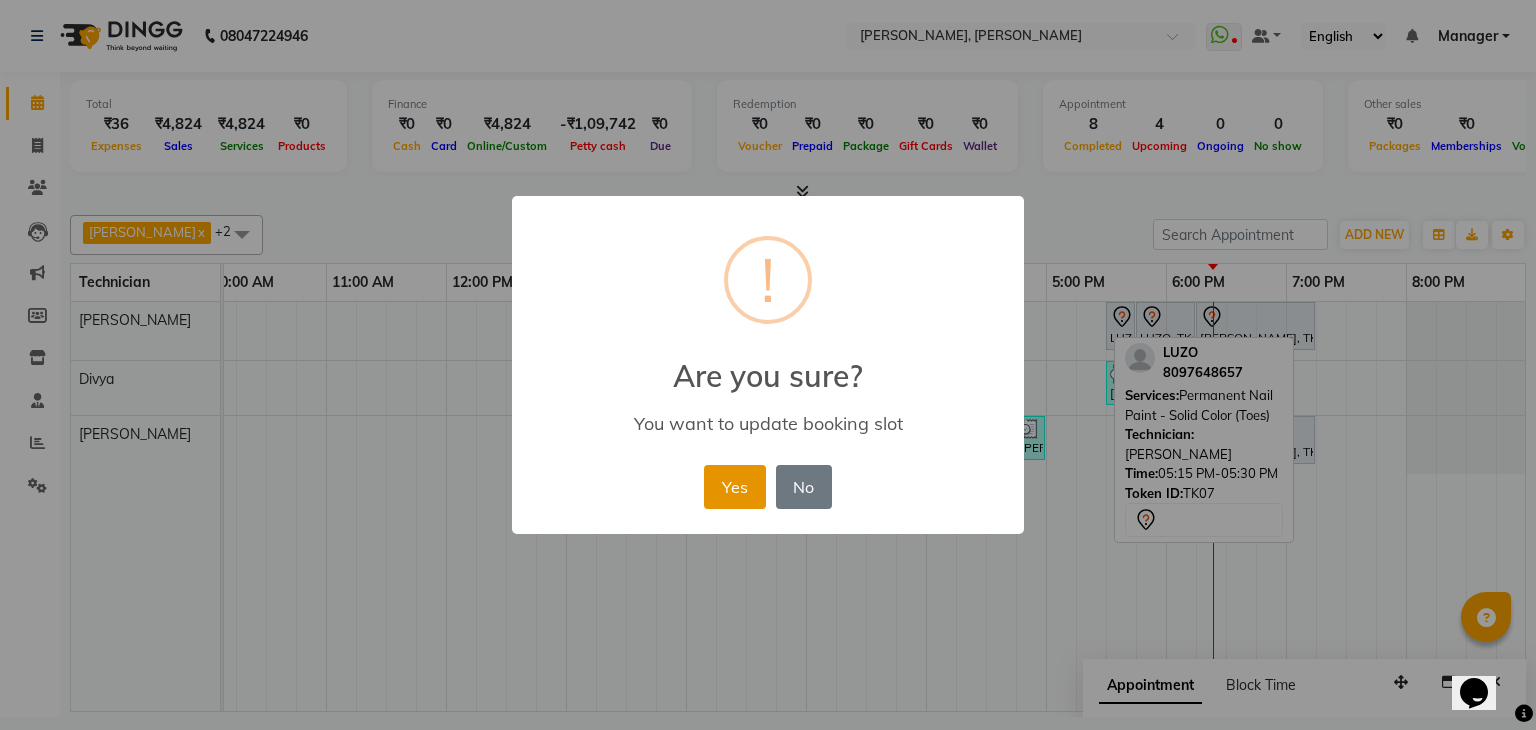 click on "Yes" at bounding box center [734, 487] 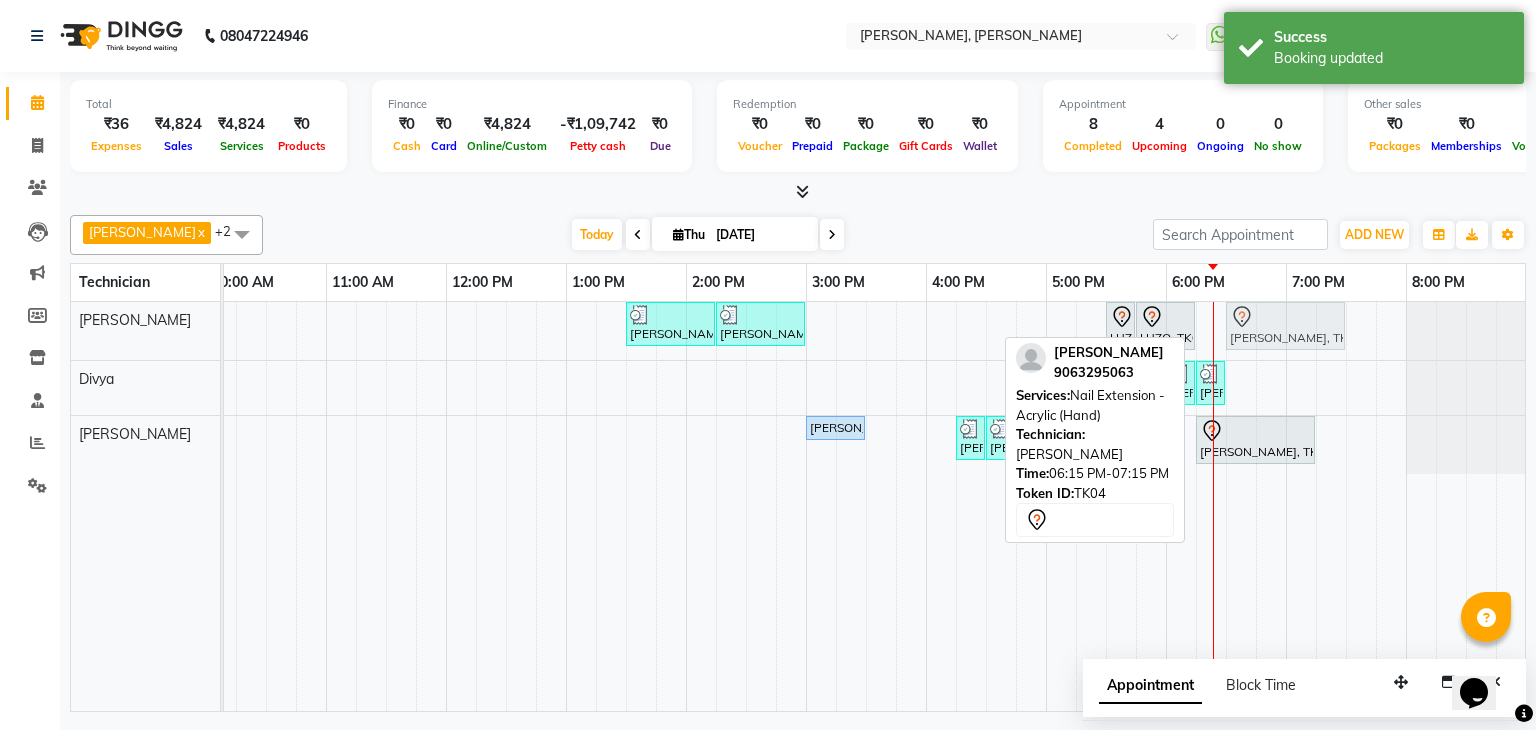 drag, startPoint x: 1261, startPoint y: 325, endPoint x: 1292, endPoint y: 325, distance: 31 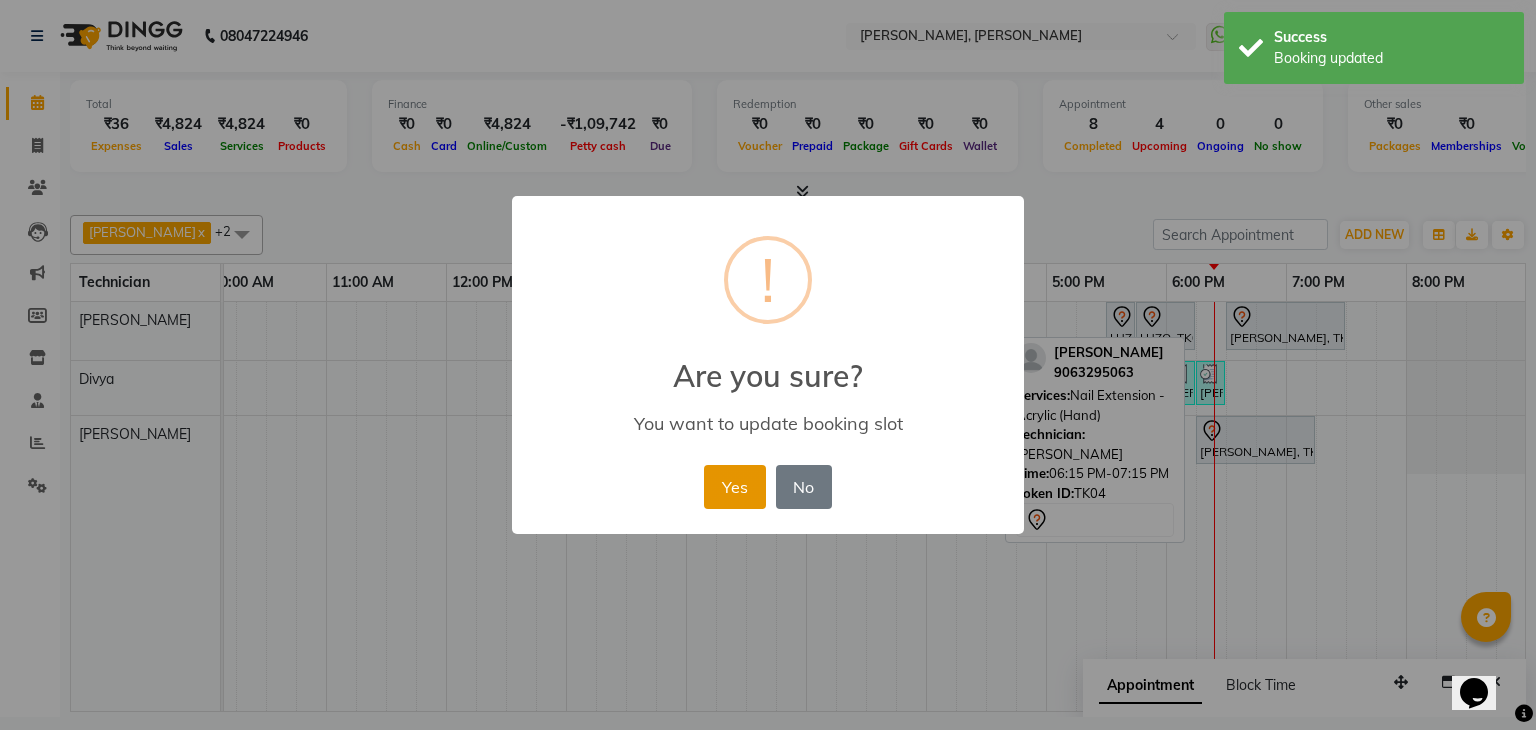 click on "Yes" at bounding box center (734, 487) 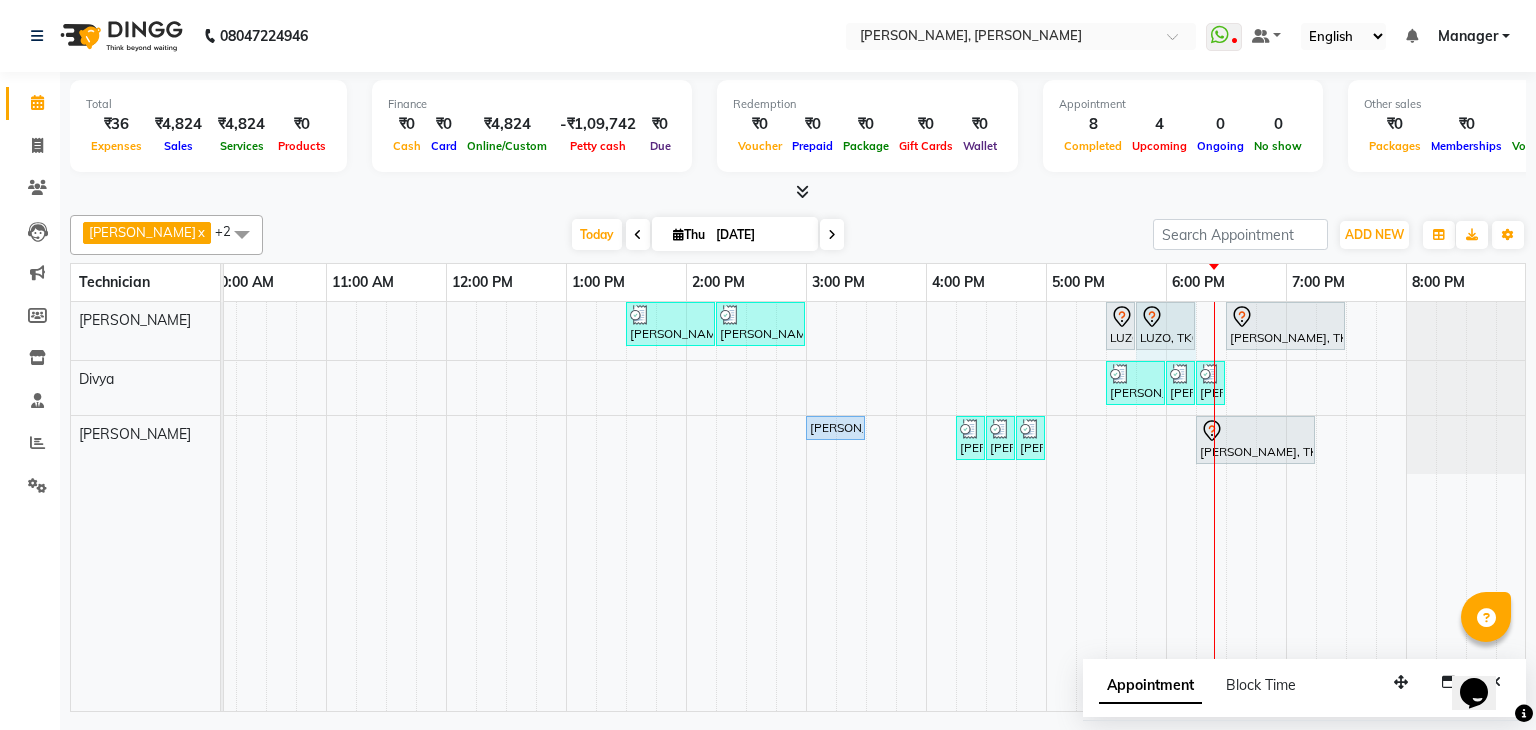 click on "[PERSON_NAME], TK02, 01:30 PM-02:15 PM, Nail Extension - Acrylic (Hand)     [PERSON_NAME], TK02, 02:15 PM-03:00 PM, Permanent Nail Paint - French (Hand)             LUZO, TK07, 05:30 PM-05:45 PM, Permanent Nail Paint - Solid Color (Toes)             LUZO, TK07, 05:45 PM-06:15 PM, Gel polish removal             [PERSON_NAME] K, TK04, 06:30 PM-07:30 PM, Nail Extension - Acrylic (Hand)             LUZO, TK07, 05:45 PM-06:15 PM, Gel polish removal" at bounding box center (-34, 331) 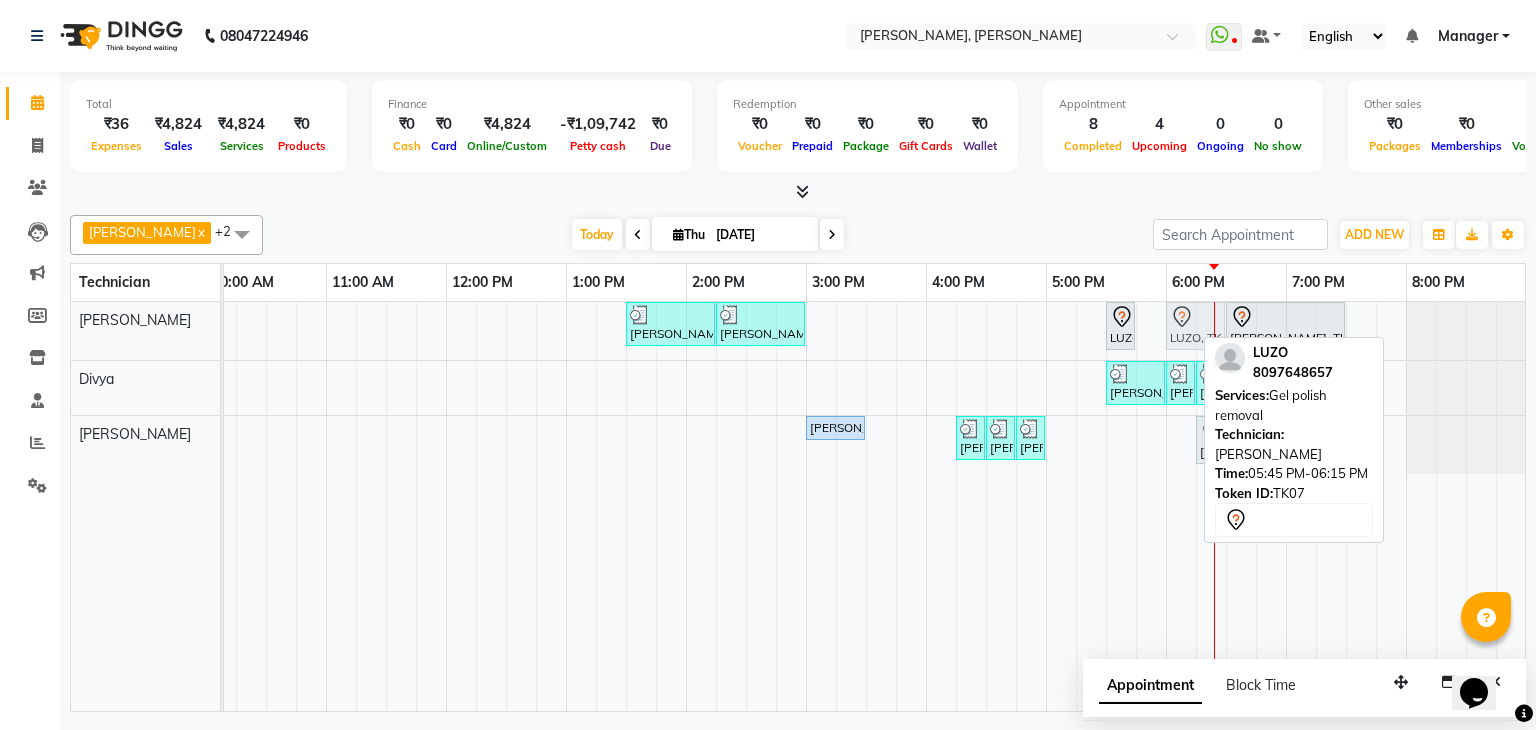 drag, startPoint x: 1163, startPoint y: 322, endPoint x: 1189, endPoint y: 325, distance: 26.172504 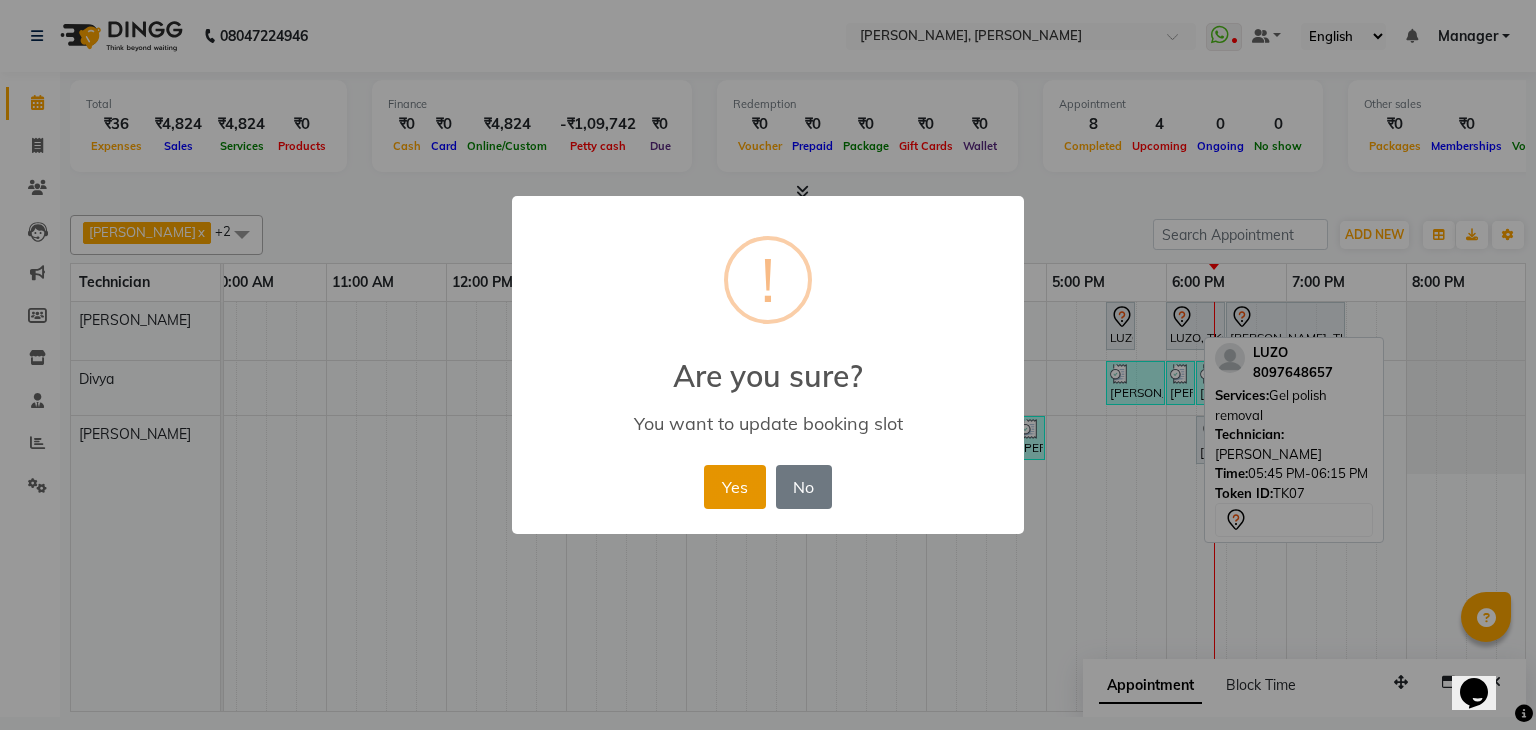 click on "Yes" at bounding box center (734, 487) 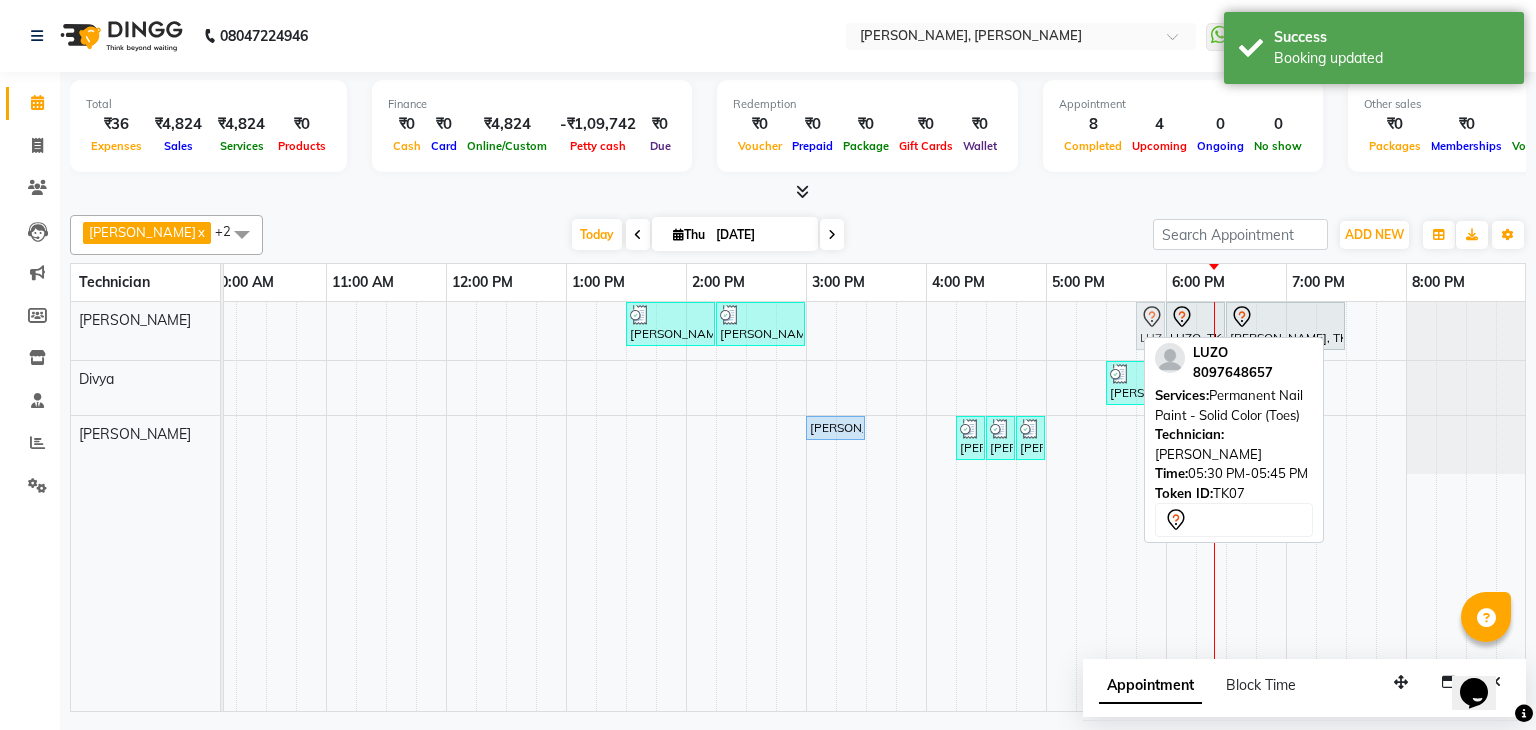 drag, startPoint x: 1116, startPoint y: 333, endPoint x: 1140, endPoint y: 336, distance: 24.186773 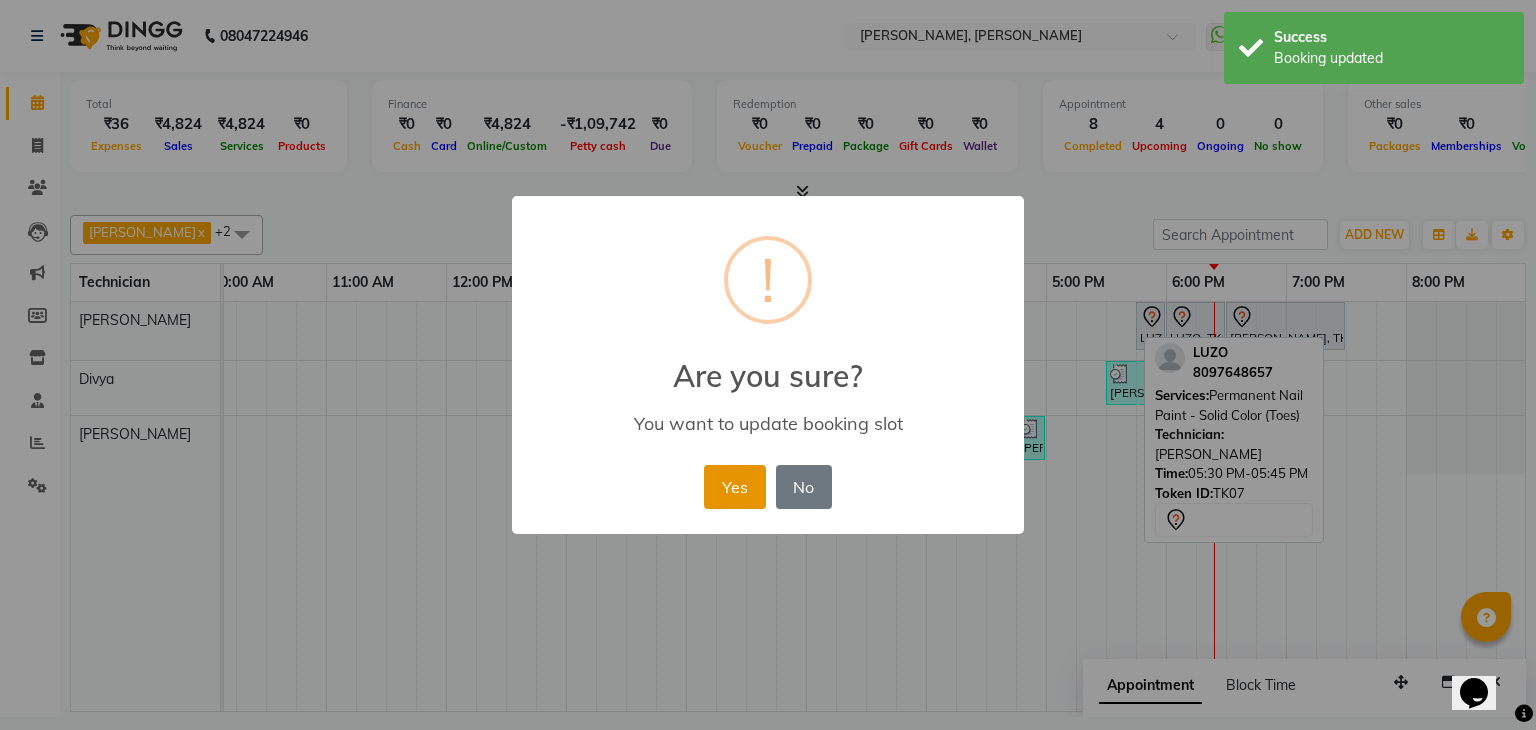 click on "Yes" at bounding box center [734, 487] 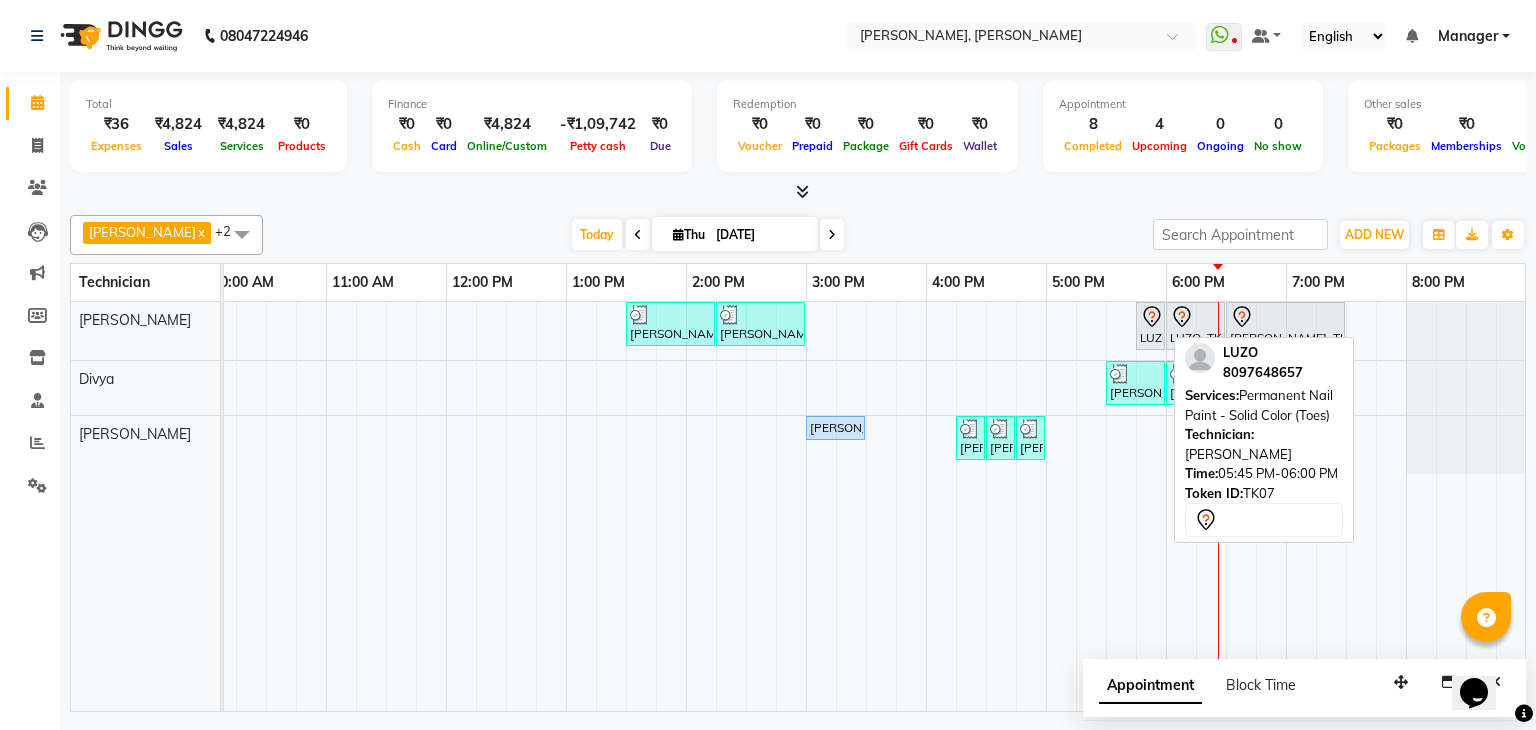 click on "LUZO, TK07, 05:45 PM-06:00 PM, Permanent Nail Paint - Solid Color (Toes)" at bounding box center (1150, 326) 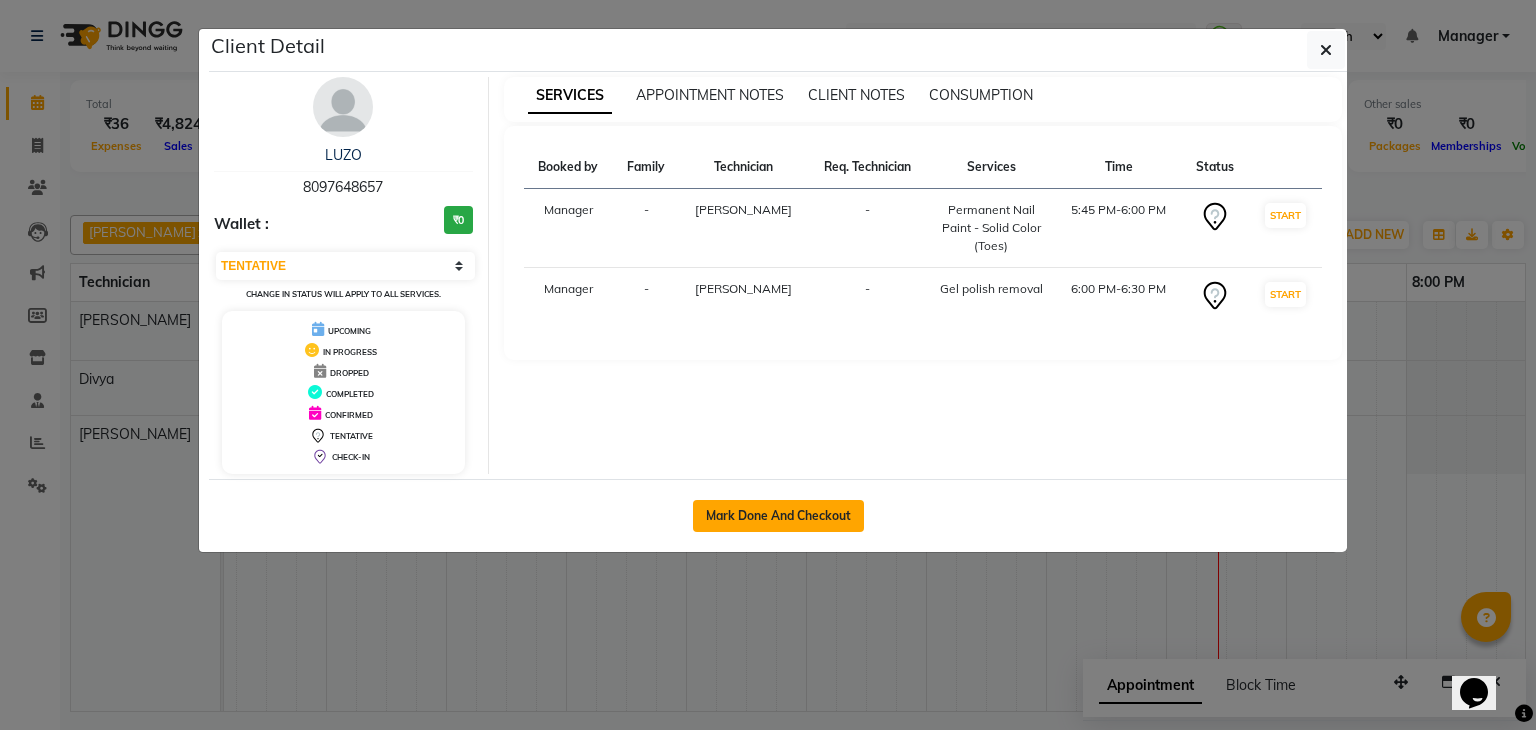 click on "Mark Done And Checkout" 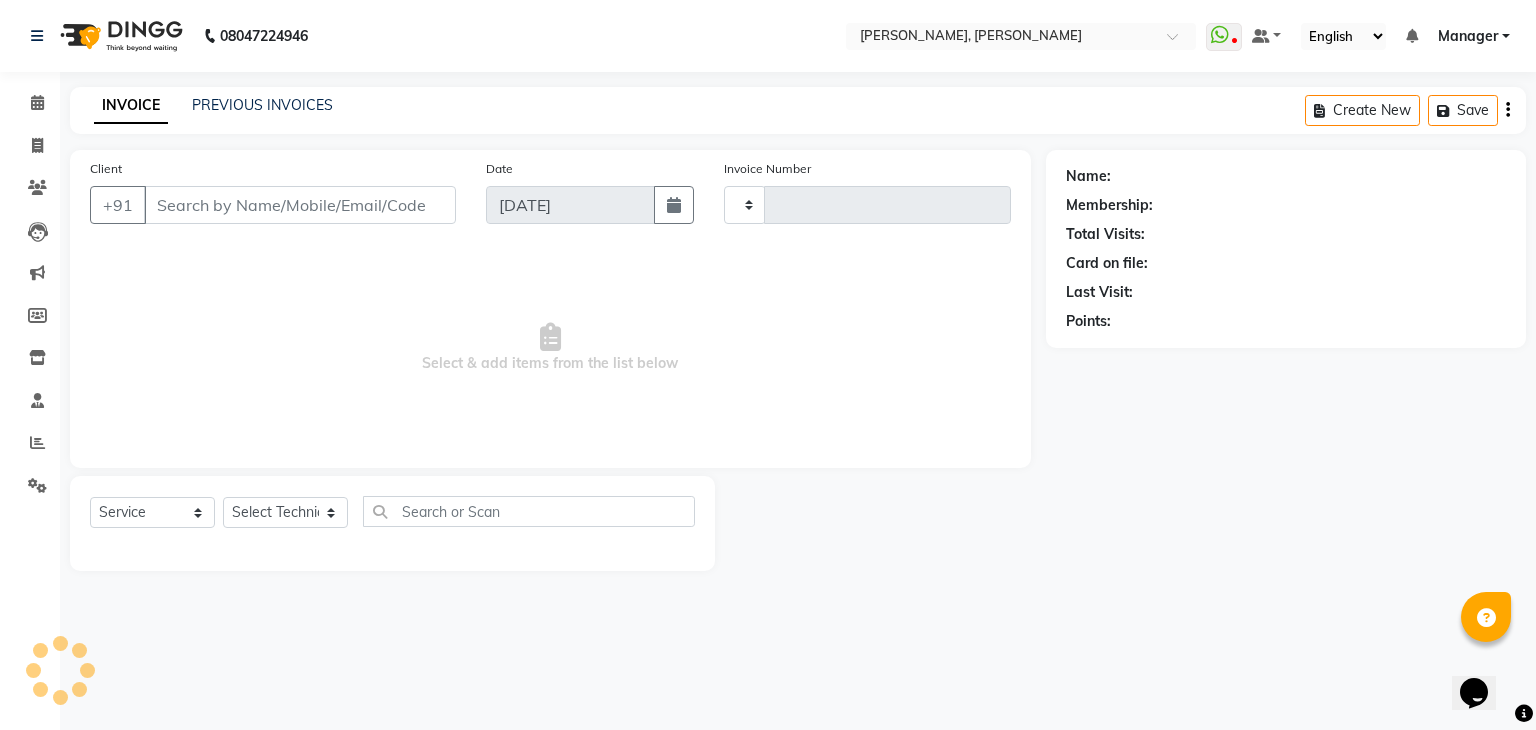 type on "0762" 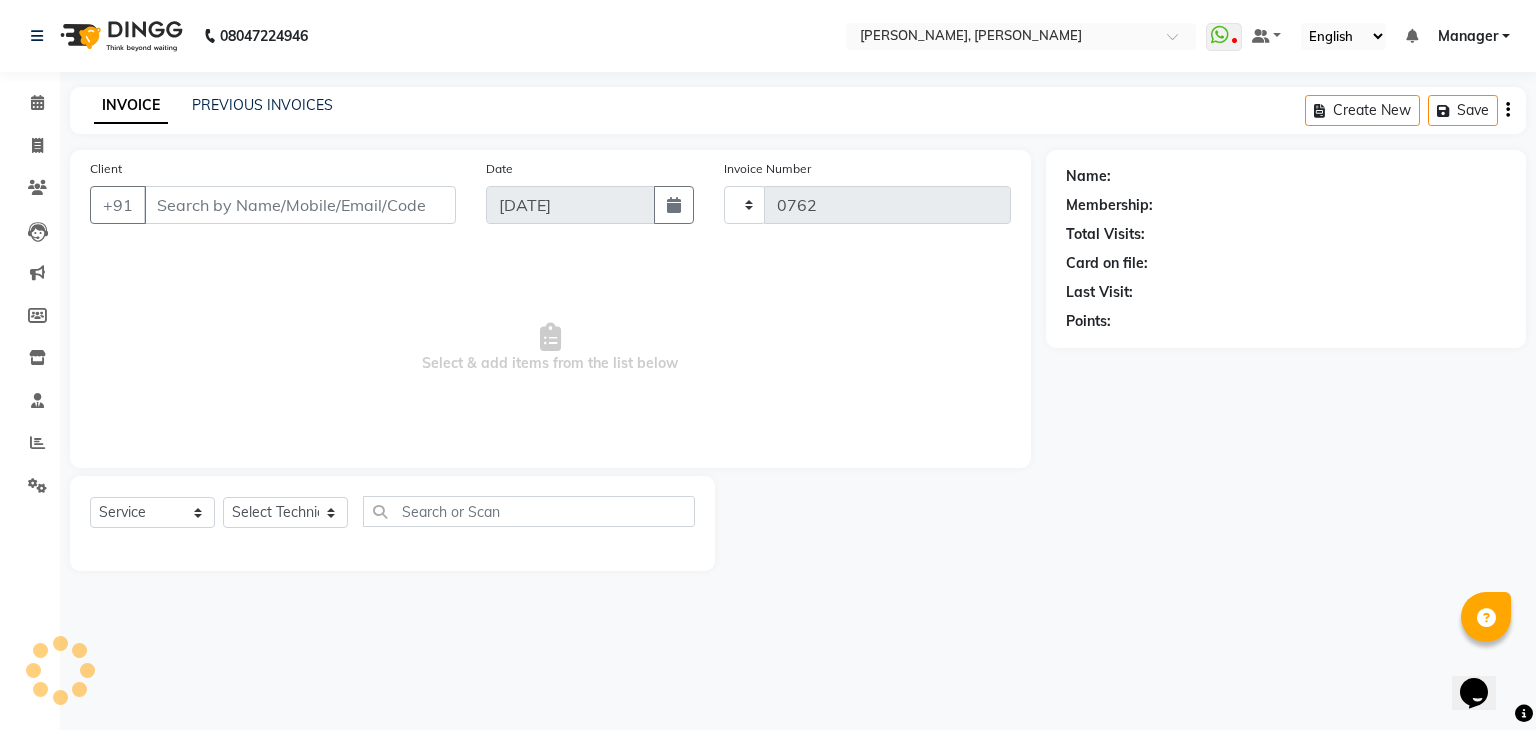 select on "6455" 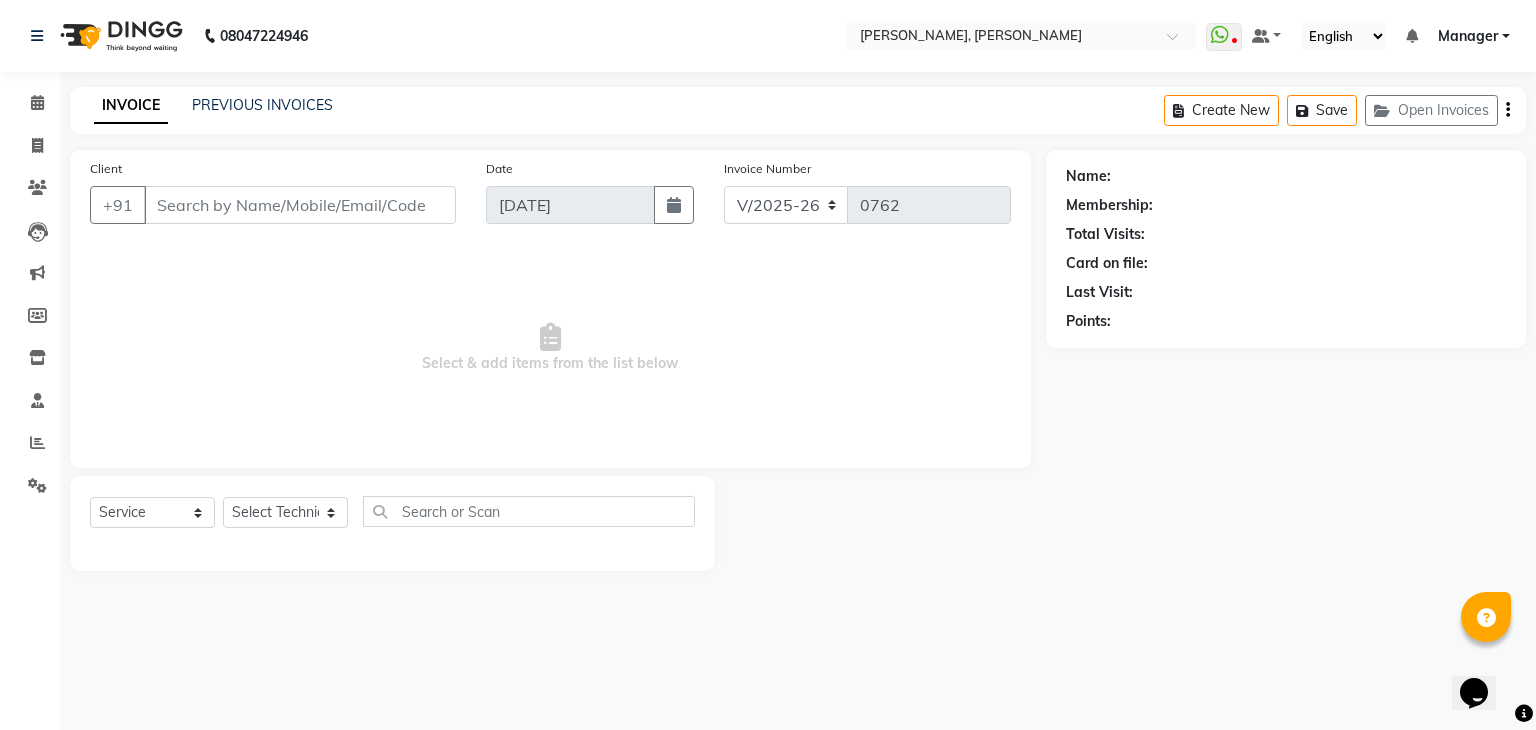type on "80******57" 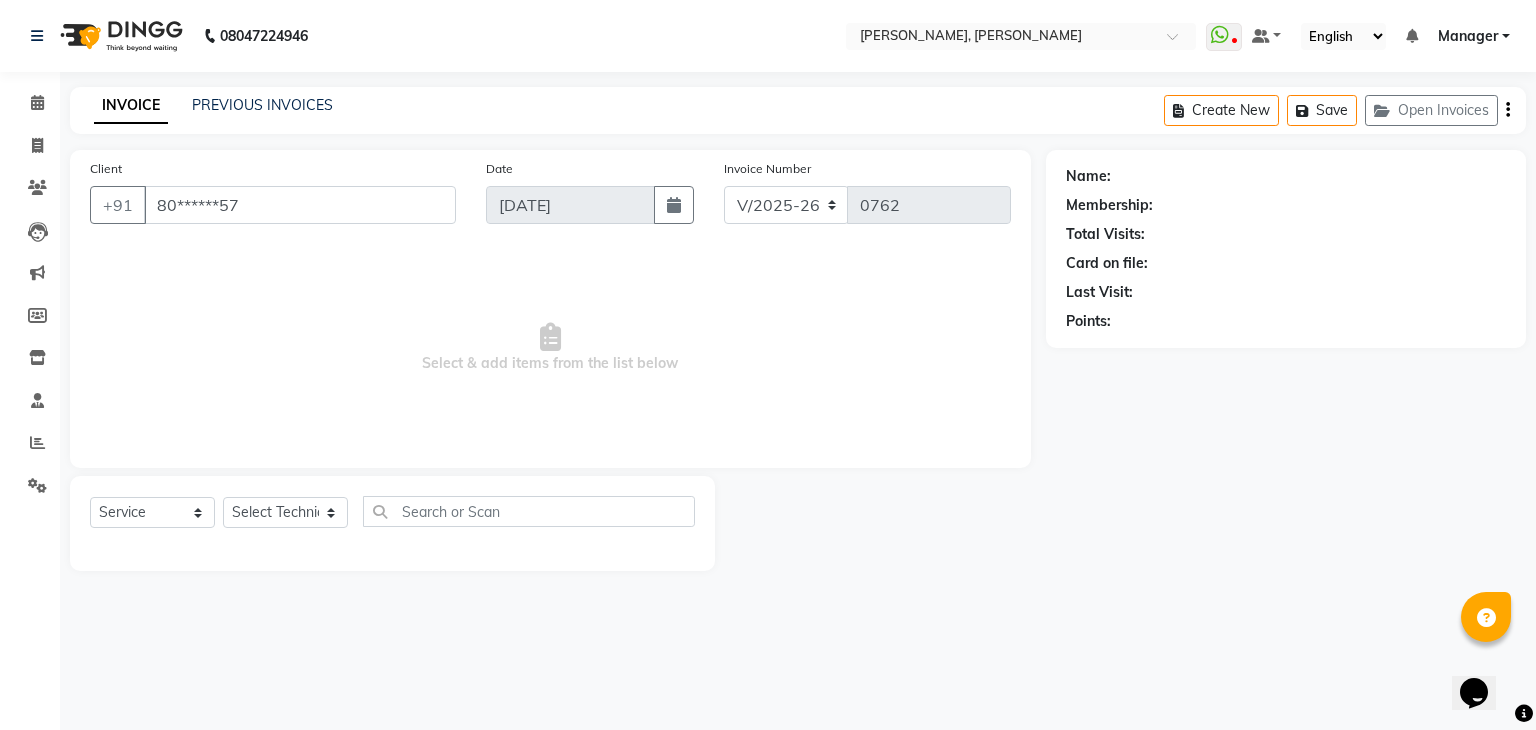 select on "54412" 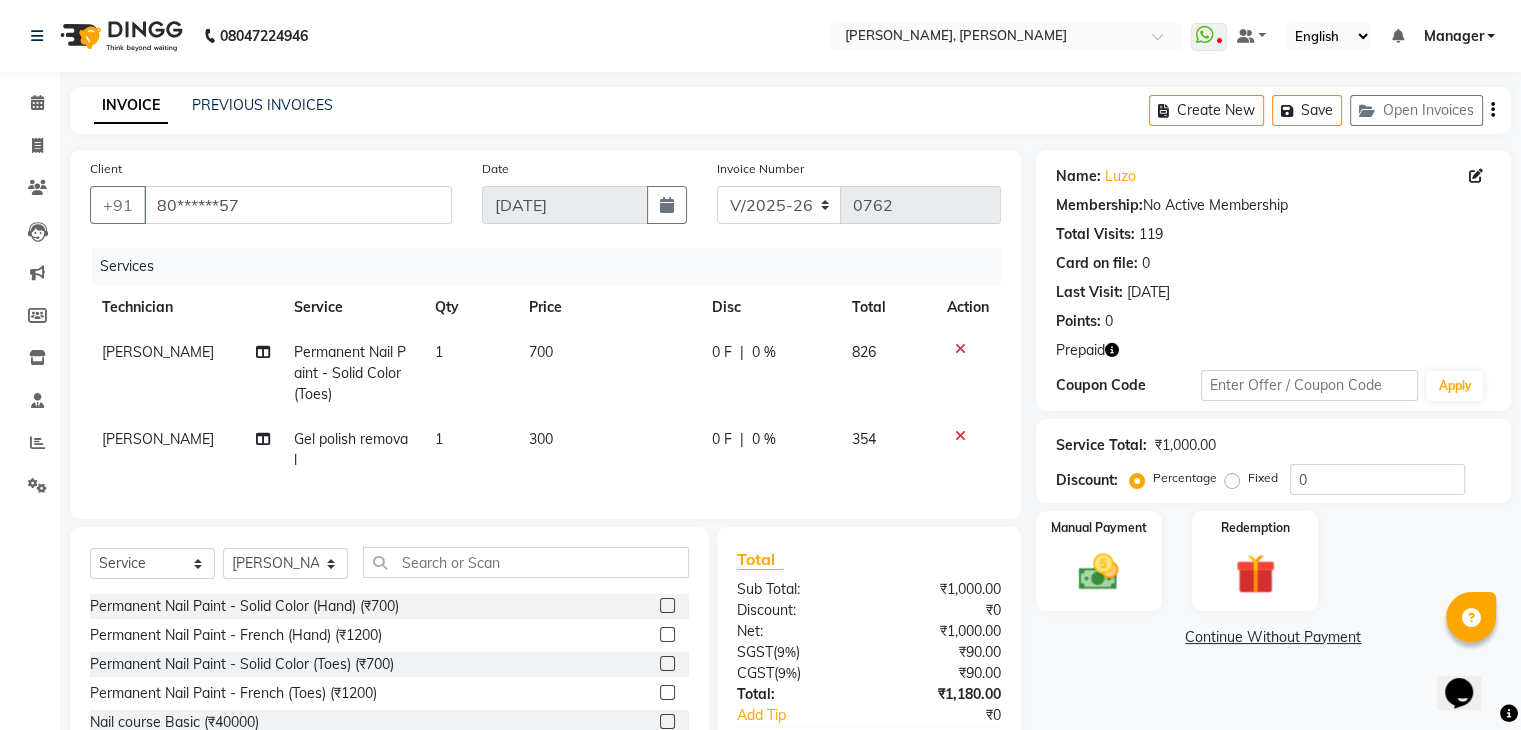 scroll, scrollTop: 0, scrollLeft: 14, axis: horizontal 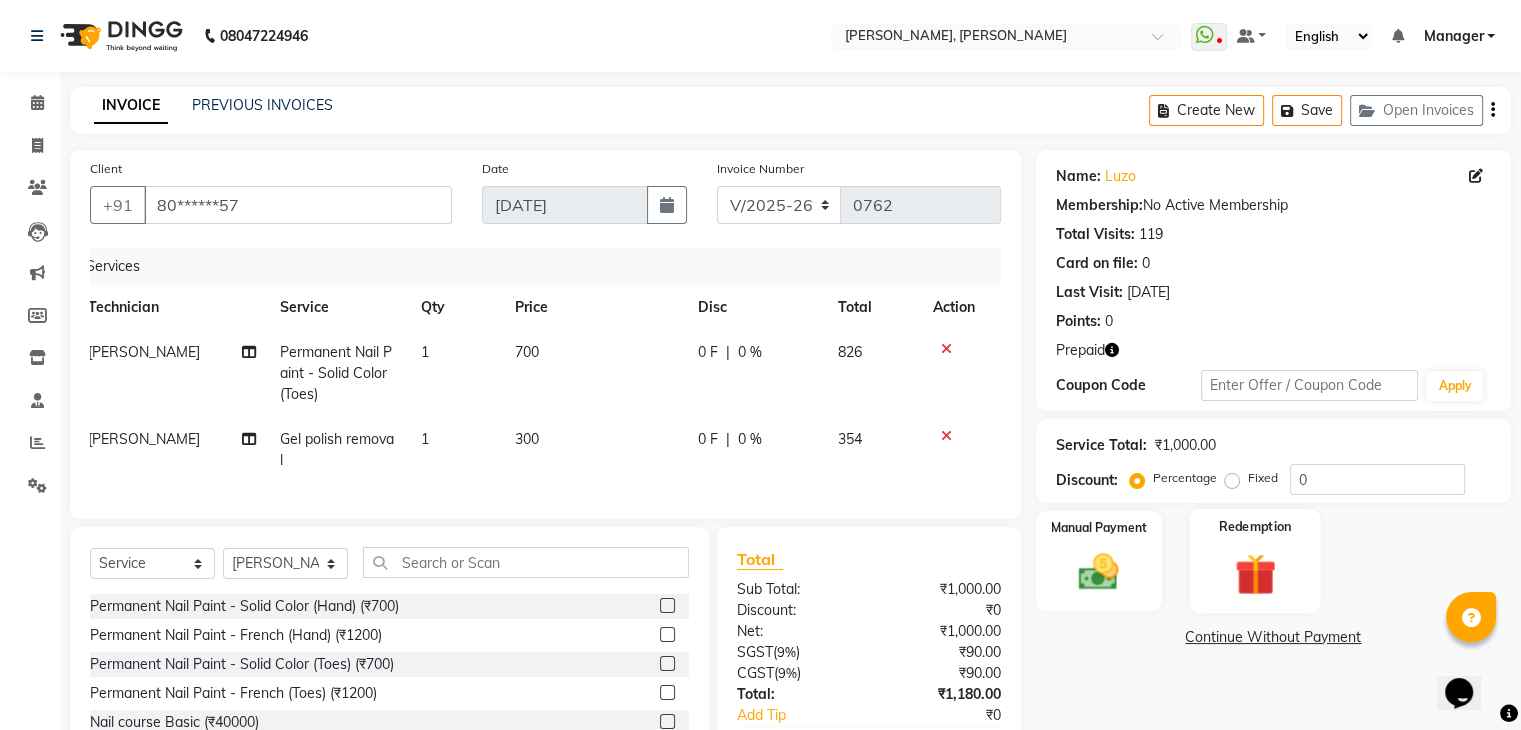 click 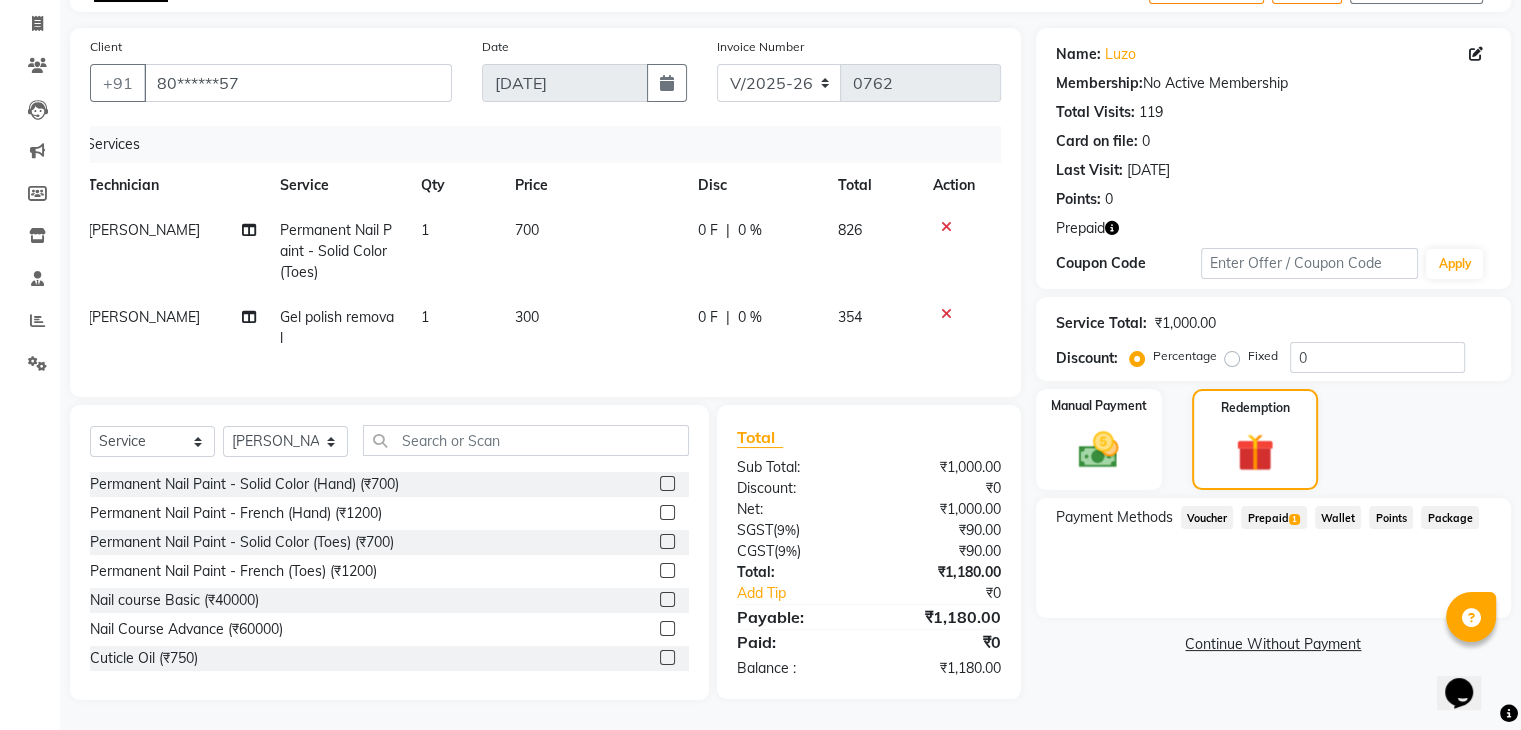 scroll, scrollTop: 137, scrollLeft: 0, axis: vertical 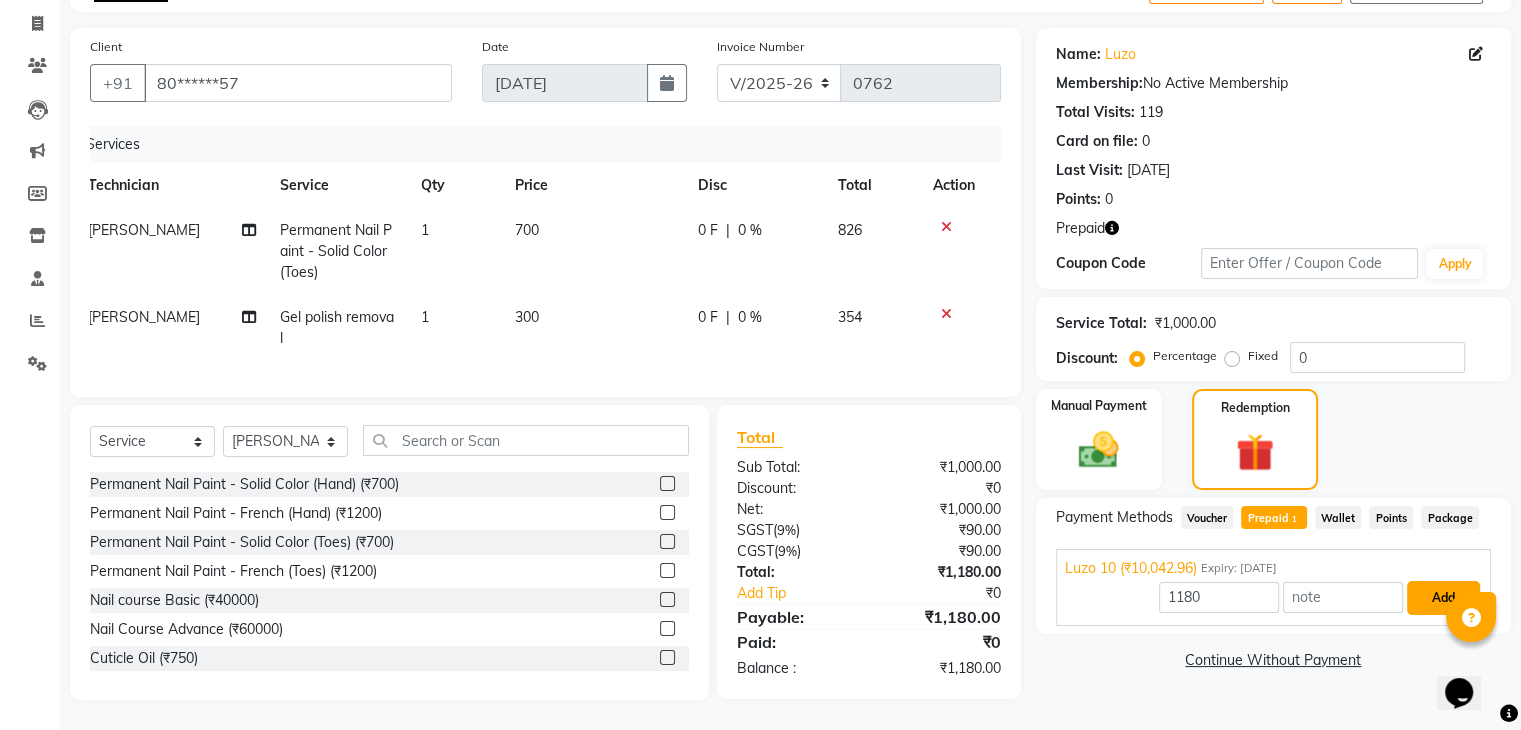 click on "Add" at bounding box center (1443, 598) 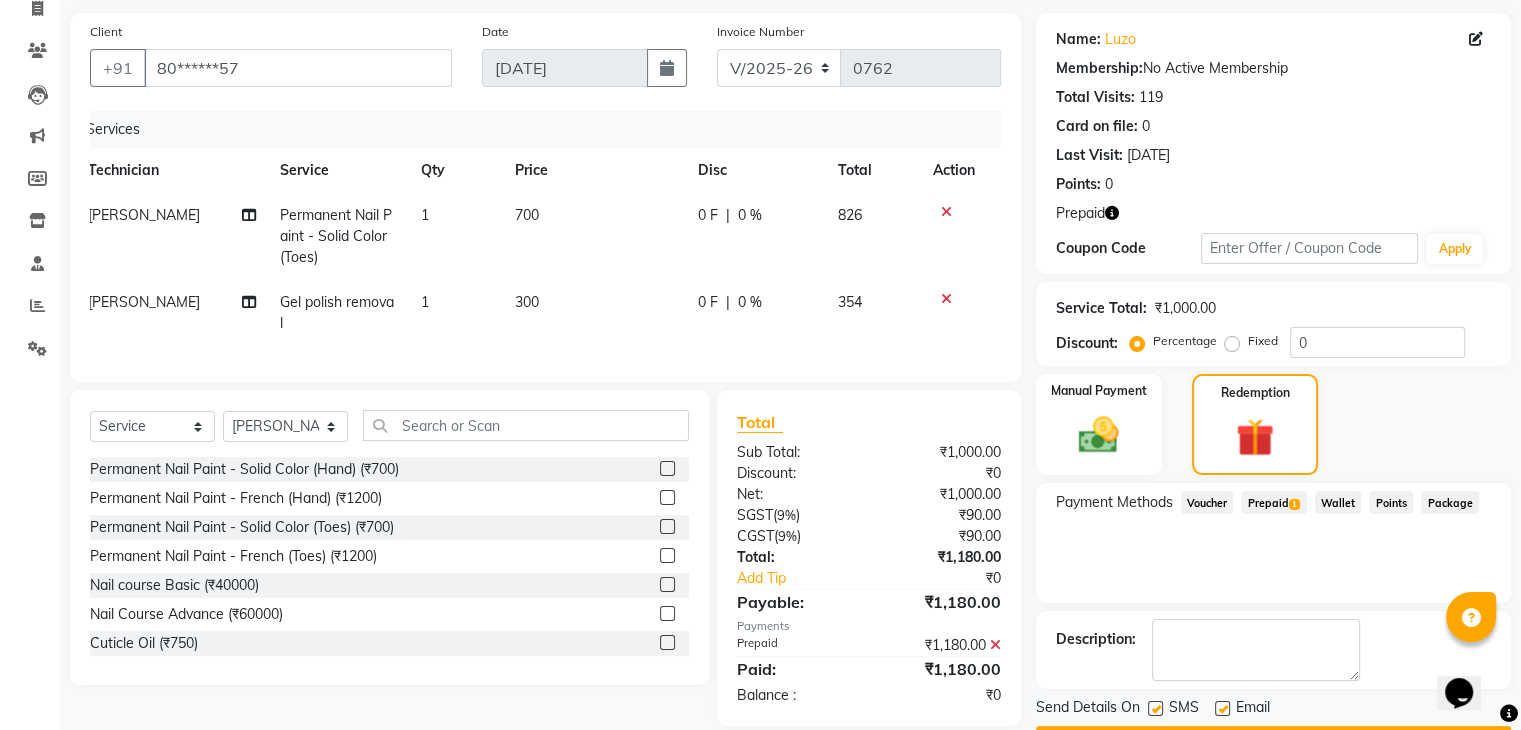 scroll, scrollTop: 193, scrollLeft: 0, axis: vertical 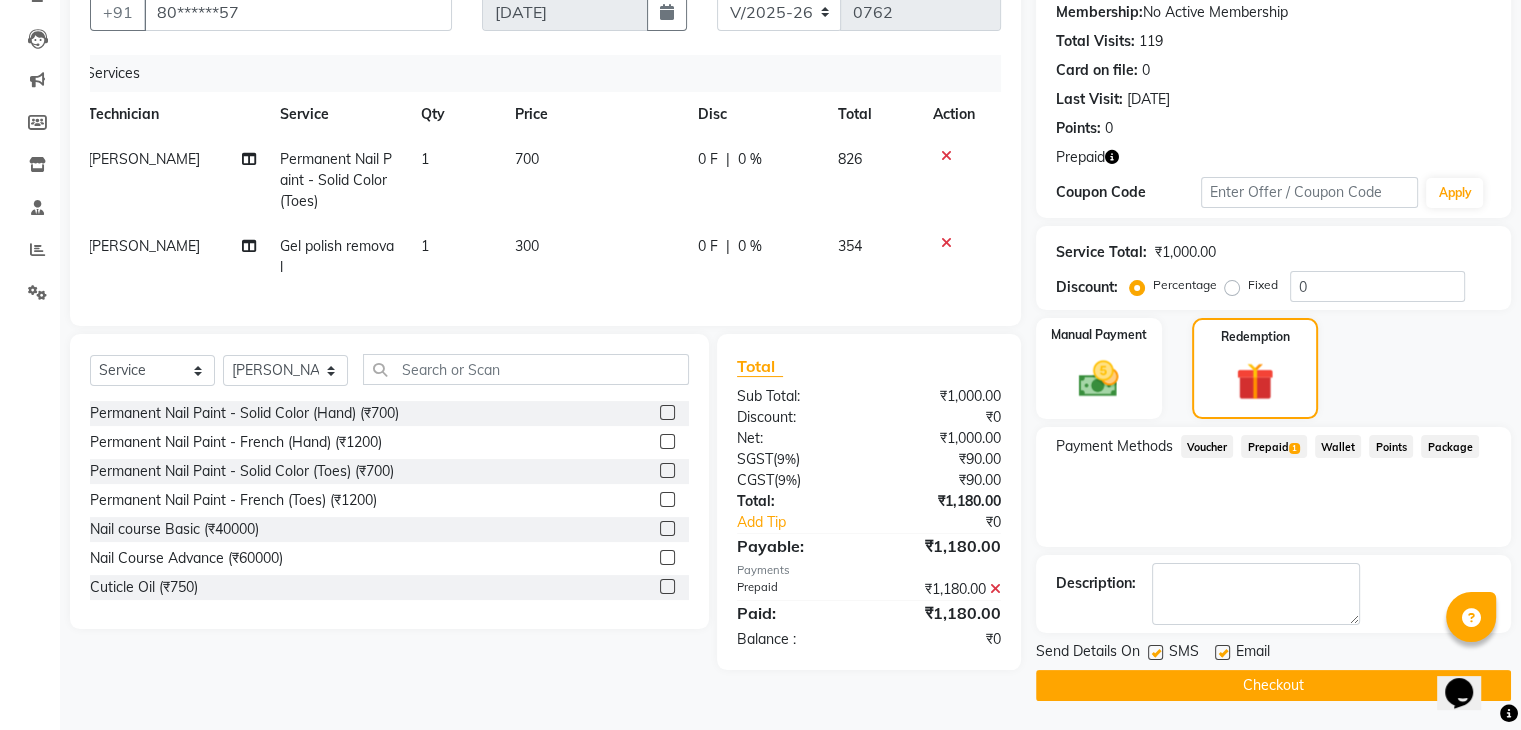 click on "Checkout" 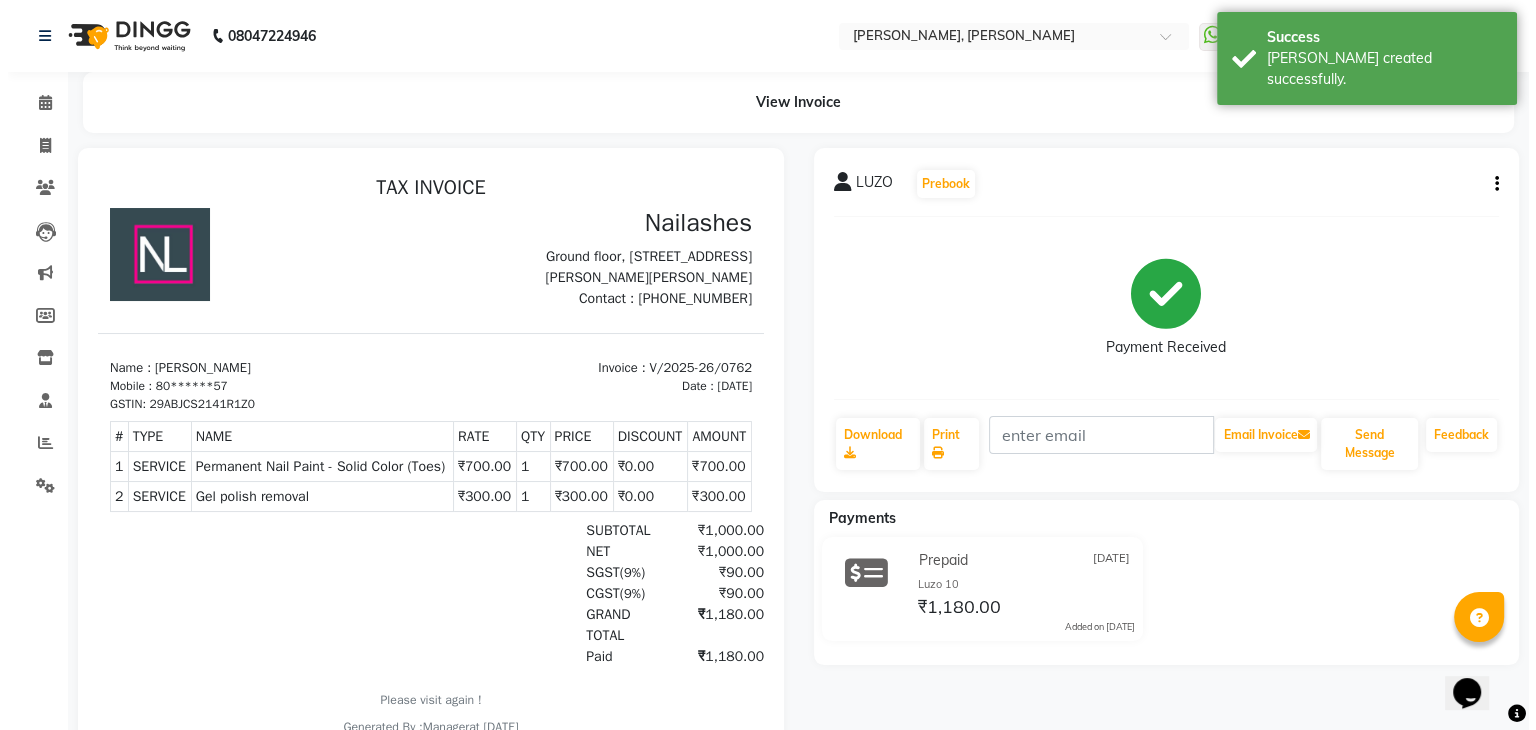 scroll, scrollTop: 0, scrollLeft: 0, axis: both 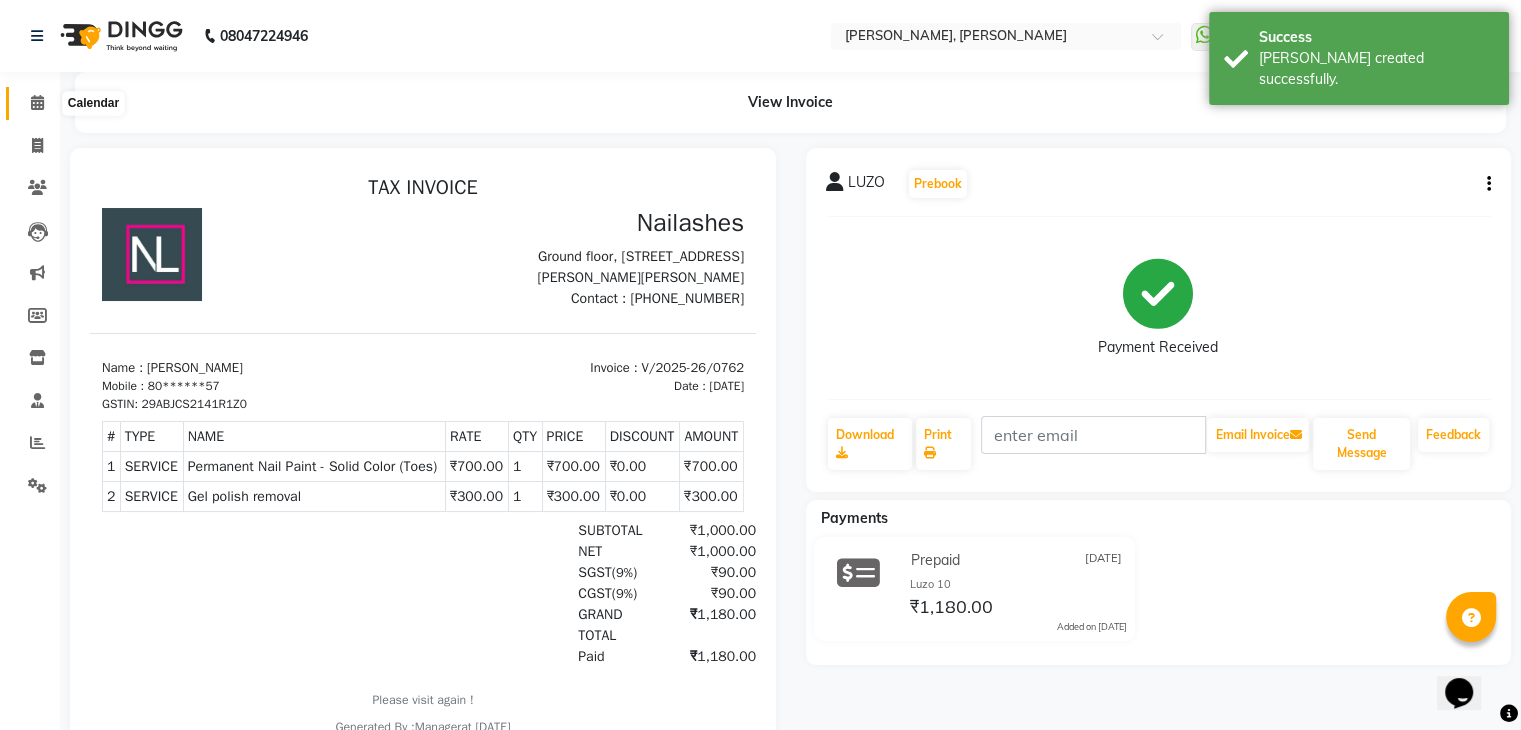 click 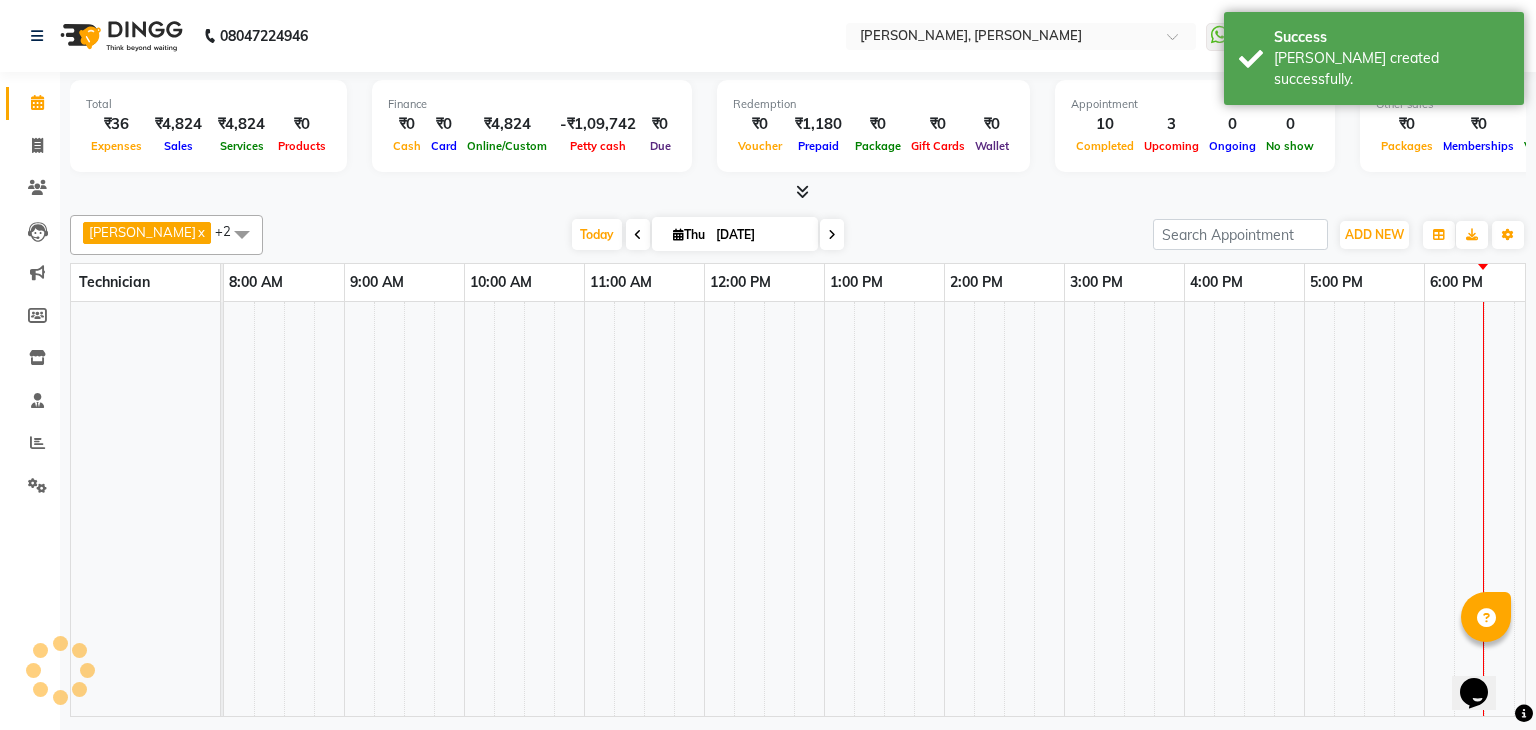 scroll, scrollTop: 0, scrollLeft: 0, axis: both 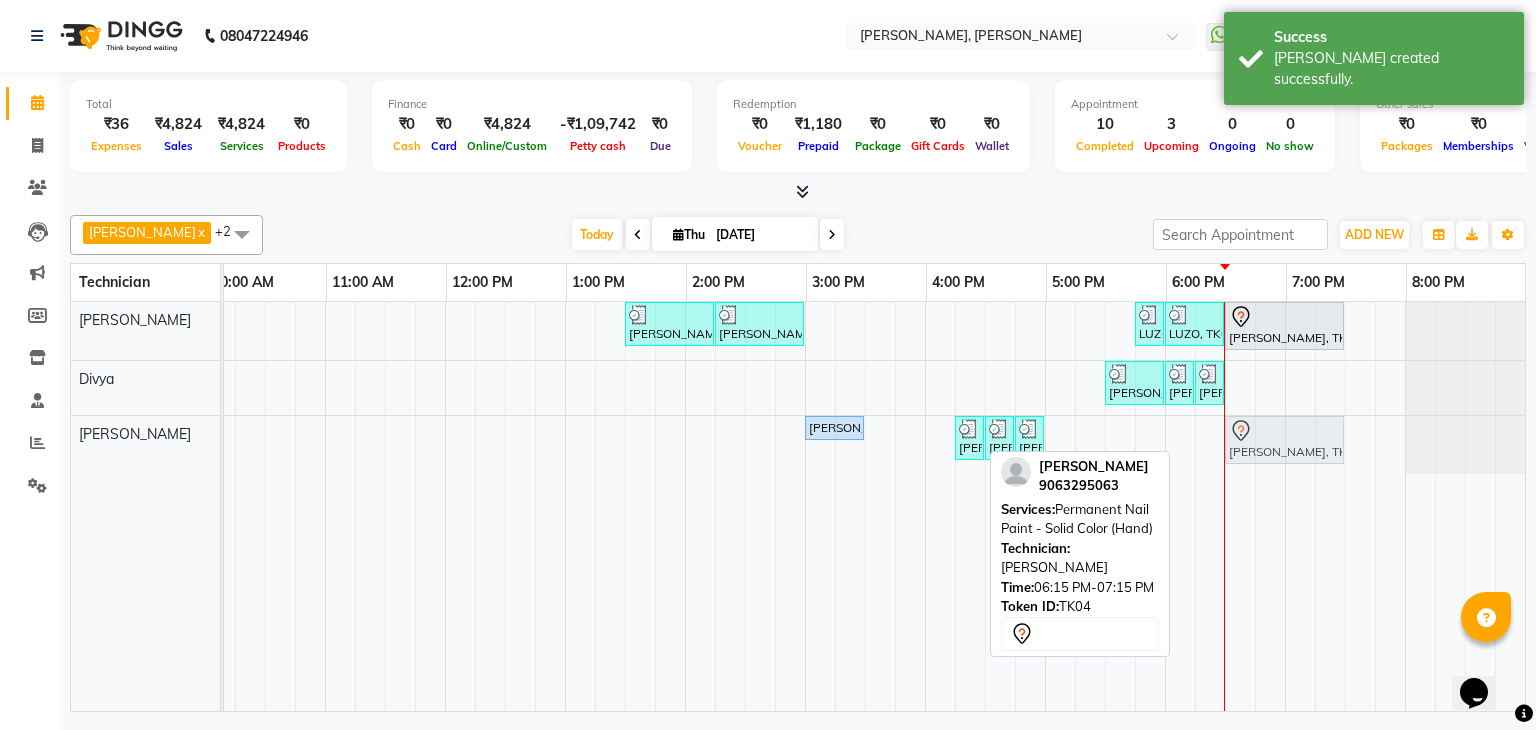 drag, startPoint x: 1239, startPoint y: 429, endPoint x: 1270, endPoint y: 436, distance: 31.780497 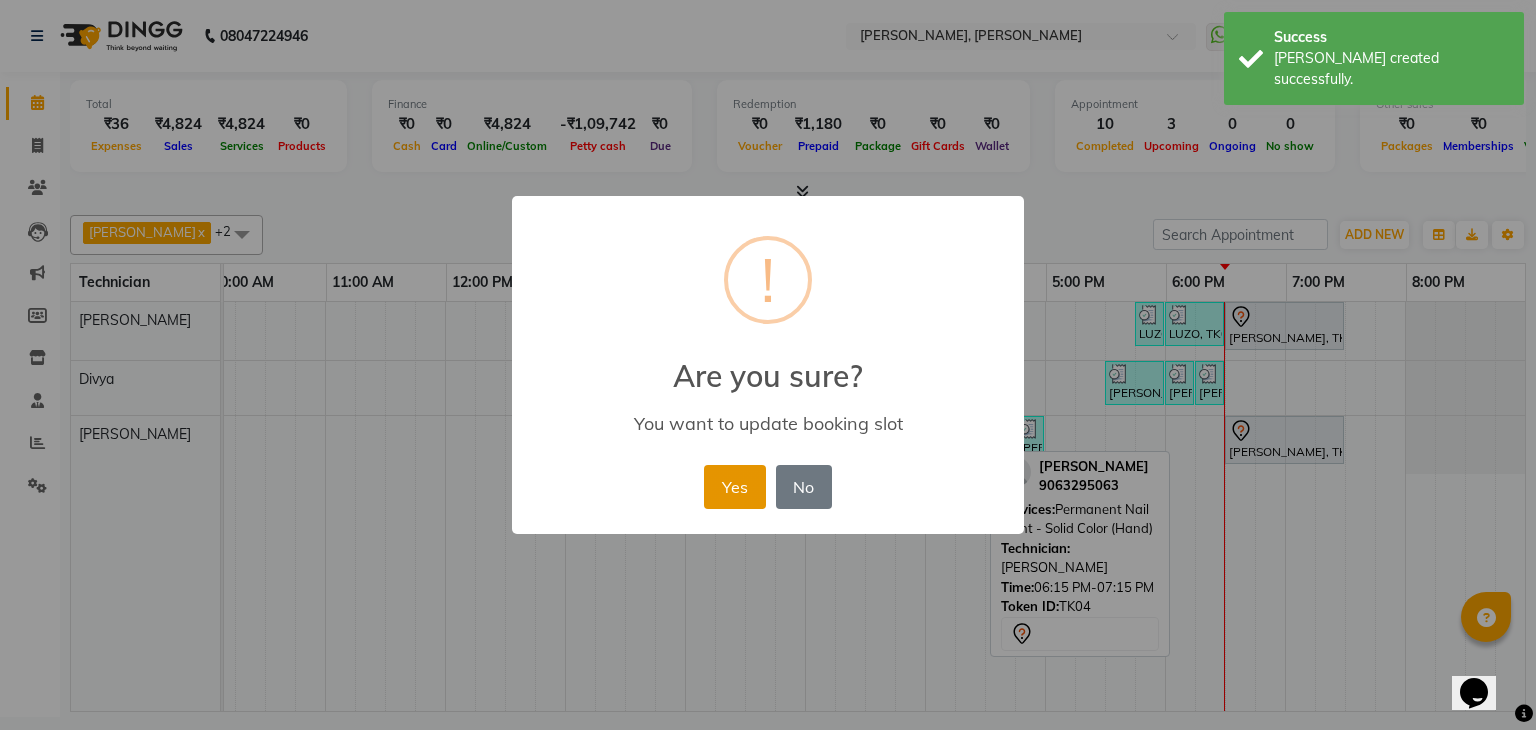 click on "Yes" at bounding box center (734, 487) 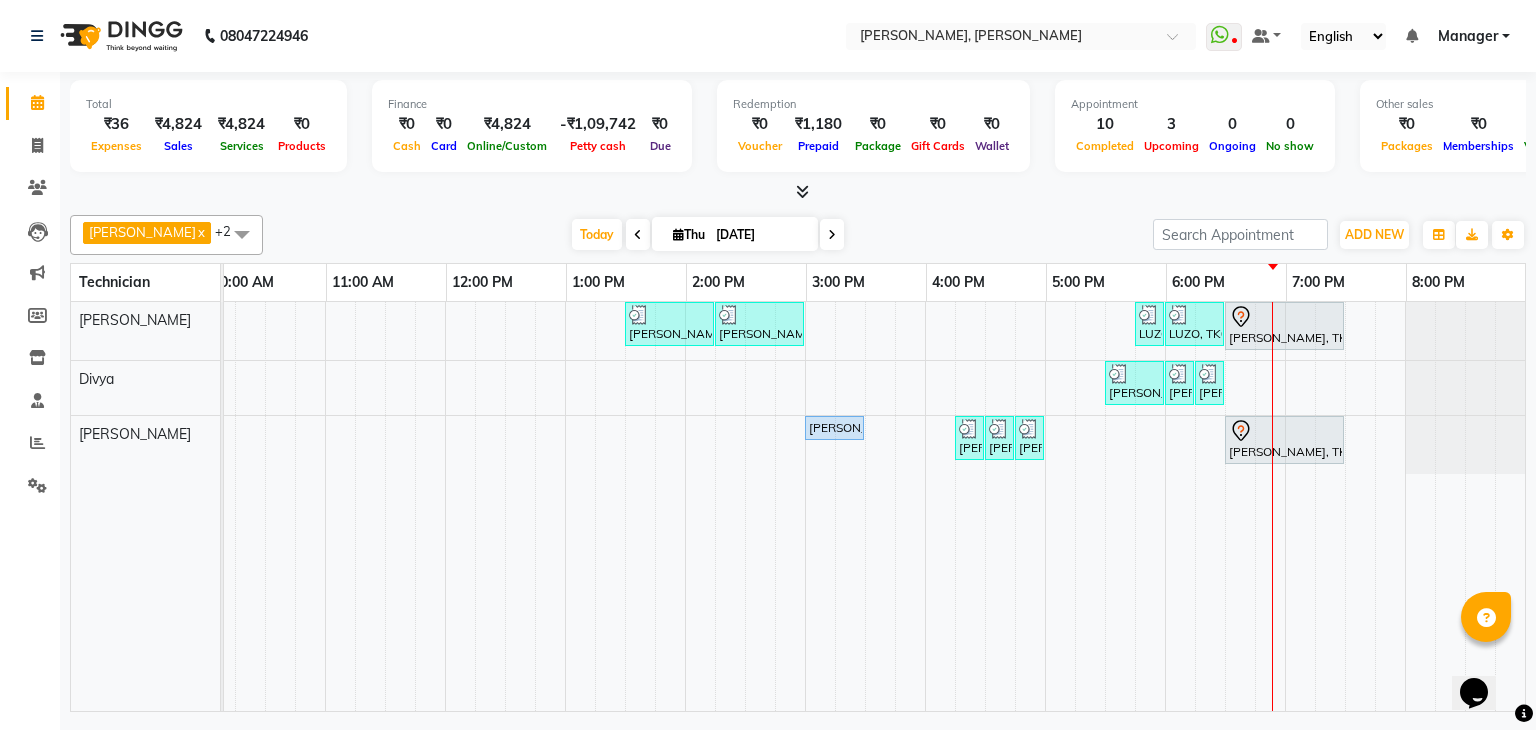scroll, scrollTop: 0, scrollLeft: 49, axis: horizontal 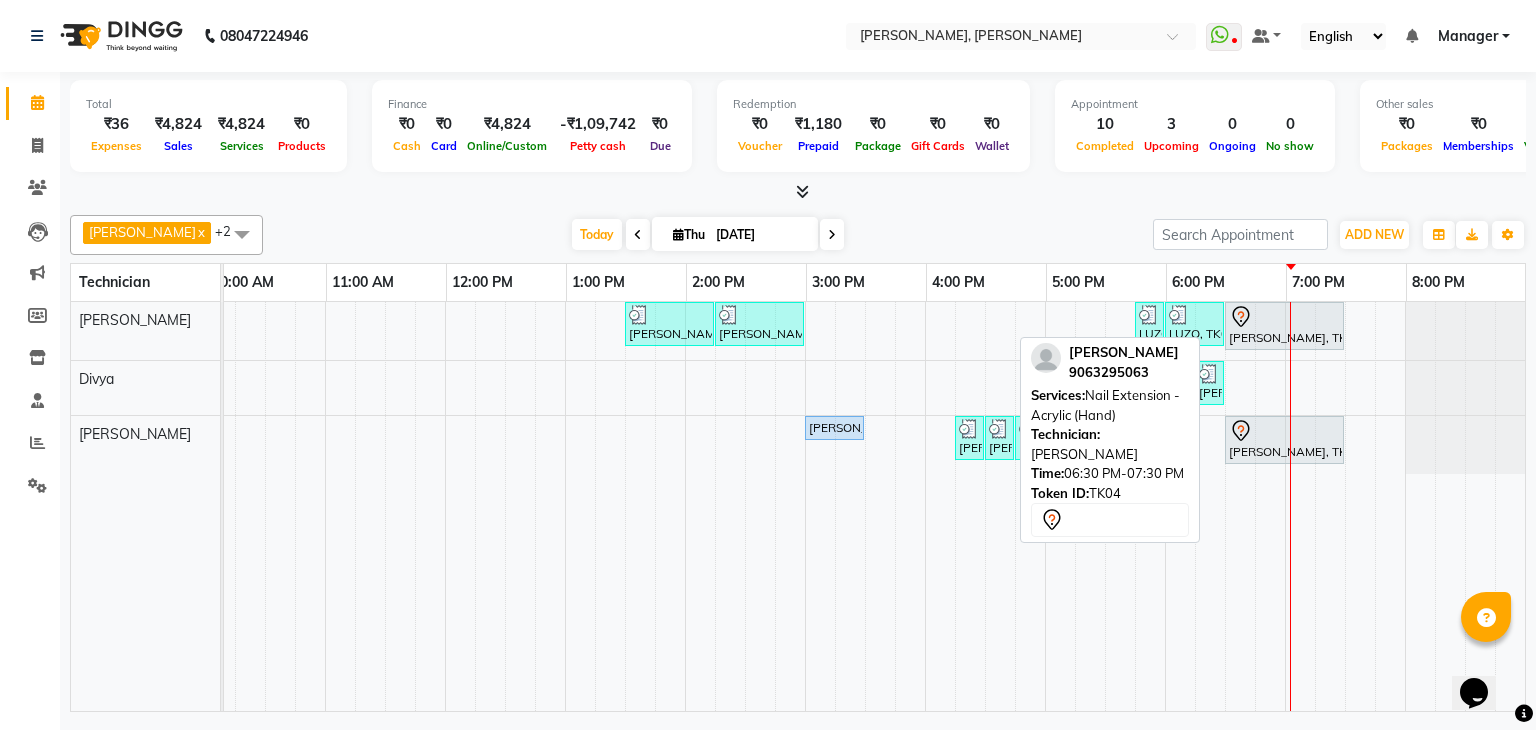 click at bounding box center [1284, 317] 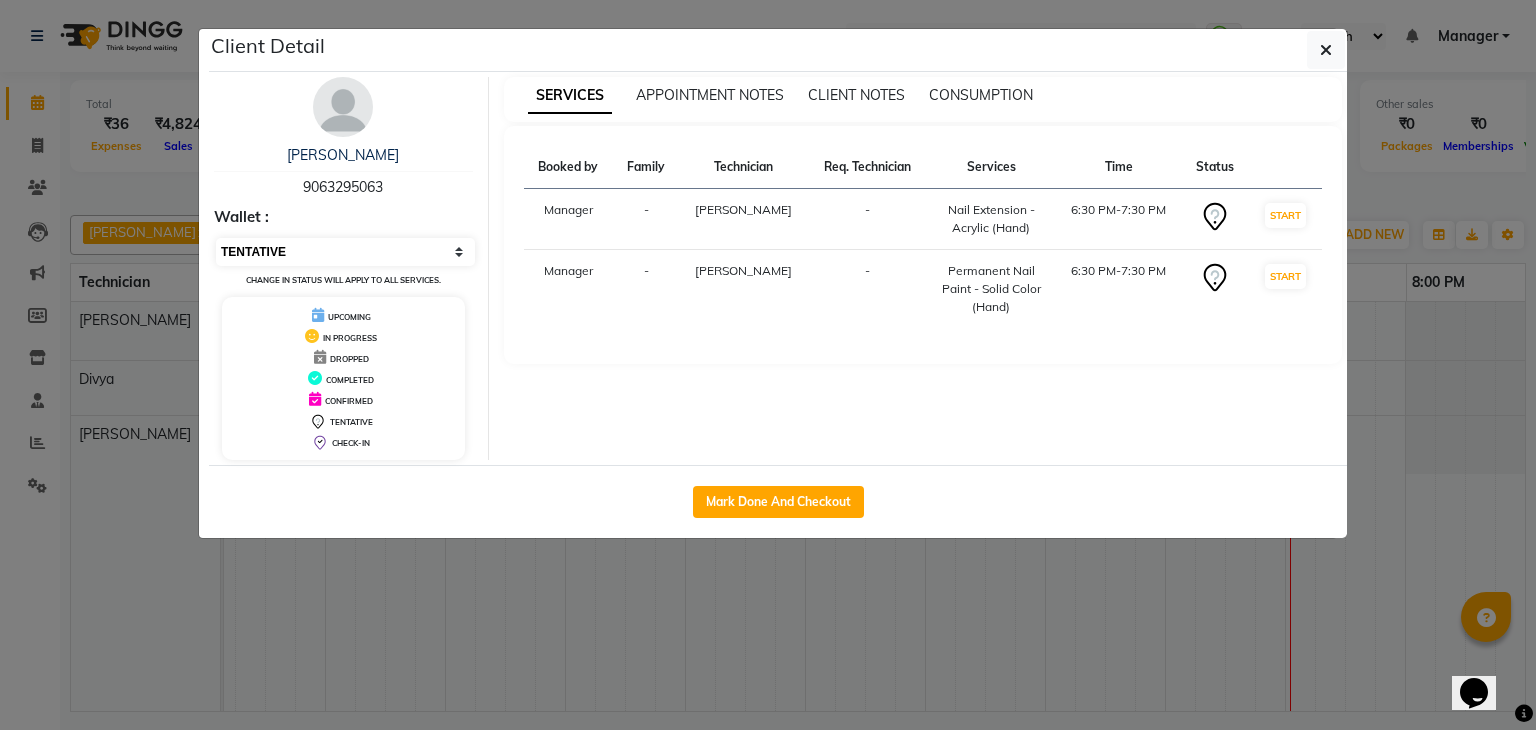 click on "Select IN SERVICE CONFIRMED TENTATIVE CHECK IN MARK DONE DROPPED UPCOMING" at bounding box center [345, 252] 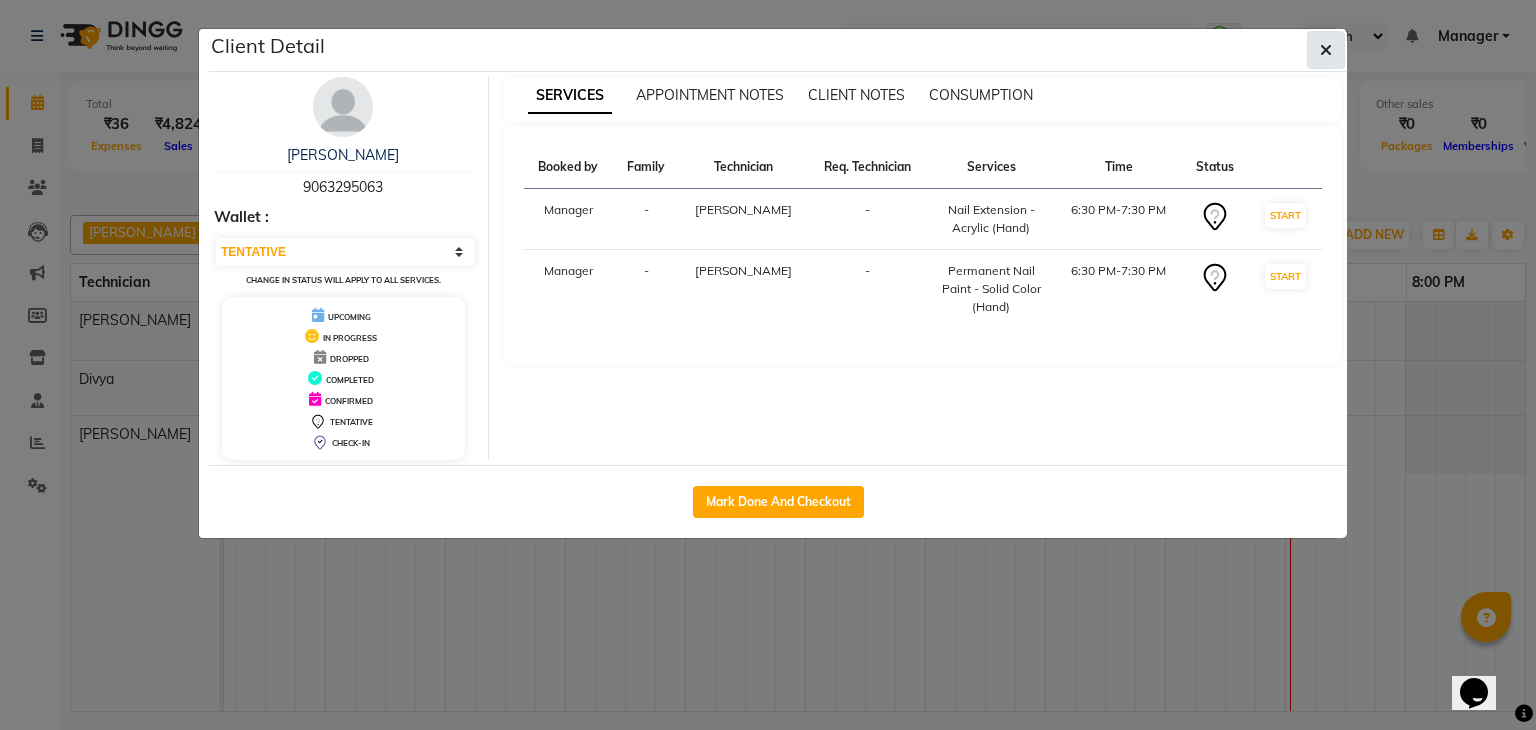 click 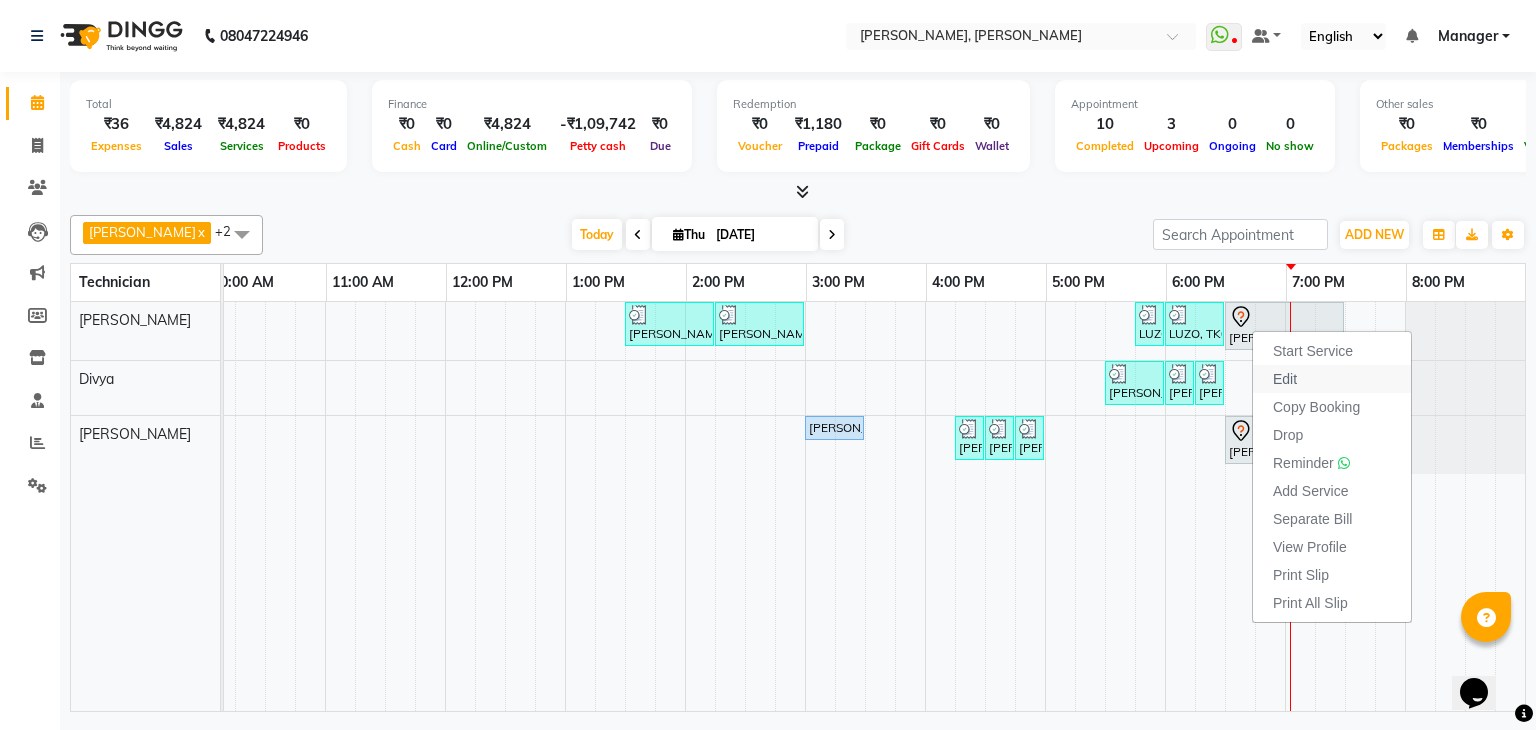 click on "Edit" at bounding box center (1285, 379) 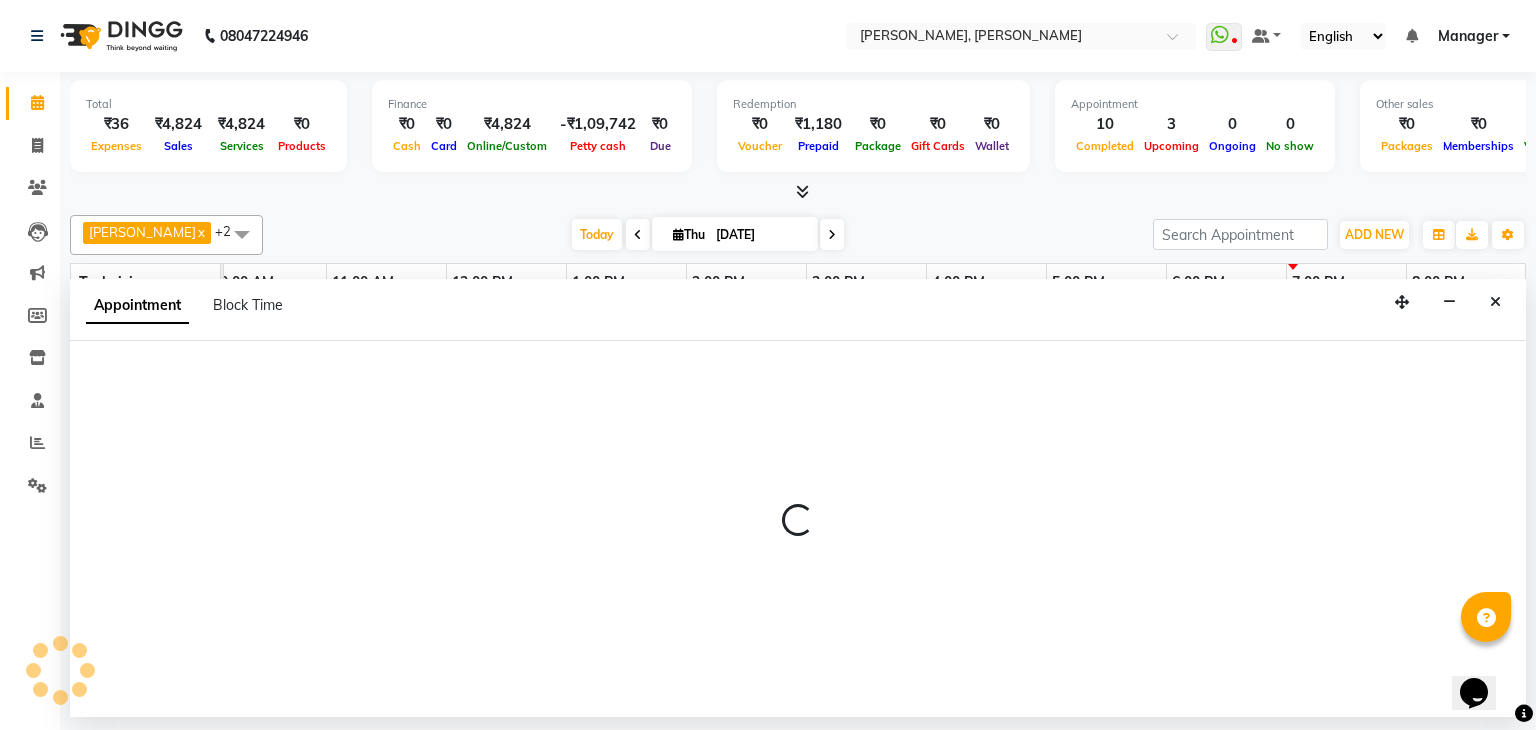select on "tentative" 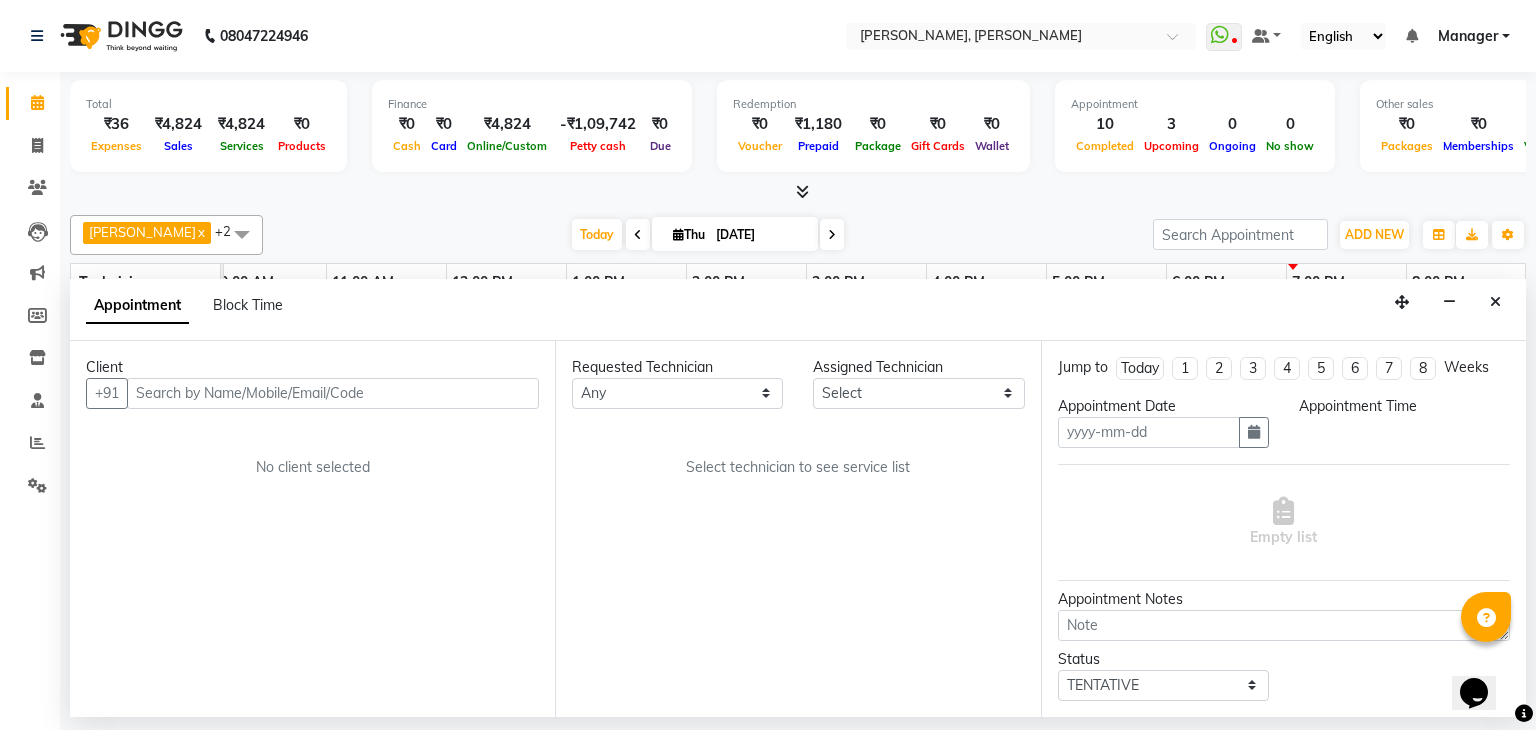 type on "[DATE]" 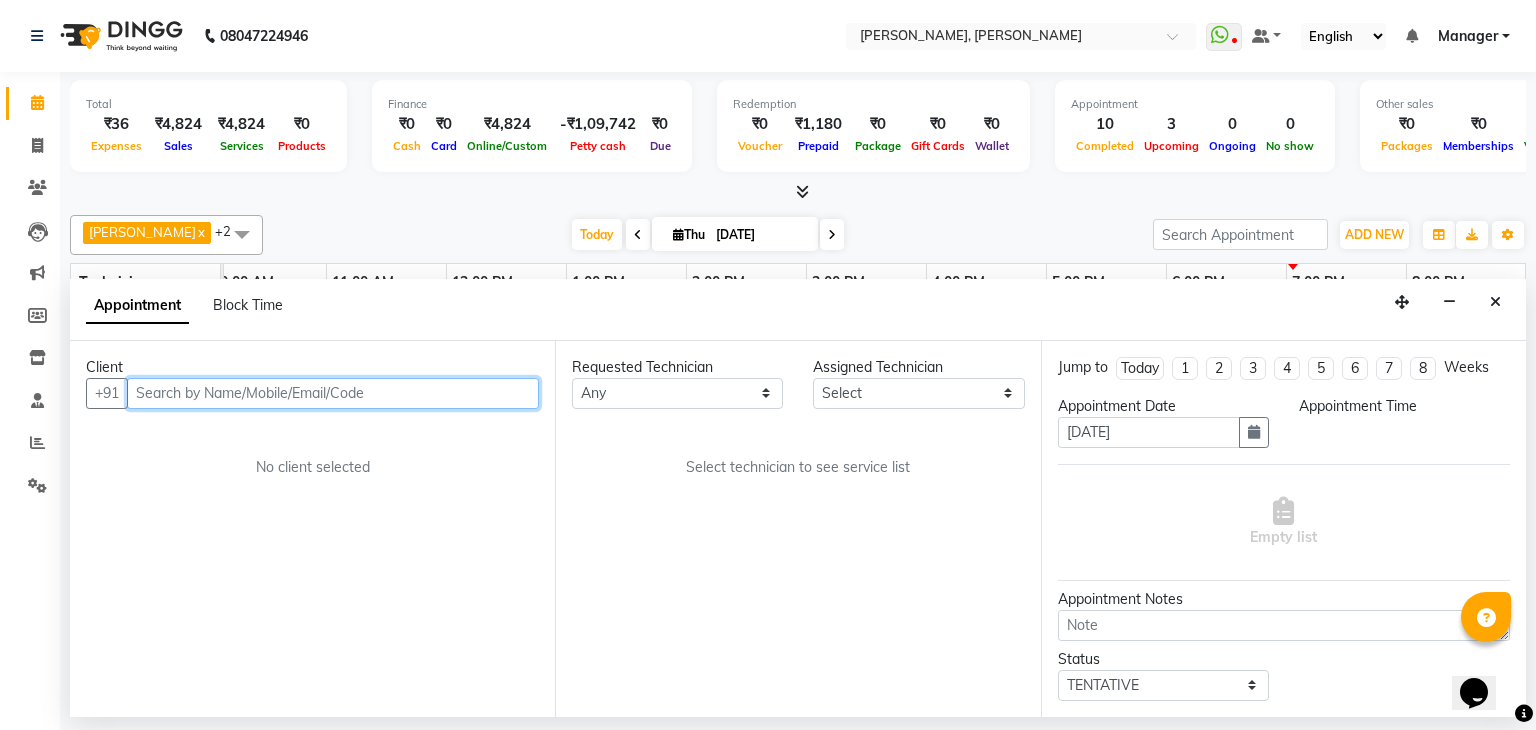 select on "81777" 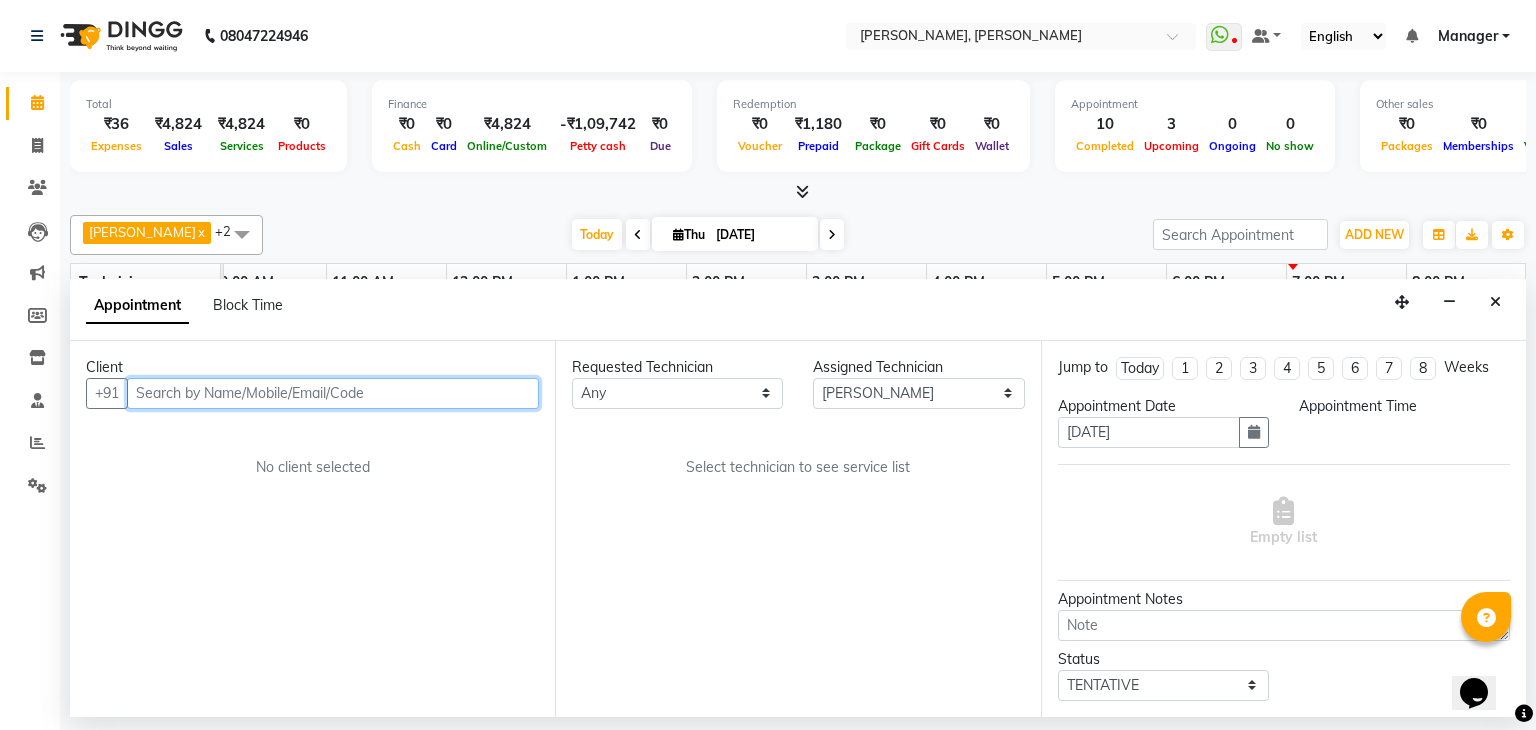 scroll, scrollTop: 0, scrollLeft: 0, axis: both 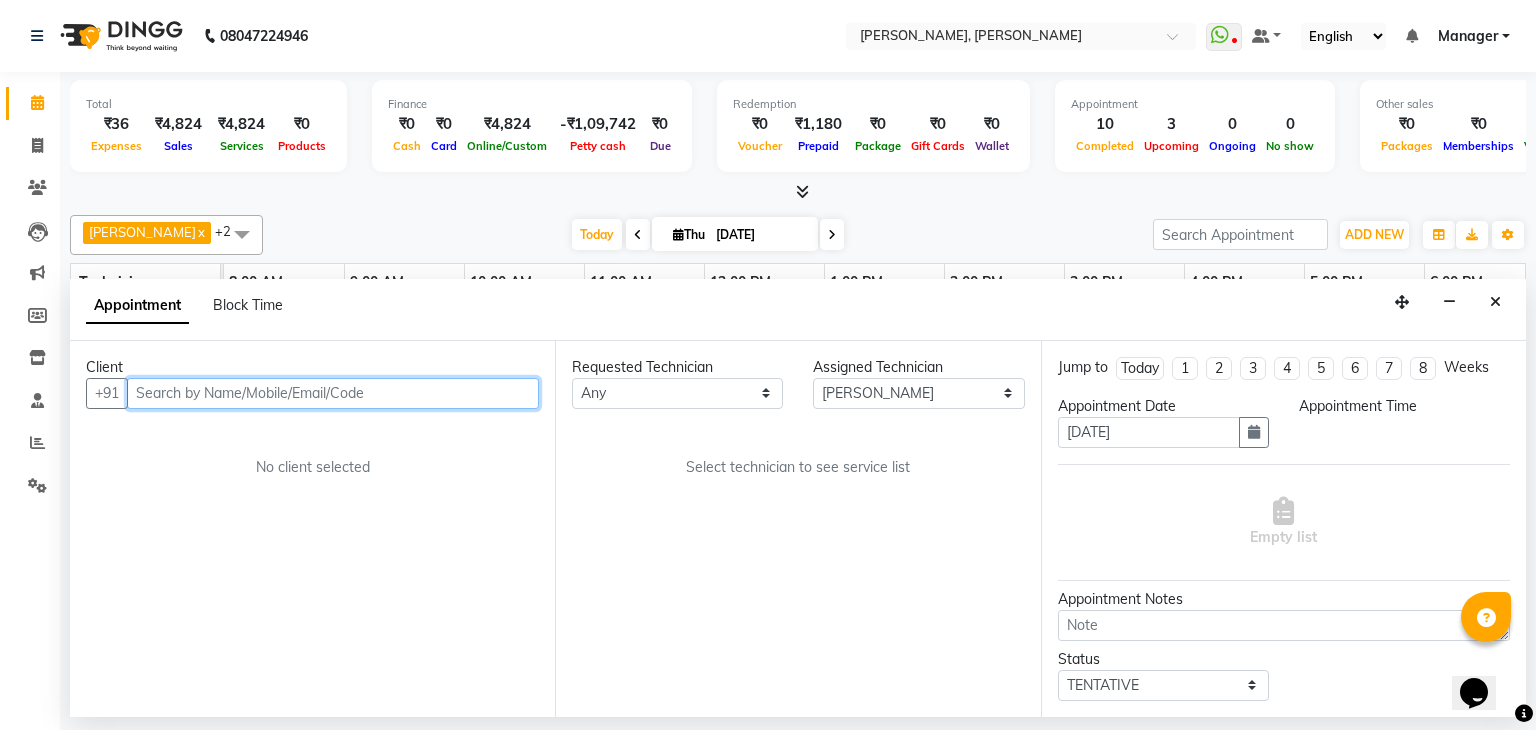 select on "1110" 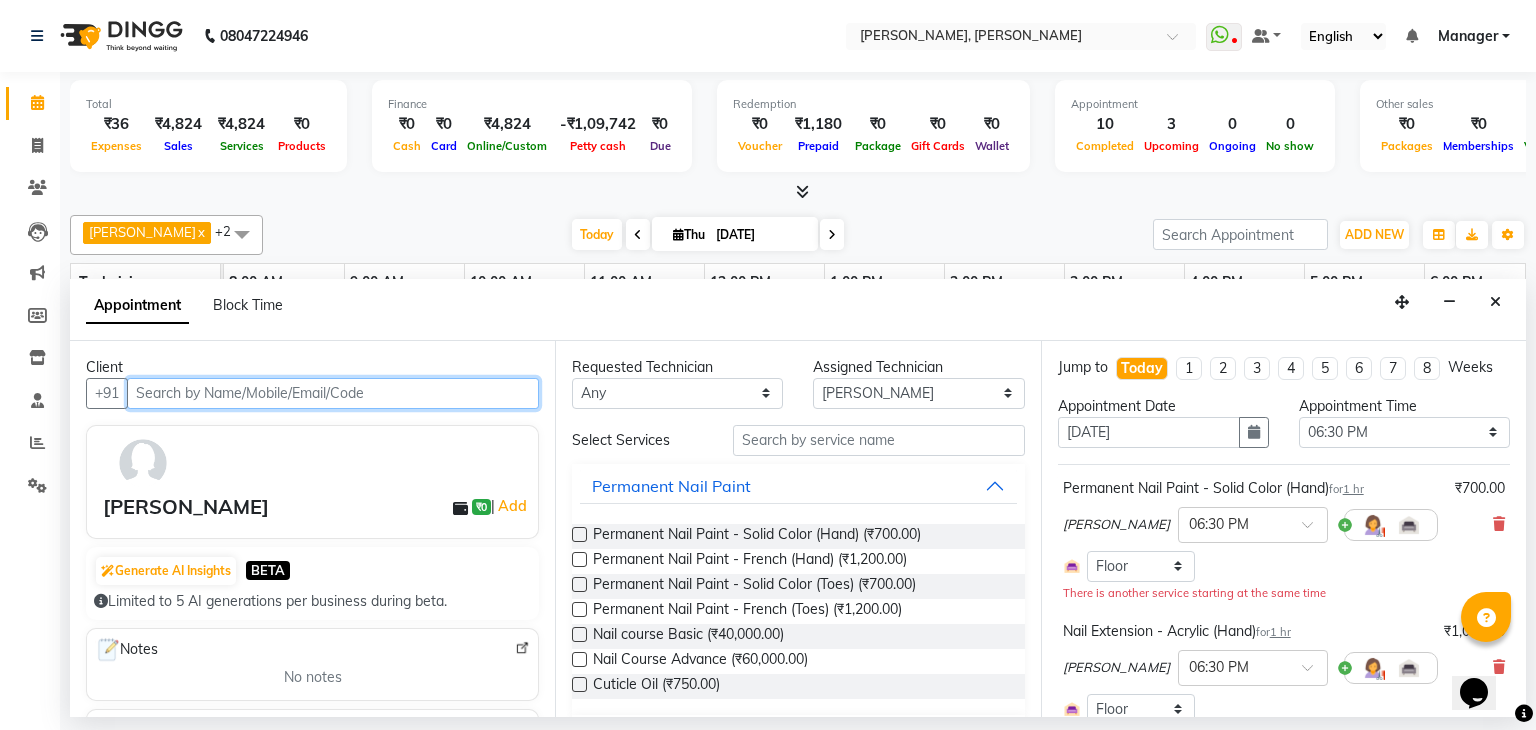 scroll, scrollTop: 0, scrollLeft: 258, axis: horizontal 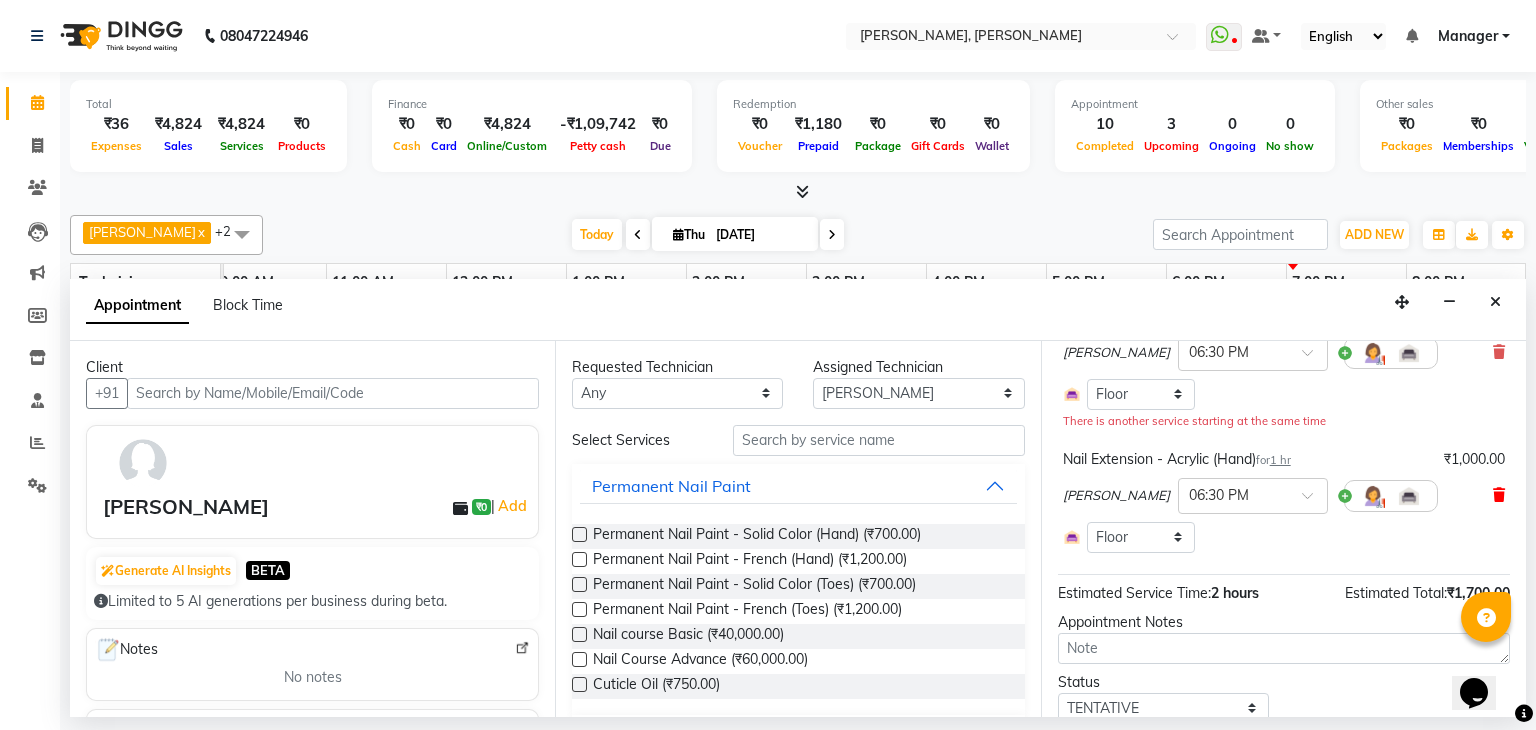 click at bounding box center [1499, 495] 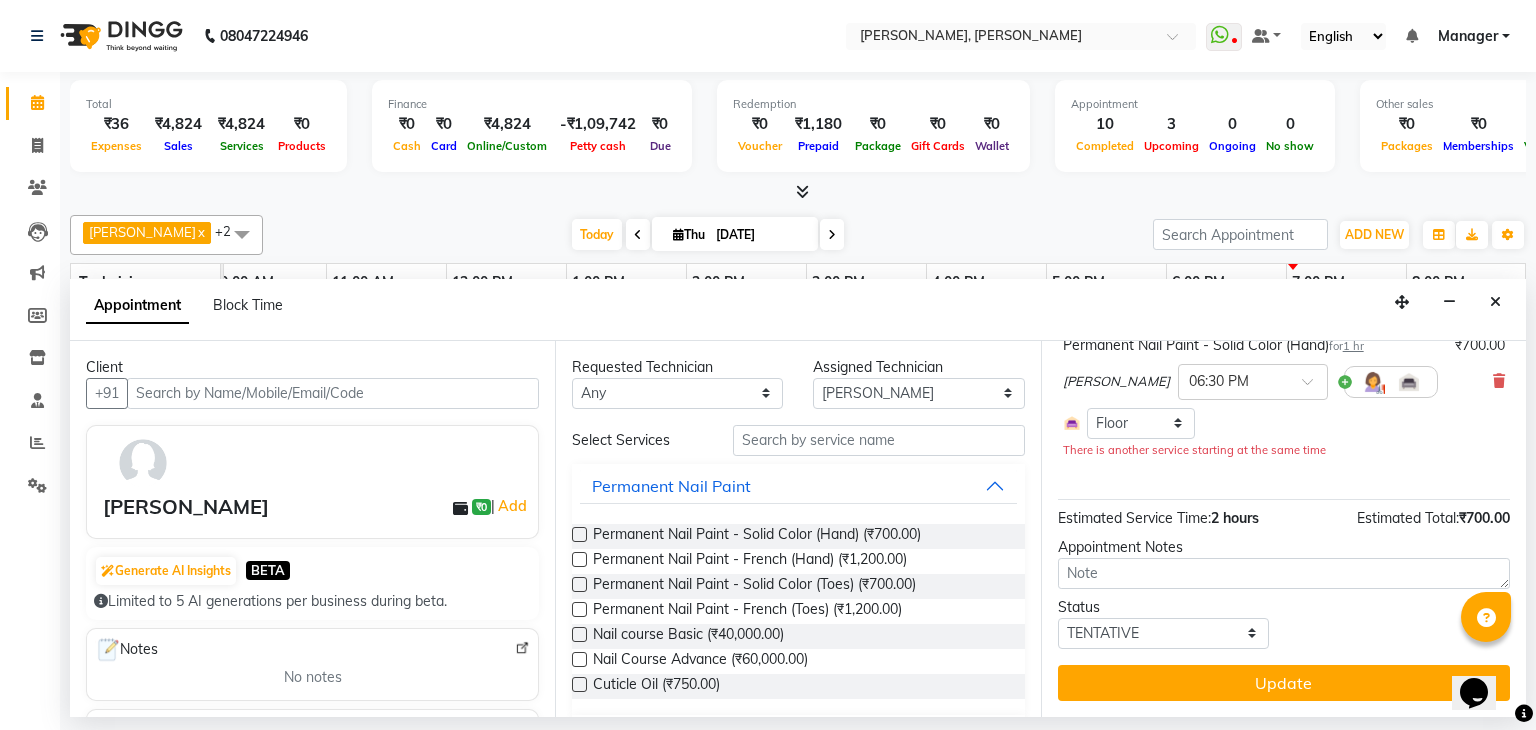 scroll, scrollTop: 142, scrollLeft: 0, axis: vertical 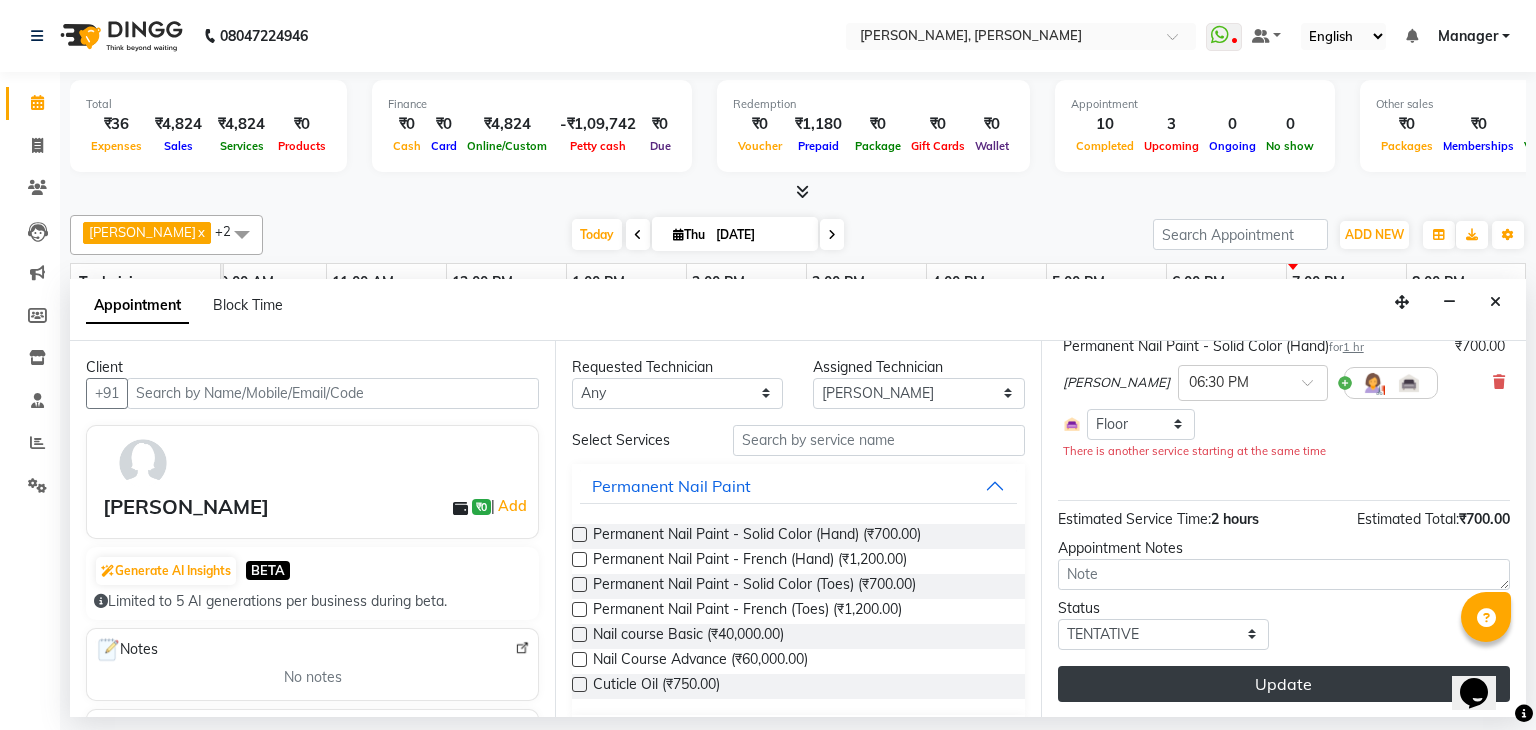 click on "Update" at bounding box center (1284, 684) 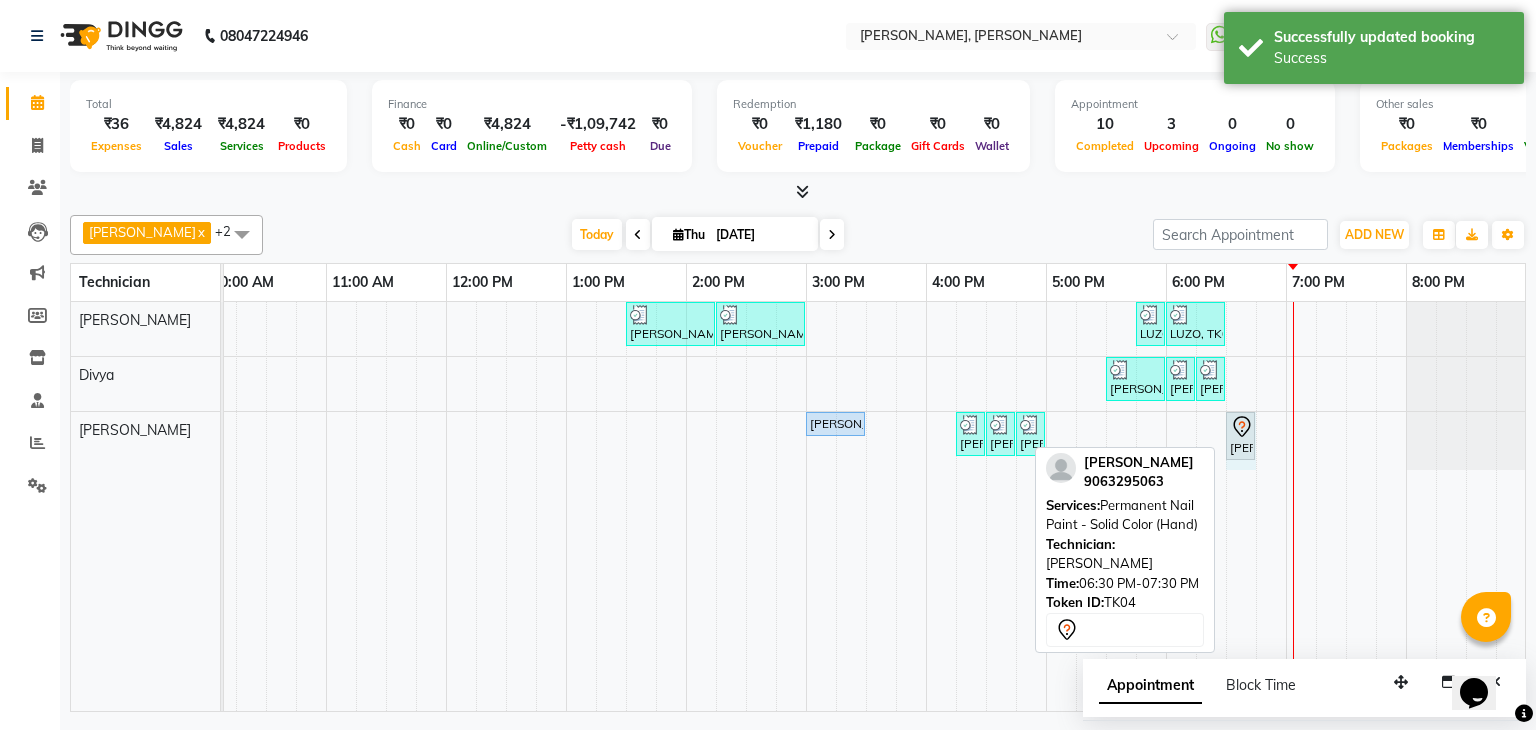 drag, startPoint x: 1344, startPoint y: 427, endPoint x: 1232, endPoint y: 422, distance: 112.11155 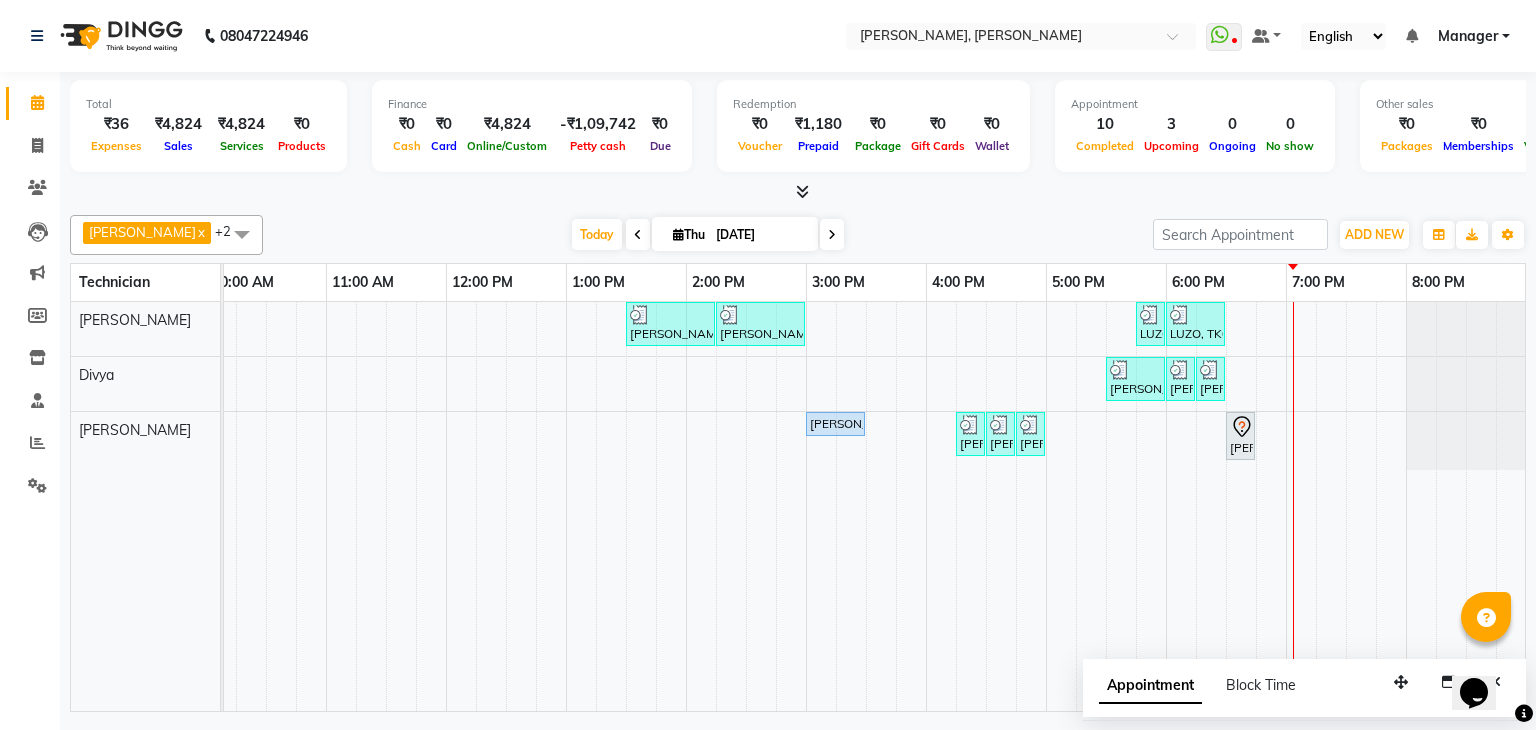 scroll, scrollTop: 0, scrollLeft: 82, axis: horizontal 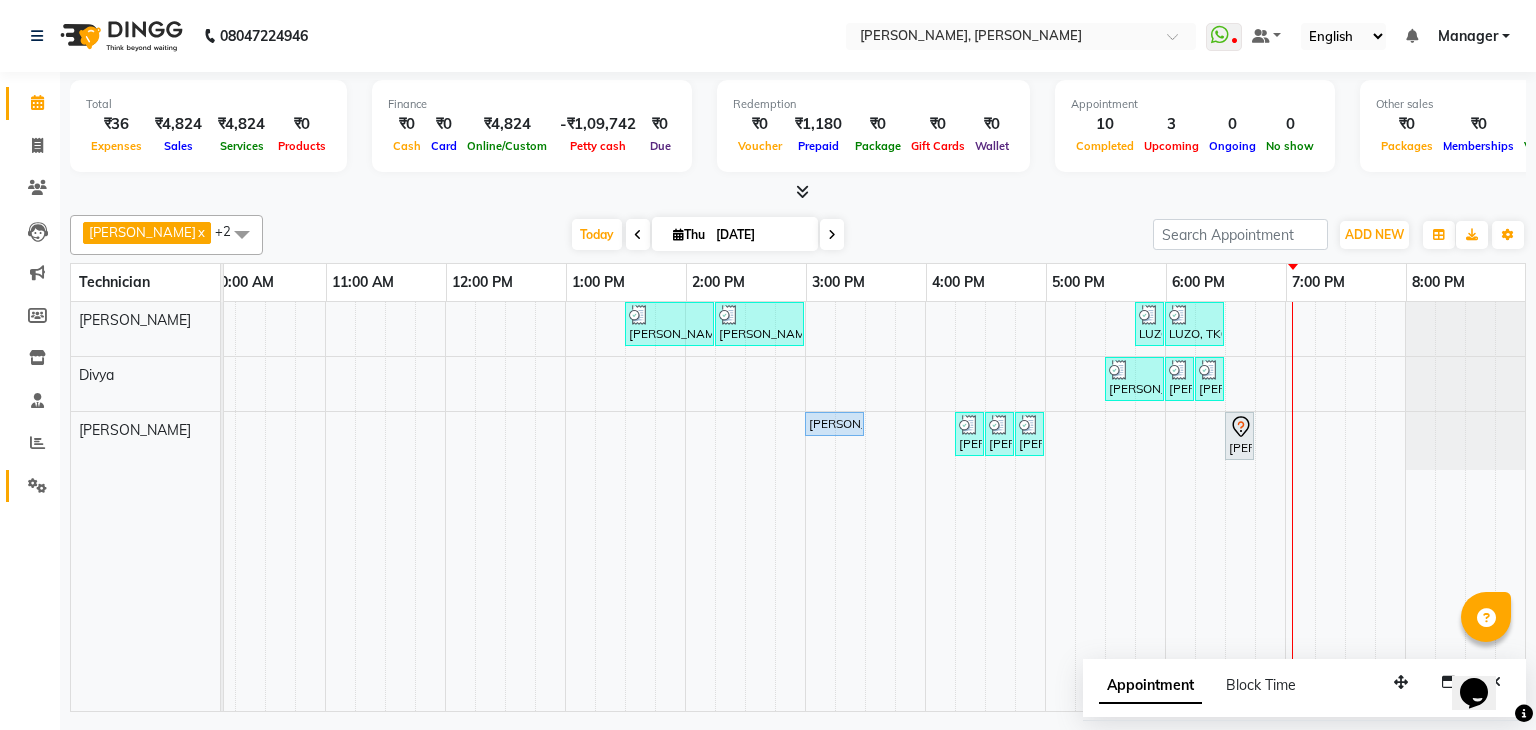 click on "Settings" 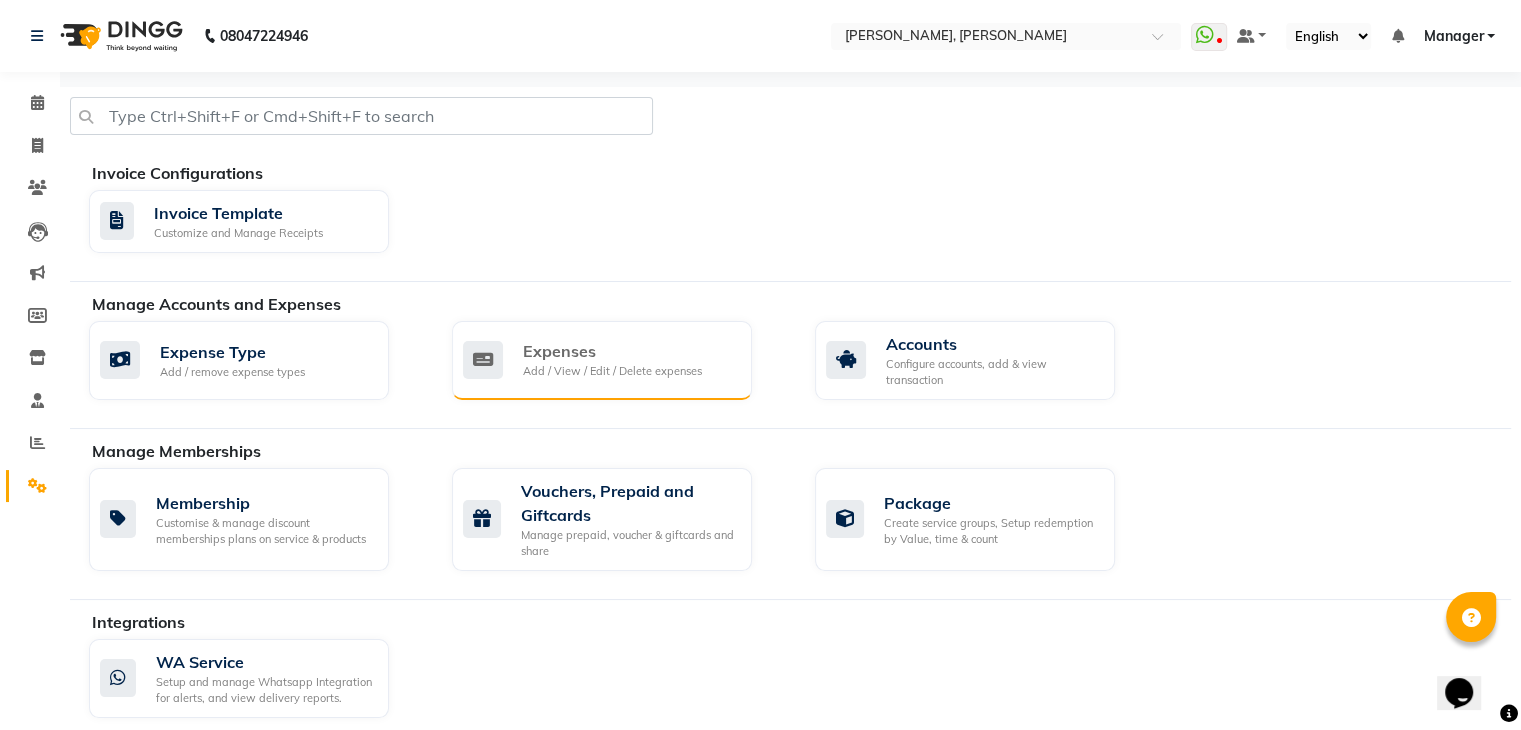 click on "Add / View / Edit / Delete expenses" 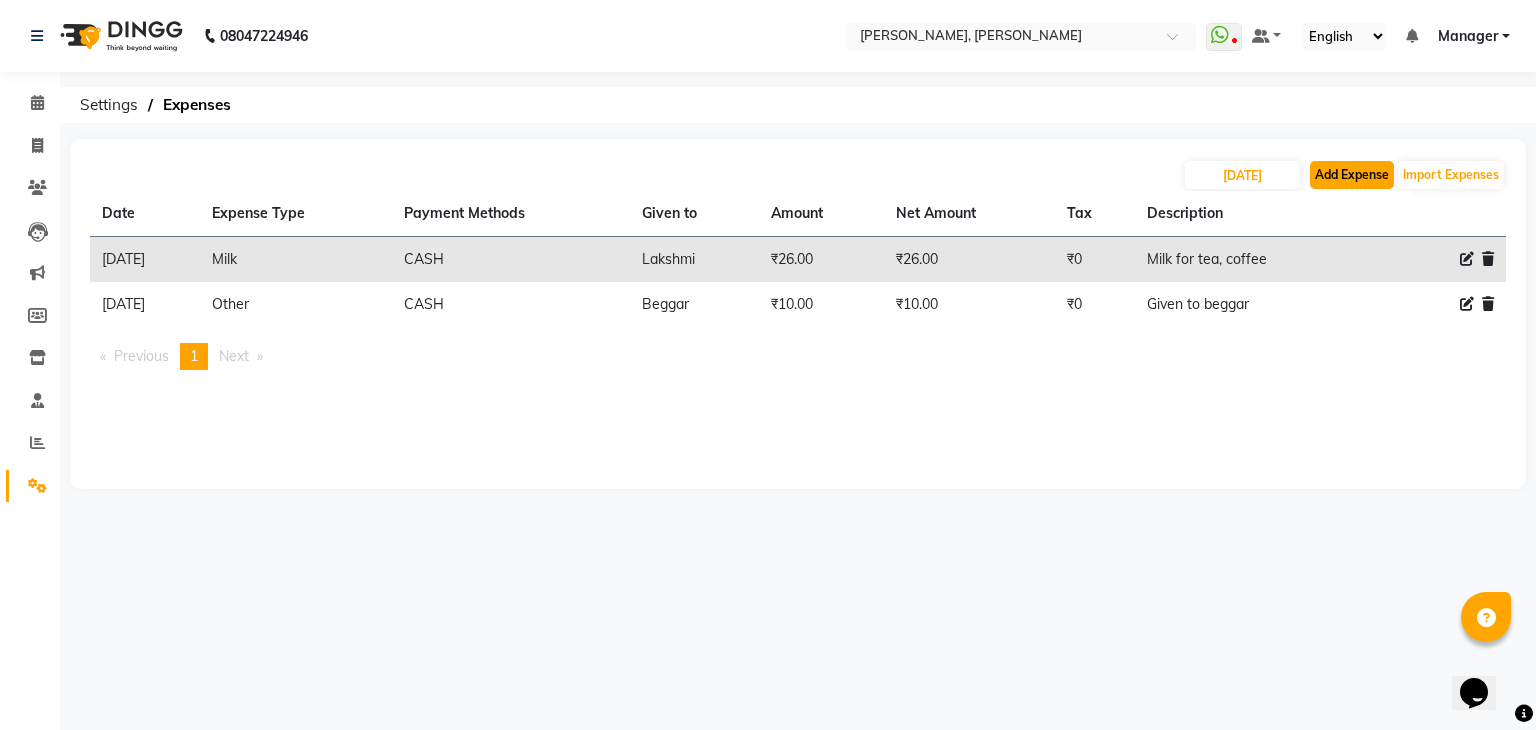 click on "Add Expense" 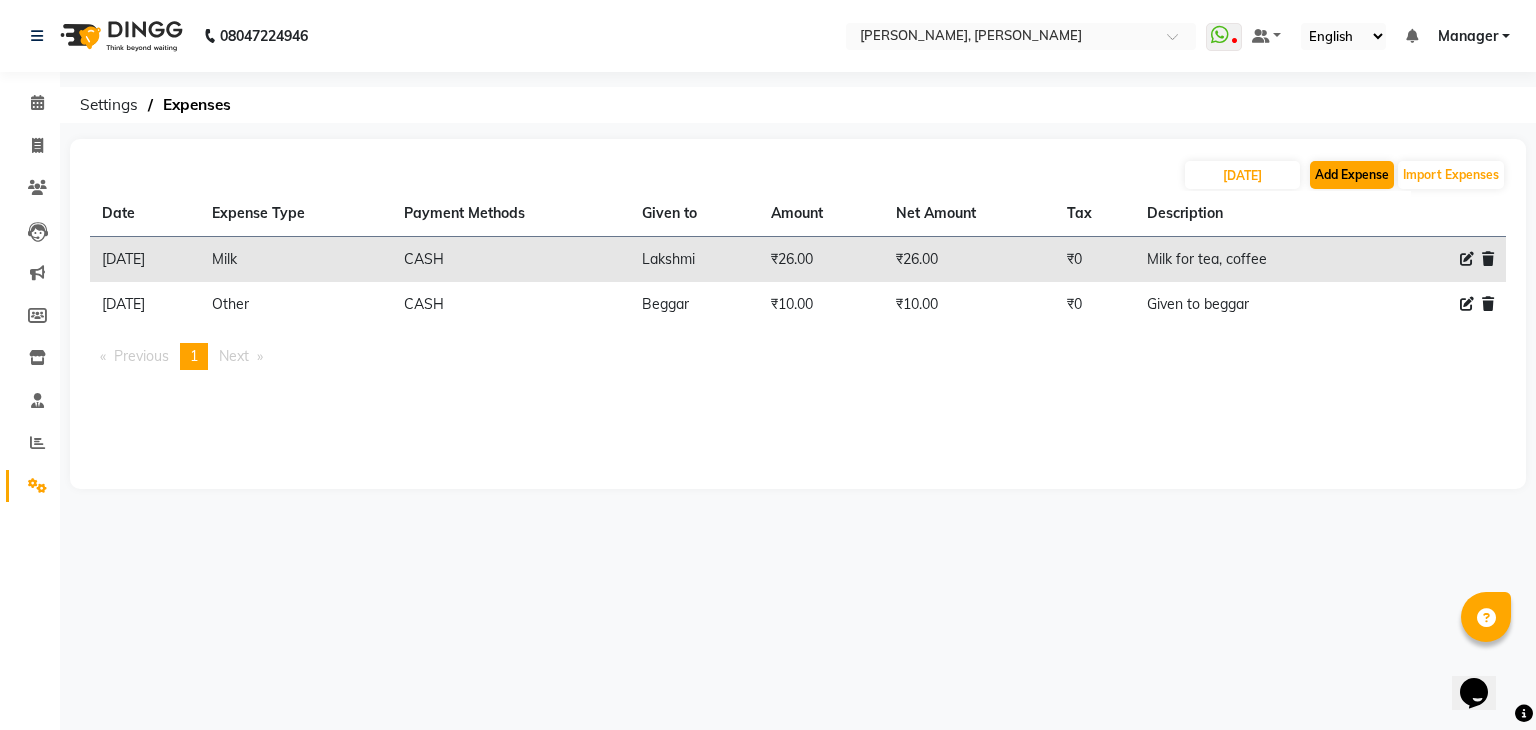 select on "1" 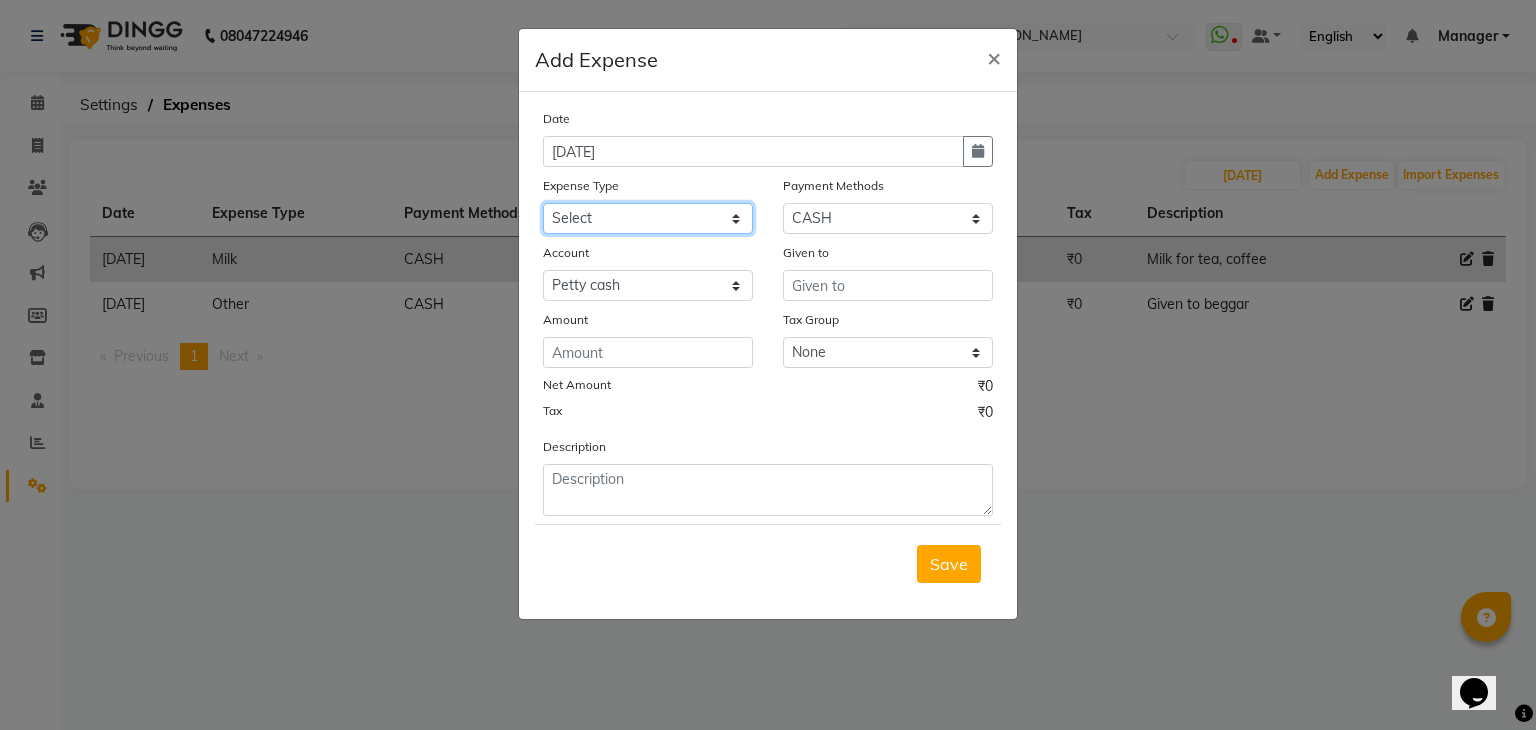 click on "Select acetone Advance Salary bank deposite BBMP Beauty products Bed charges BIRTHDAY CAKE Bonus [PERSON_NAME] CASH EXPENSE VOUCHER Cash handover Client Refreshment coconut water for clients COFFEE coffee powder Commission Conveyance Cotton Courier decoration Diesel for generator Donation Drinking Water Electricity Eyelashes return Face mask floor cleaner flowers daily garbage generator diesel green tea GST handover HANDWASH House Keeping Material House keeping Salary Incentive Internet Bill juice LAUNDRY Maintainance Marketing Medical Membership Milk Milk miscelleneous Naturals salon NEWSPAPER O T Other Pantry PETROL Phone Bill Plants plumber pooja items Porter priest Product Purchase product return Product sale puja items RAPIDO Refund Rent Shop Rent Staff Accommodation Royalty Salary Staff cab charges Staff dinner Staff Flight Ticket Staff  Hiring from another Branch Staff Snacks Stationary sugar sweets TEAM DINNER TIPS Tissue [DEMOGRAPHIC_DATA] Utilities Water Bottle Water cane week of salary Wi Fi Payment" 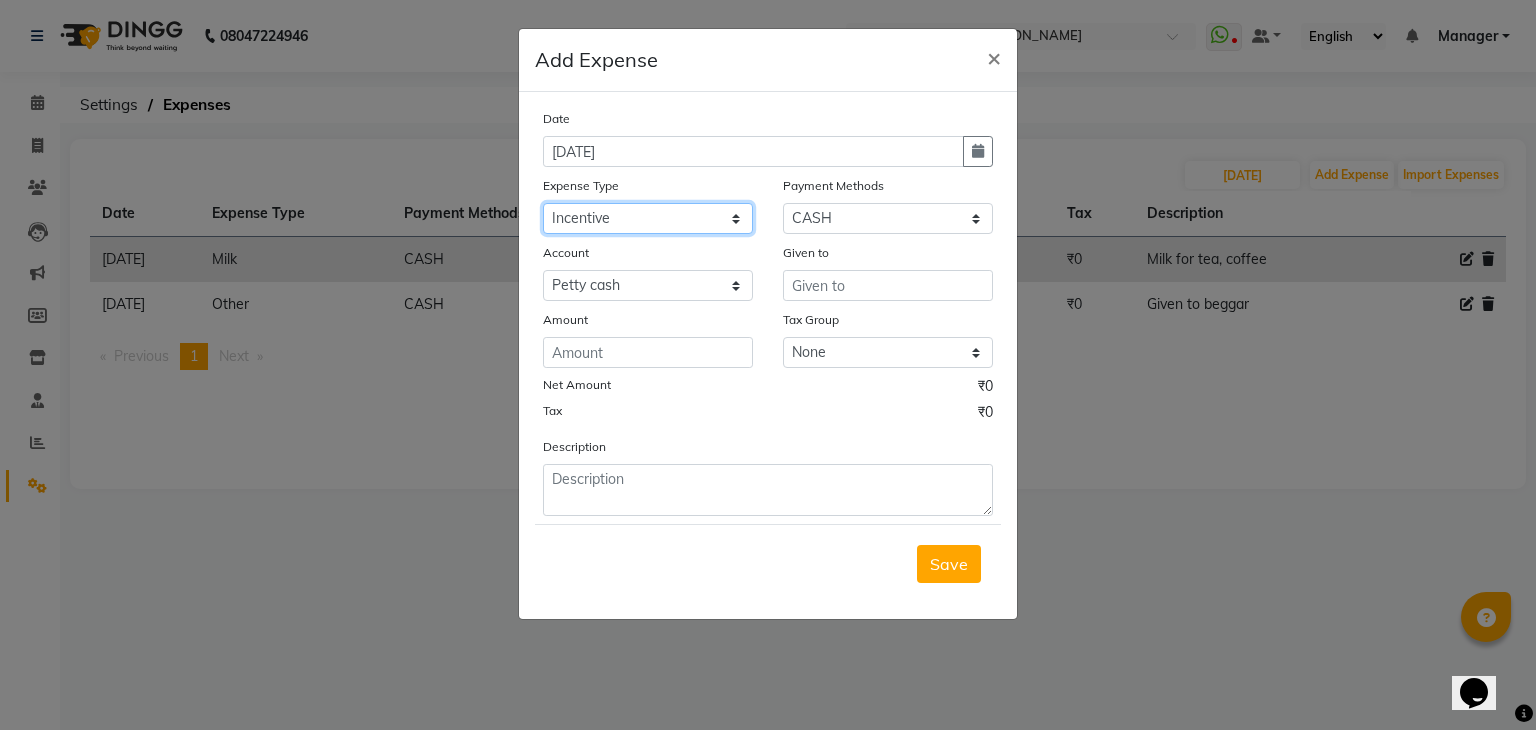 click on "Select acetone Advance Salary bank deposite BBMP Beauty products Bed charges BIRTHDAY CAKE Bonus [PERSON_NAME] CASH EXPENSE VOUCHER Cash handover Client Refreshment coconut water for clients COFFEE coffee powder Commission Conveyance Cotton Courier decoration Diesel for generator Donation Drinking Water Electricity Eyelashes return Face mask floor cleaner flowers daily garbage generator diesel green tea GST handover HANDWASH House Keeping Material House keeping Salary Incentive Internet Bill juice LAUNDRY Maintainance Marketing Medical Membership Milk Milk miscelleneous Naturals salon NEWSPAPER O T Other Pantry PETROL Phone Bill Plants plumber pooja items Porter priest Product Purchase product return Product sale puja items RAPIDO Refund Rent Shop Rent Staff Accommodation Royalty Salary Staff cab charges Staff dinner Staff Flight Ticket Staff  Hiring from another Branch Staff Snacks Stationary sugar sweets TEAM DINNER TIPS Tissue [DEMOGRAPHIC_DATA] Utilities Water Bottle Water cane week of salary Wi Fi Payment" 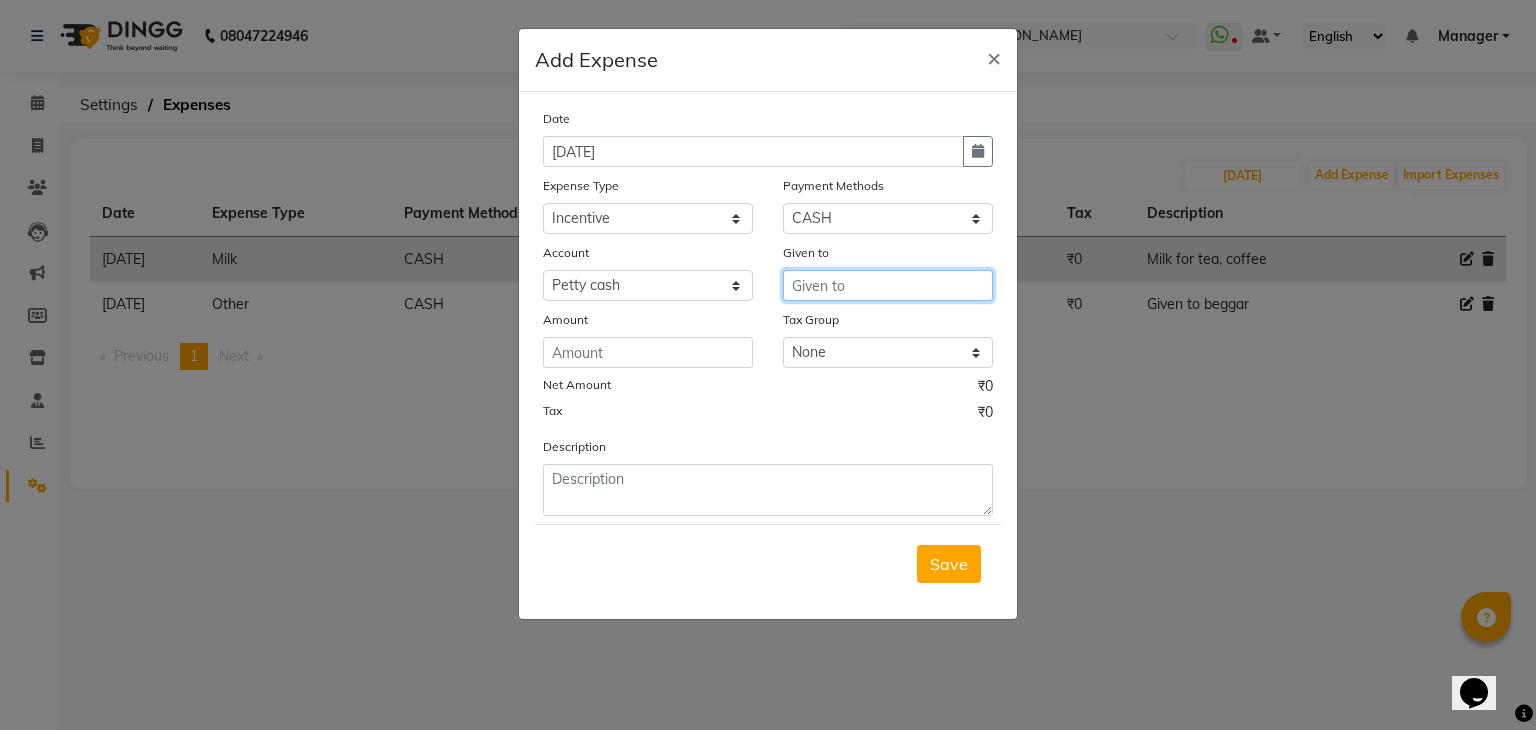 click at bounding box center [888, 285] 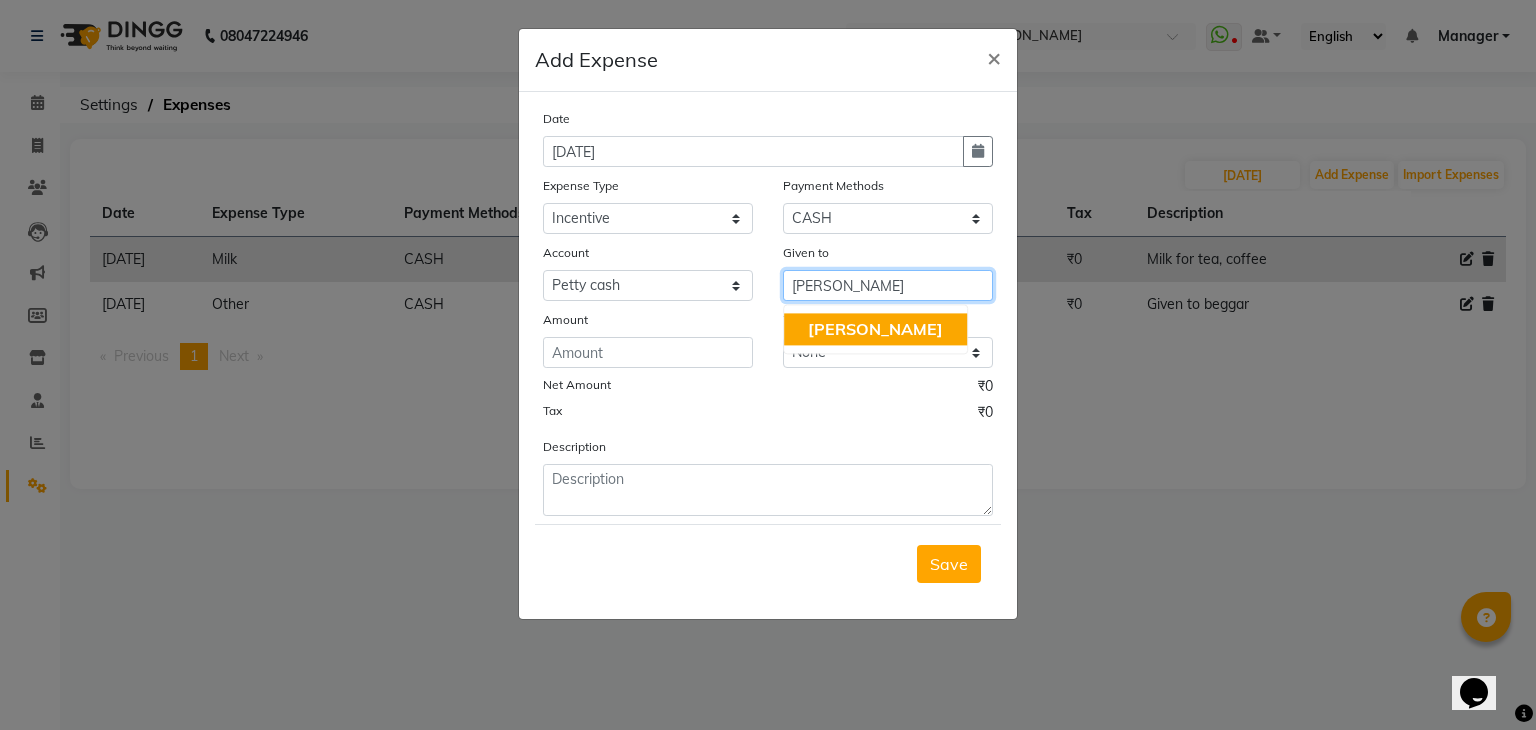 click on "[PERSON_NAME]" 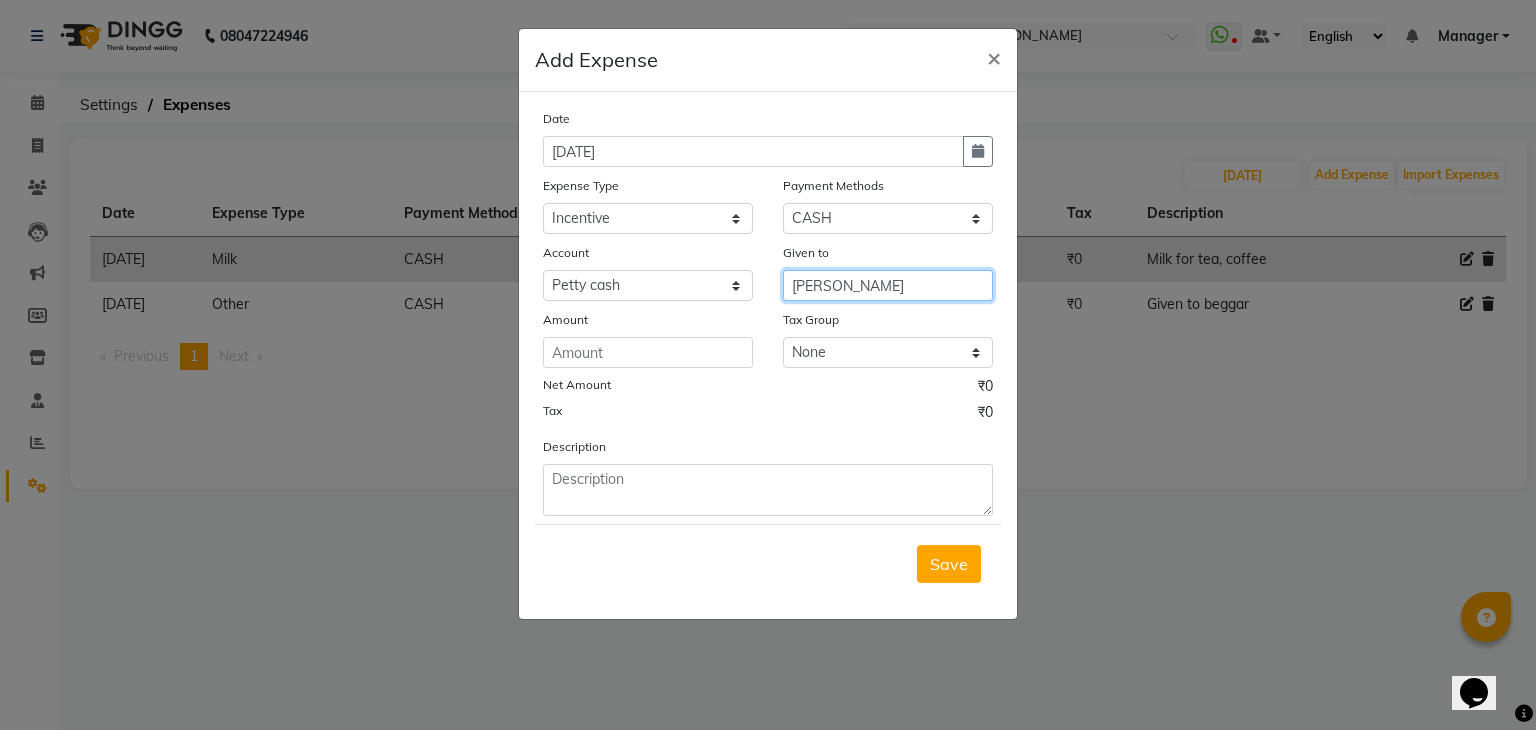 type on "[PERSON_NAME]" 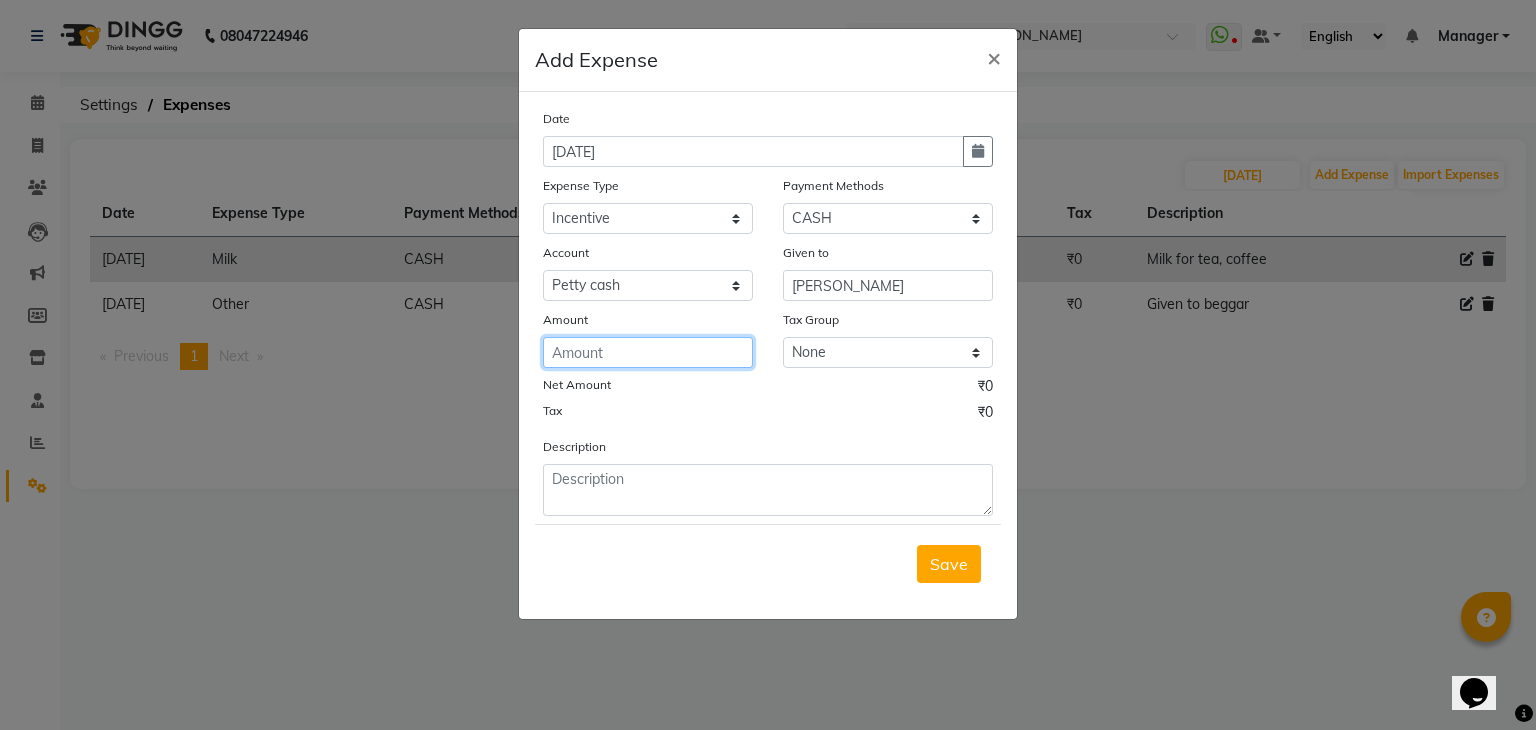 click 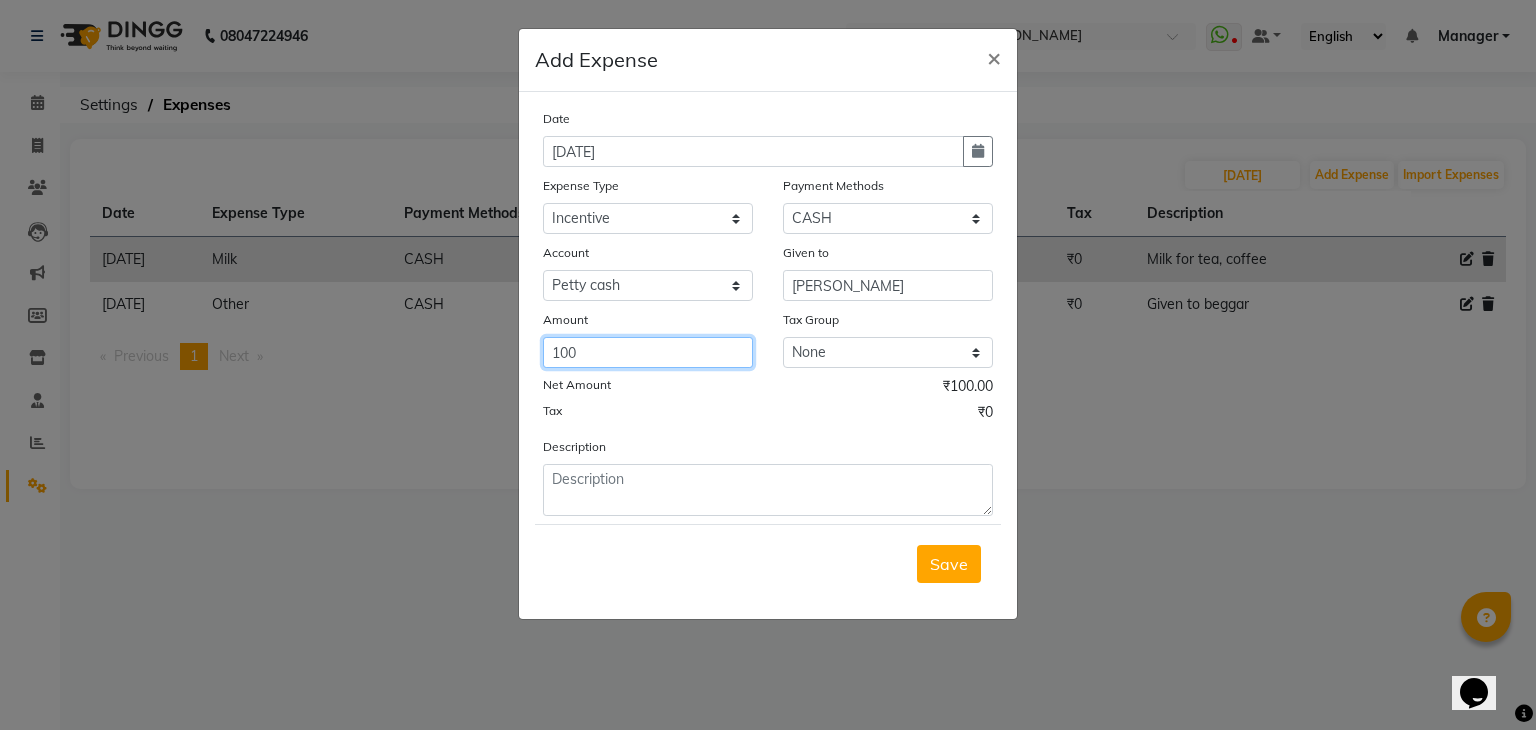 type on "100" 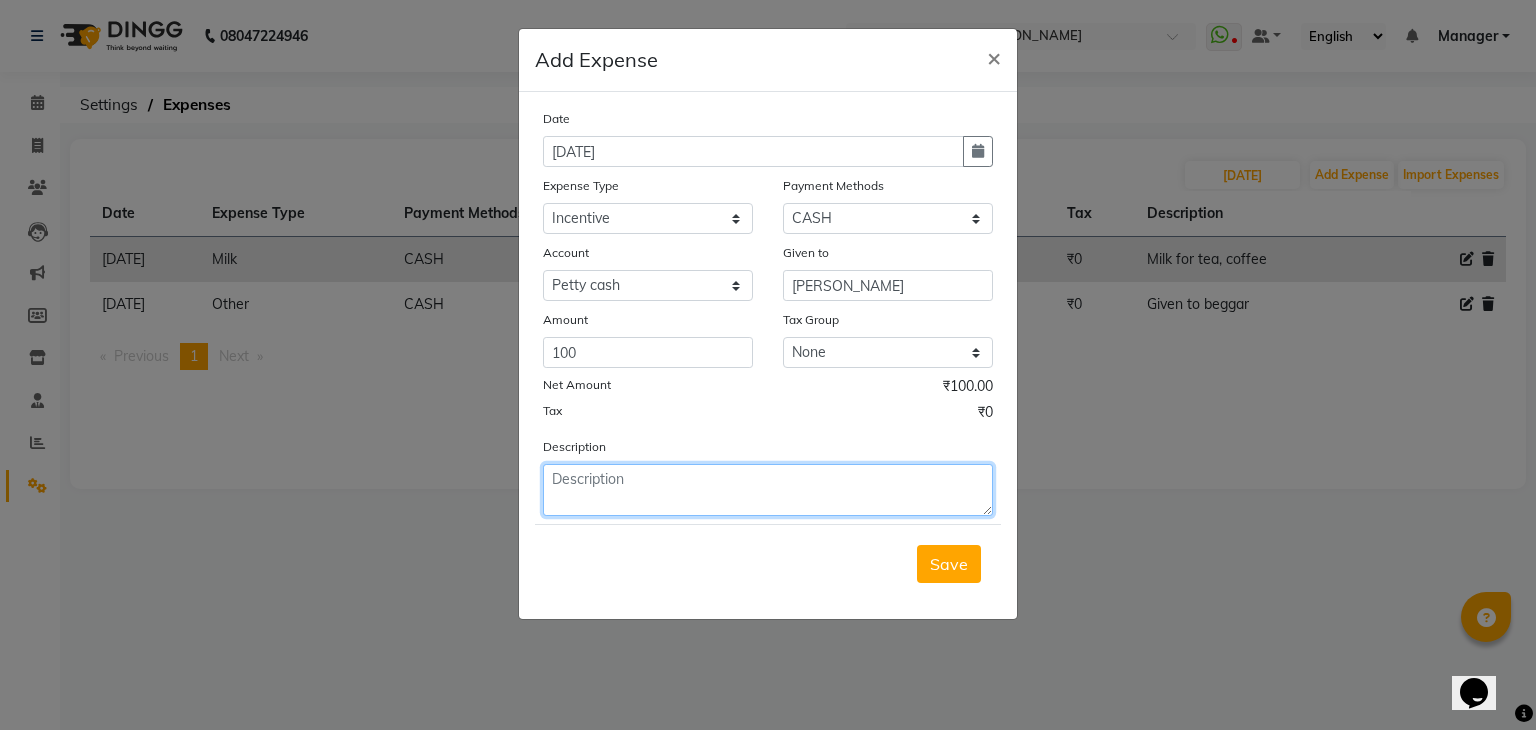 click 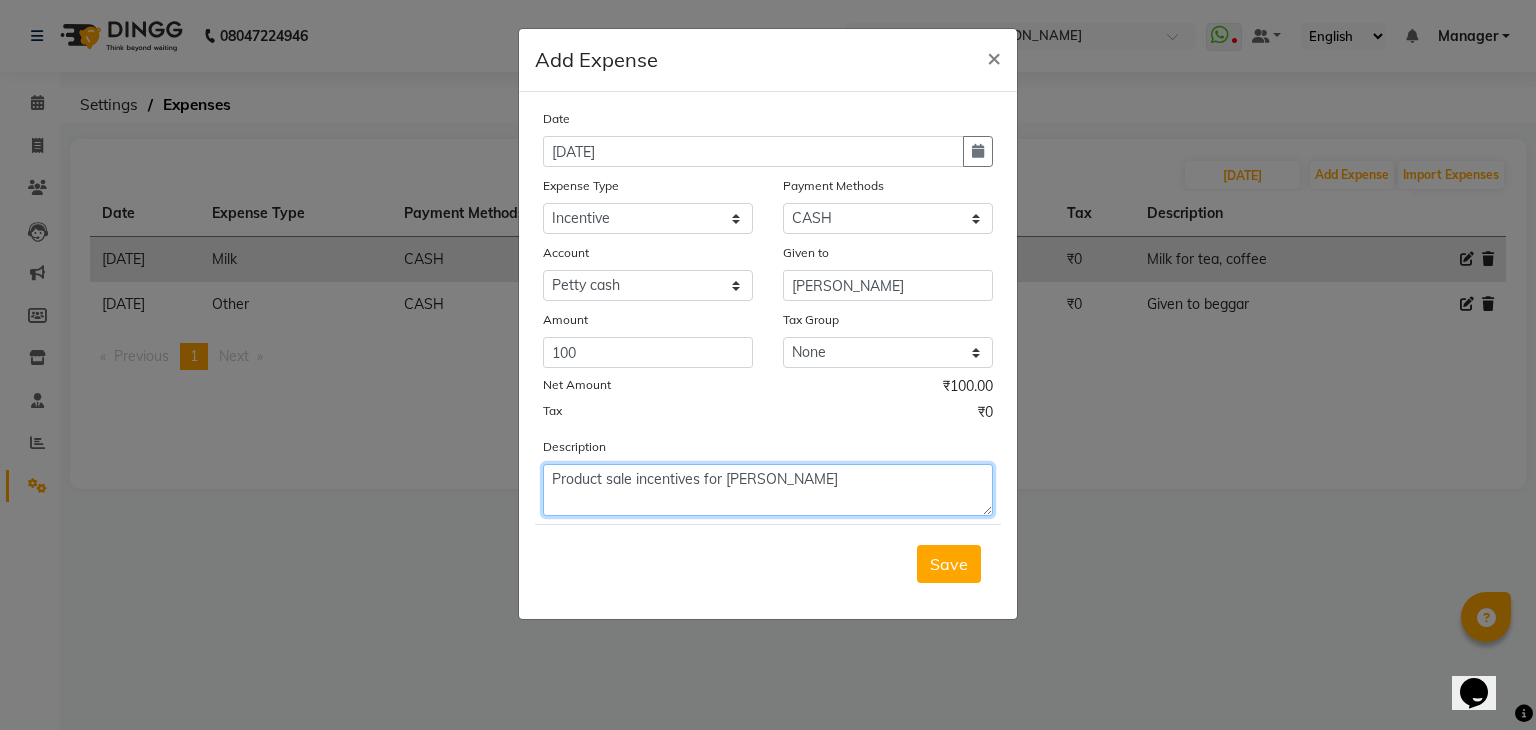 type on "Product sale incentives for [PERSON_NAME]" 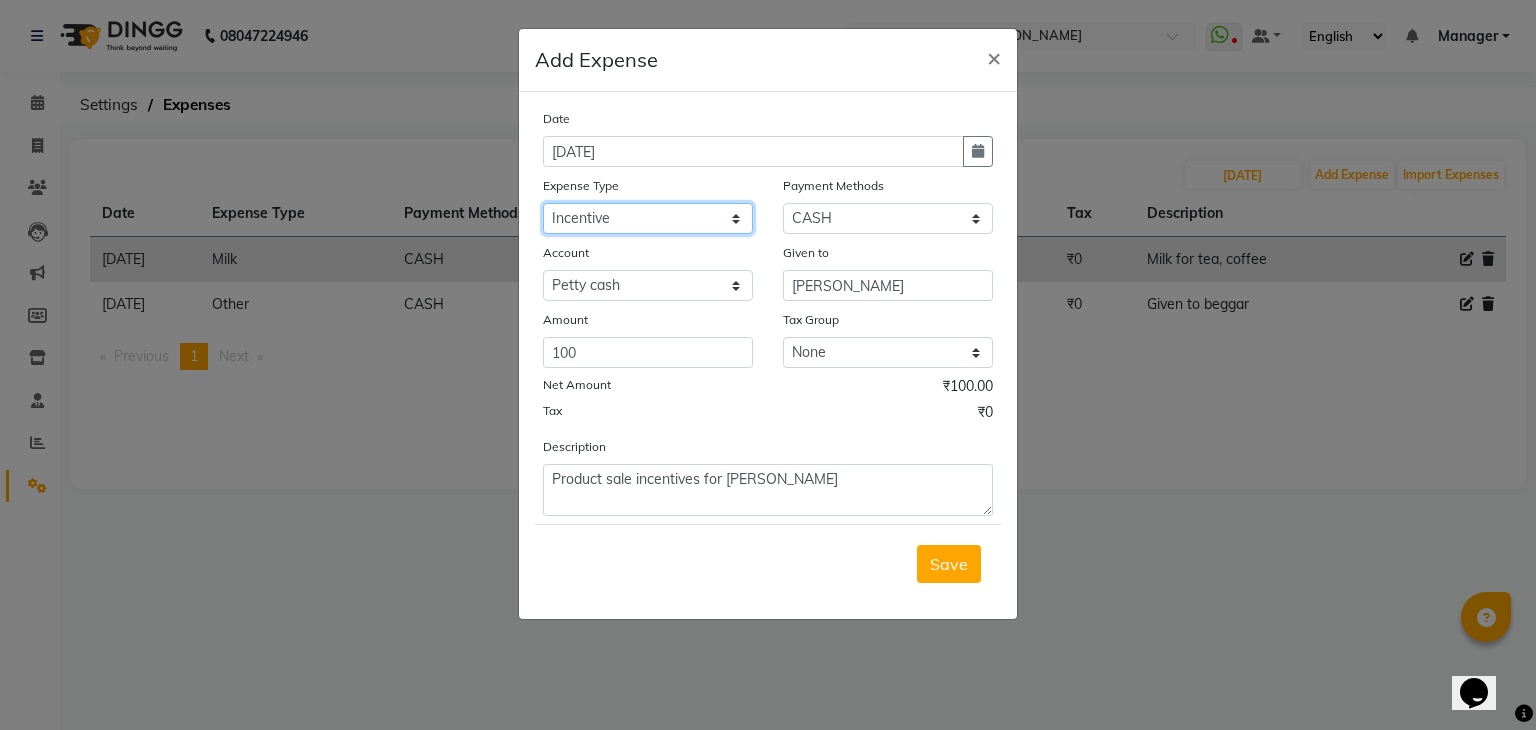 click on "Select acetone Advance Salary bank deposite BBMP Beauty products Bed charges BIRTHDAY CAKE Bonus [PERSON_NAME] CASH EXPENSE VOUCHER Cash handover Client Refreshment coconut water for clients COFFEE coffee powder Commission Conveyance Cotton Courier decoration Diesel for generator Donation Drinking Water Electricity Eyelashes return Face mask floor cleaner flowers daily garbage generator diesel green tea GST handover HANDWASH House Keeping Material House keeping Salary Incentive Internet Bill juice LAUNDRY Maintainance Marketing Medical Membership Milk Milk miscelleneous Naturals salon NEWSPAPER O T Other Pantry PETROL Phone Bill Plants plumber pooja items Porter priest Product Purchase product return Product sale puja items RAPIDO Refund Rent Shop Rent Staff Accommodation Royalty Salary Staff cab charges Staff dinner Staff Flight Ticket Staff  Hiring from another Branch Staff Snacks Stationary sugar sweets TEAM DINNER TIPS Tissue [DEMOGRAPHIC_DATA] Utilities Water Bottle Water cane week of salary Wi Fi Payment" 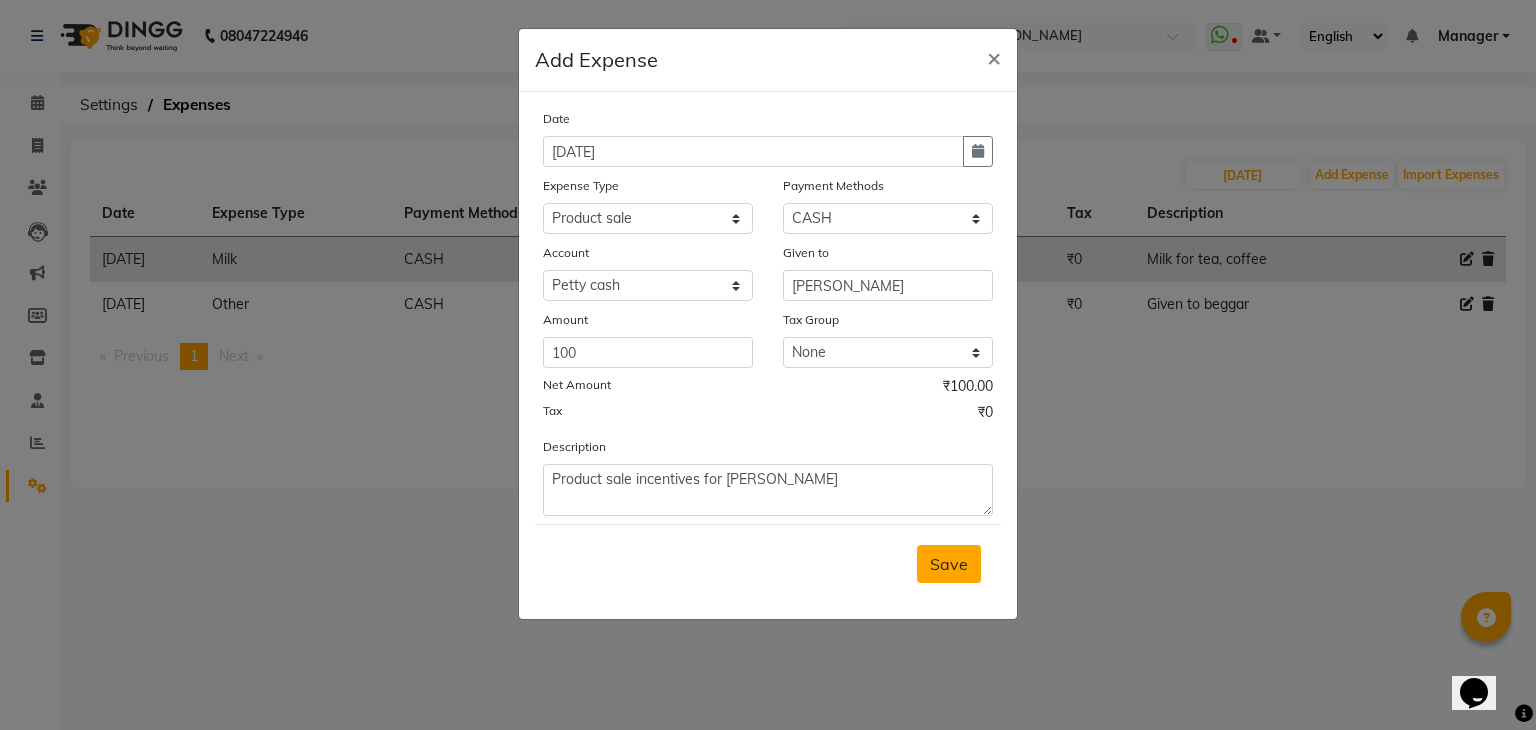 click on "Save" at bounding box center (949, 564) 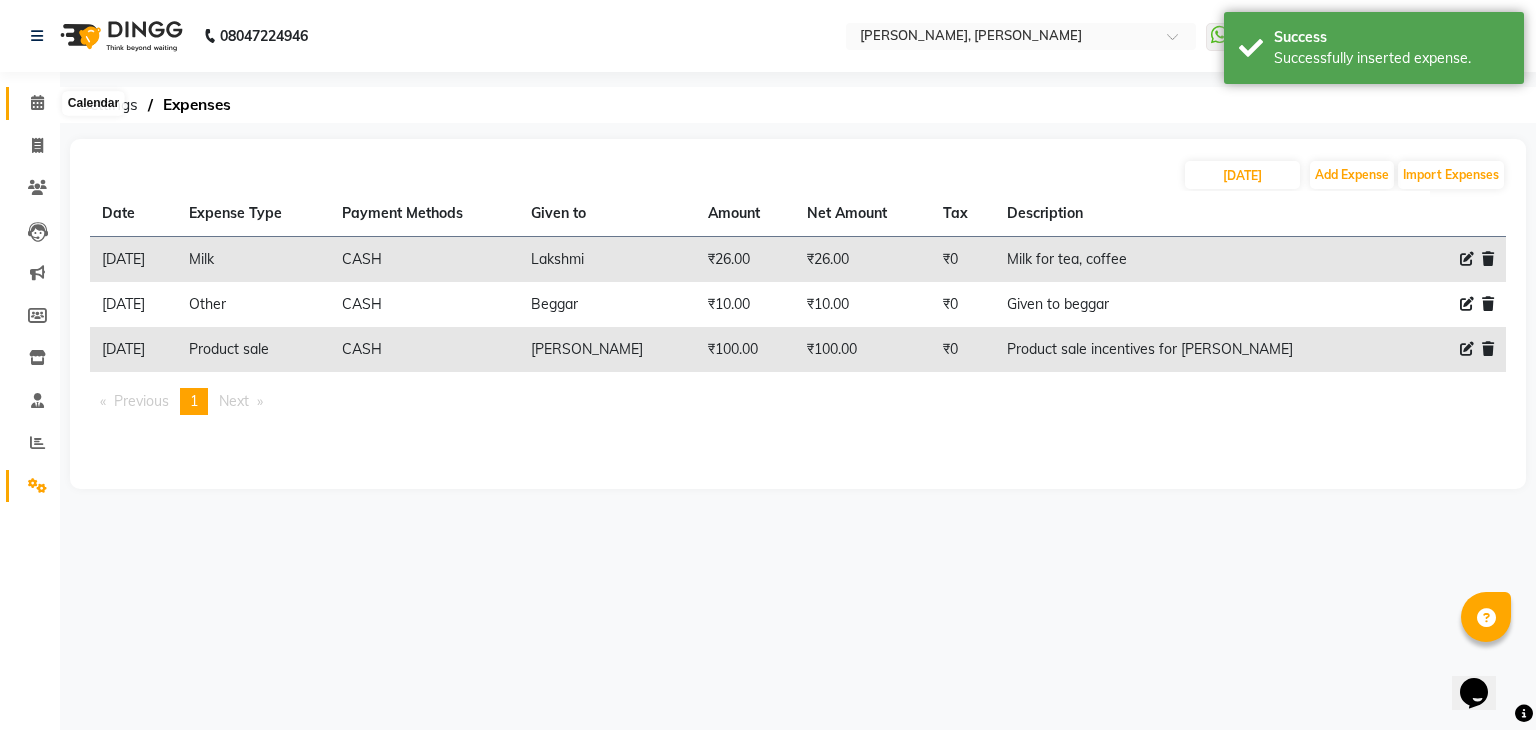 click 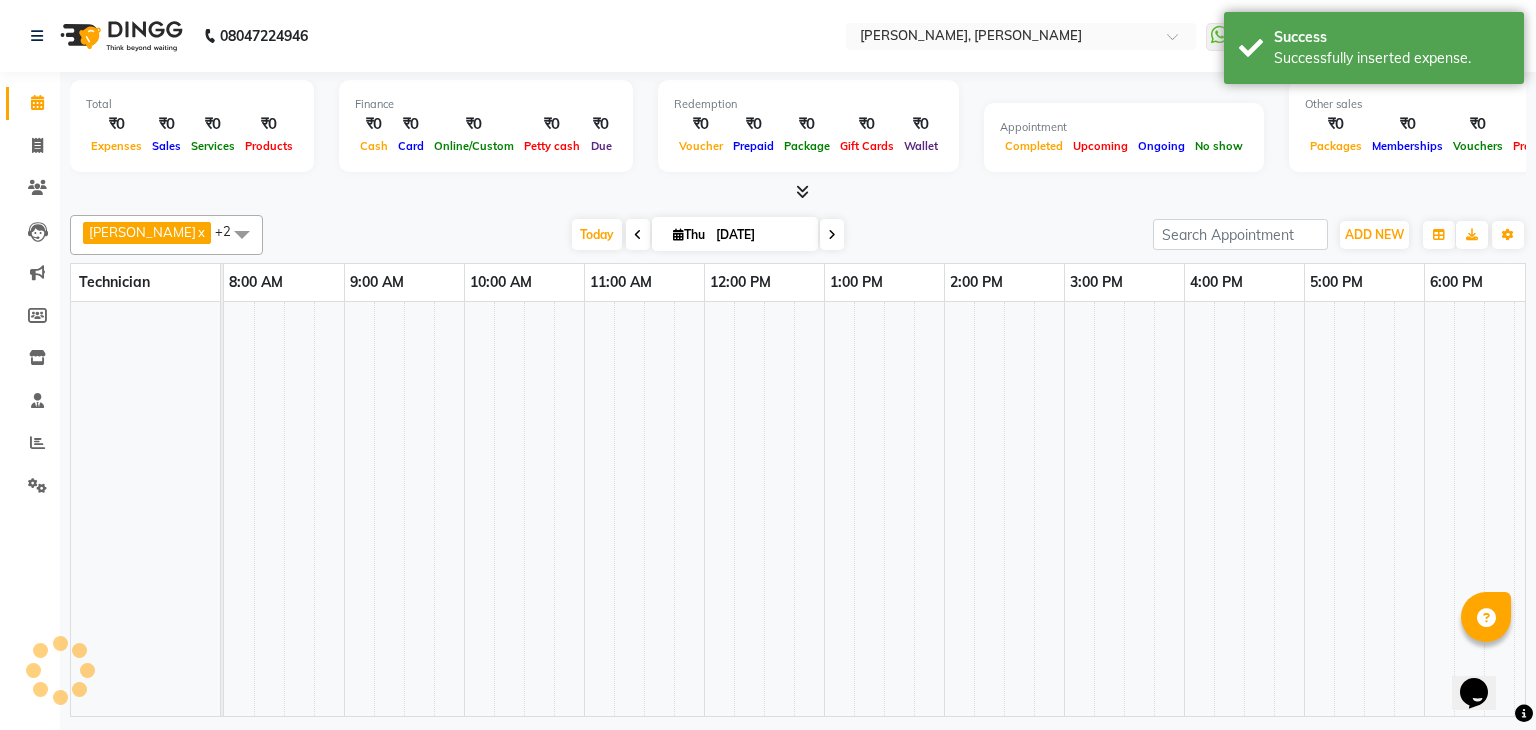 scroll, scrollTop: 0, scrollLeft: 0, axis: both 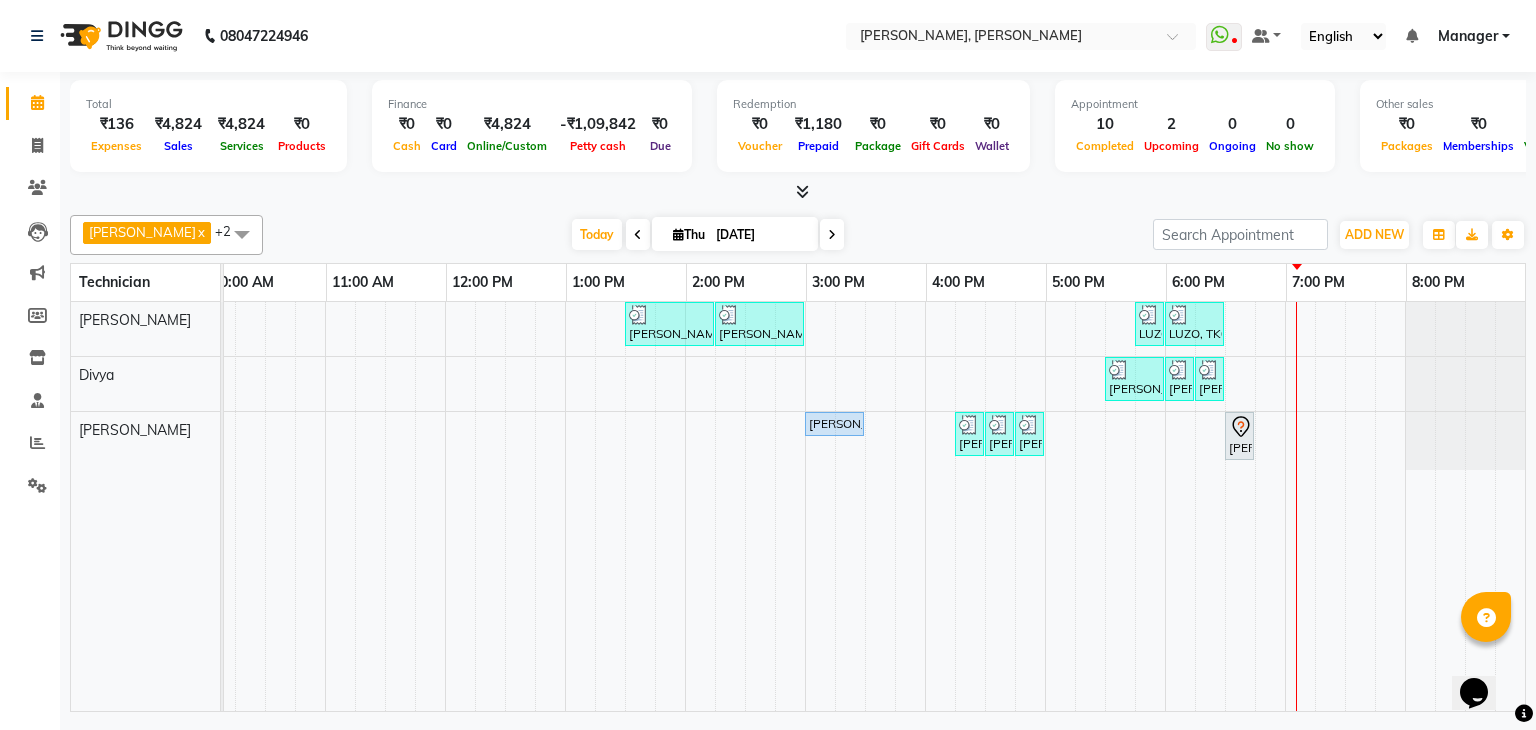click on "[PERSON_NAME], TK02, 01:30 PM-02:15 PM, Nail Extension - Acrylic (Hand)     [PERSON_NAME], TK02, 02:15 PM-03:00 PM, Permanent Nail Paint - French (Hand)     LUZO, TK07, 05:45 PM-06:00 PM, Permanent Nail Paint - Solid Color (Toes)     LUZO, TK07, 06:00 PM-06:30 PM, Gel polish removal     [GEOGRAPHIC_DATA], TK01, 05:30 PM-06:00 PM, Side Locks Wax     [PERSON_NAME], TK01, 06:00 PM-06:15 PM, Upperlip Wax     [PERSON_NAME], TK01, 06:15 PM-06:30 PM, Chin Wax    [PERSON_NAME], TK06, 03:00 PM-03:30 PM, Nail Extension - Acrylic (Hand)     [MEDICAL_DATA], TK05, 04:15 PM-04:30 PM, Nail Art - Stamping Per Finger (Hand)     [MEDICAL_DATA], TK05, 04:30 PM-04:45 PM, Permanent Nail Paint - Solid Color (Hand)     [MEDICAL_DATA], TK05, 04:45 PM-05:00 PM, Gel polish removal             [PERSON_NAME] K, TK04, 06:30 PM-06:45 PM, Permanent Nail Paint - Solid Color (Hand)" at bounding box center [745, 506] 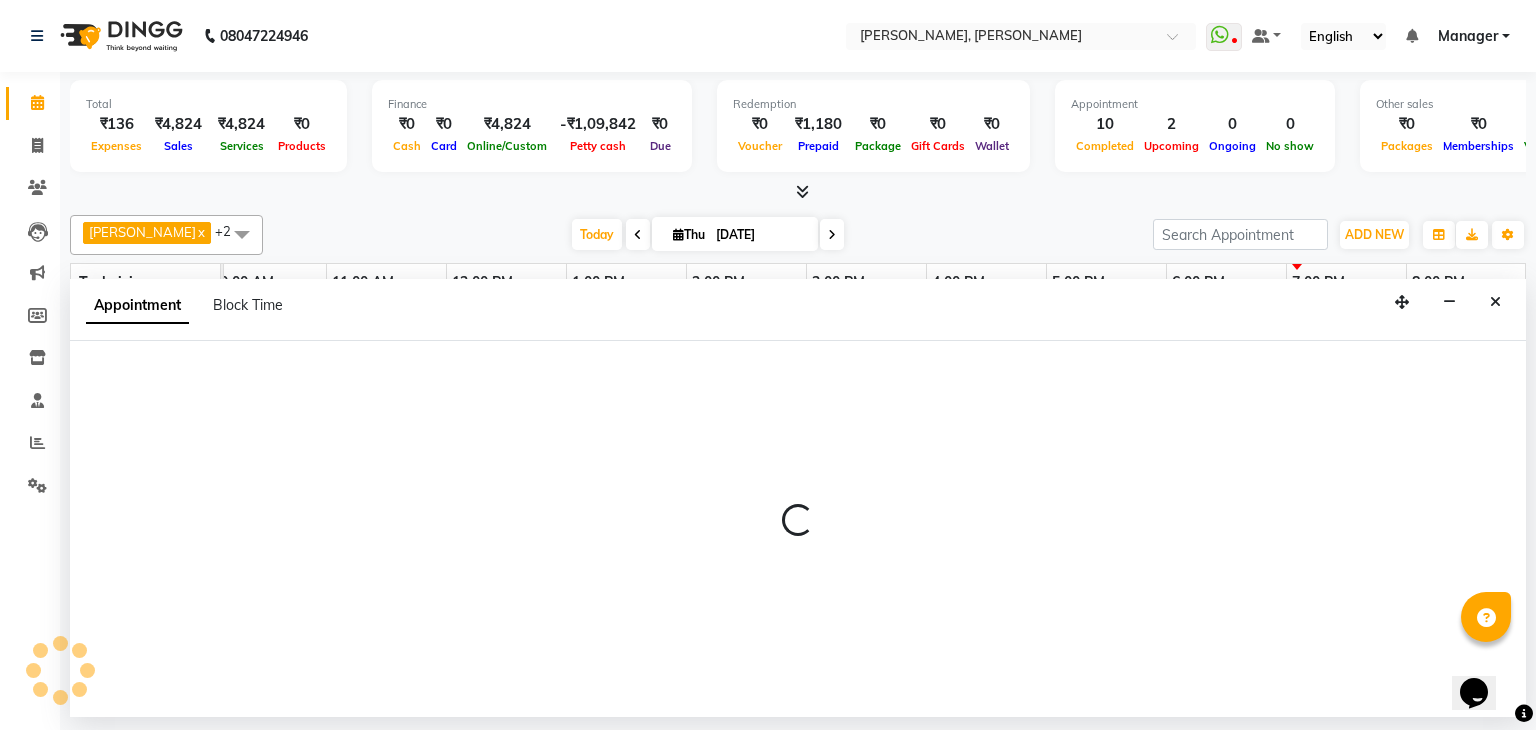 select on "72520" 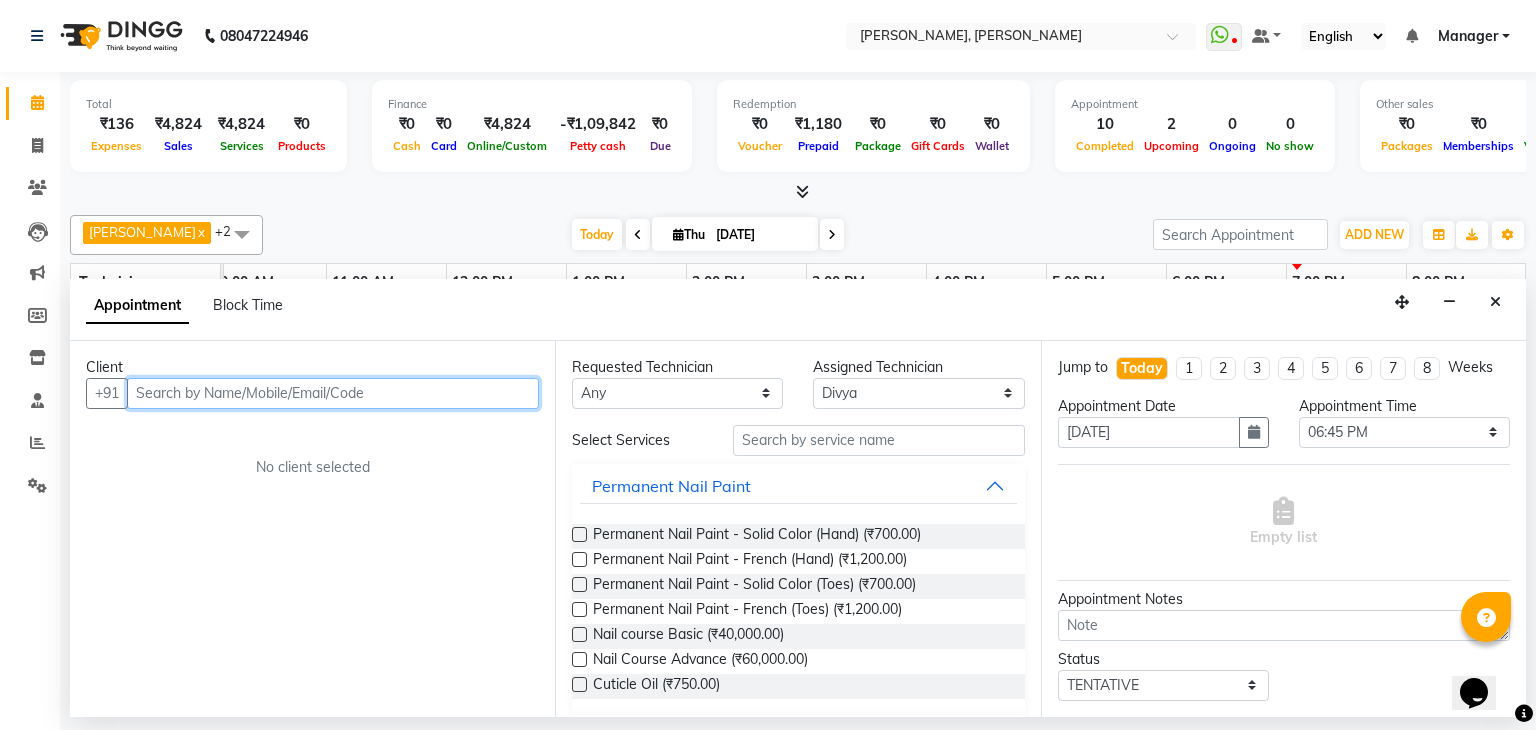 click at bounding box center (333, 393) 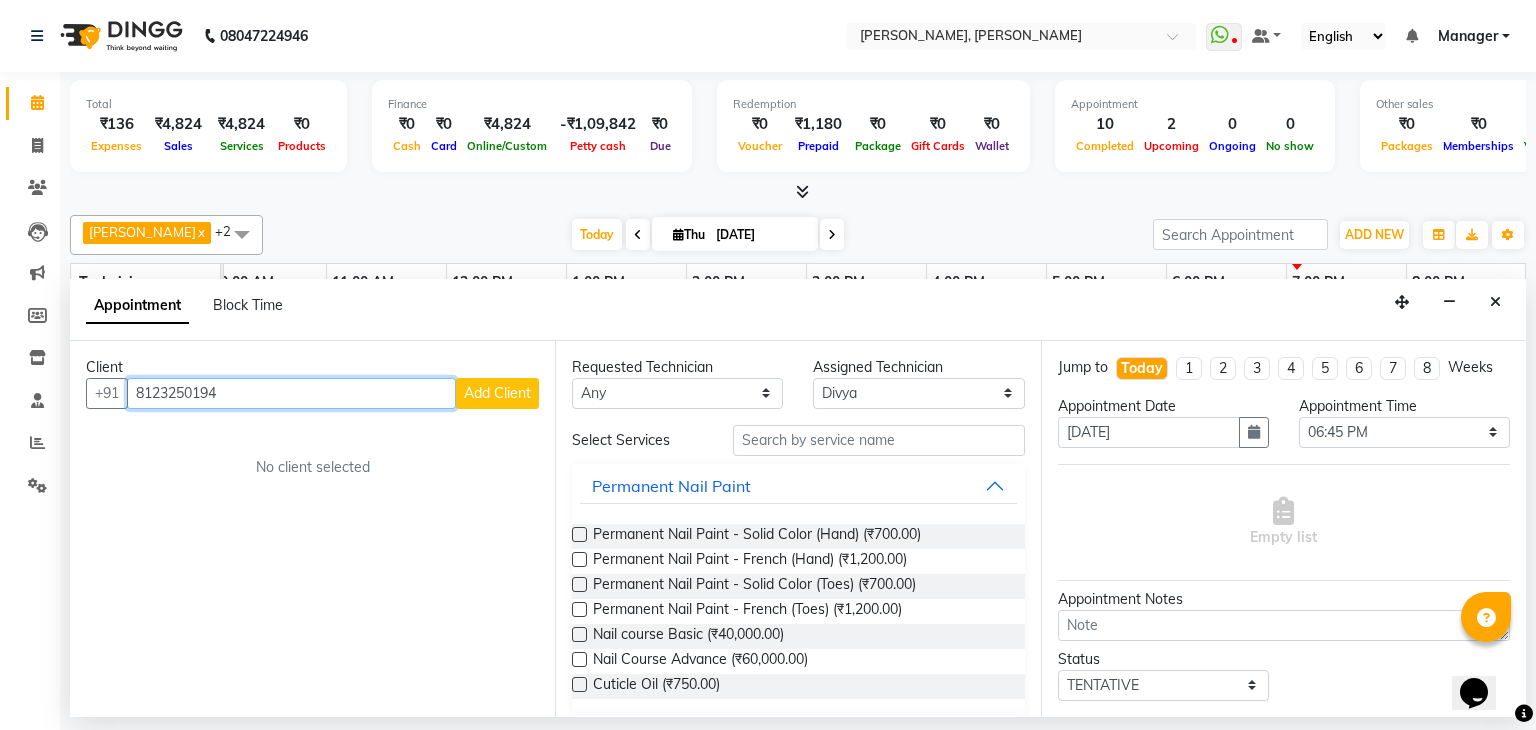 type on "8123250194" 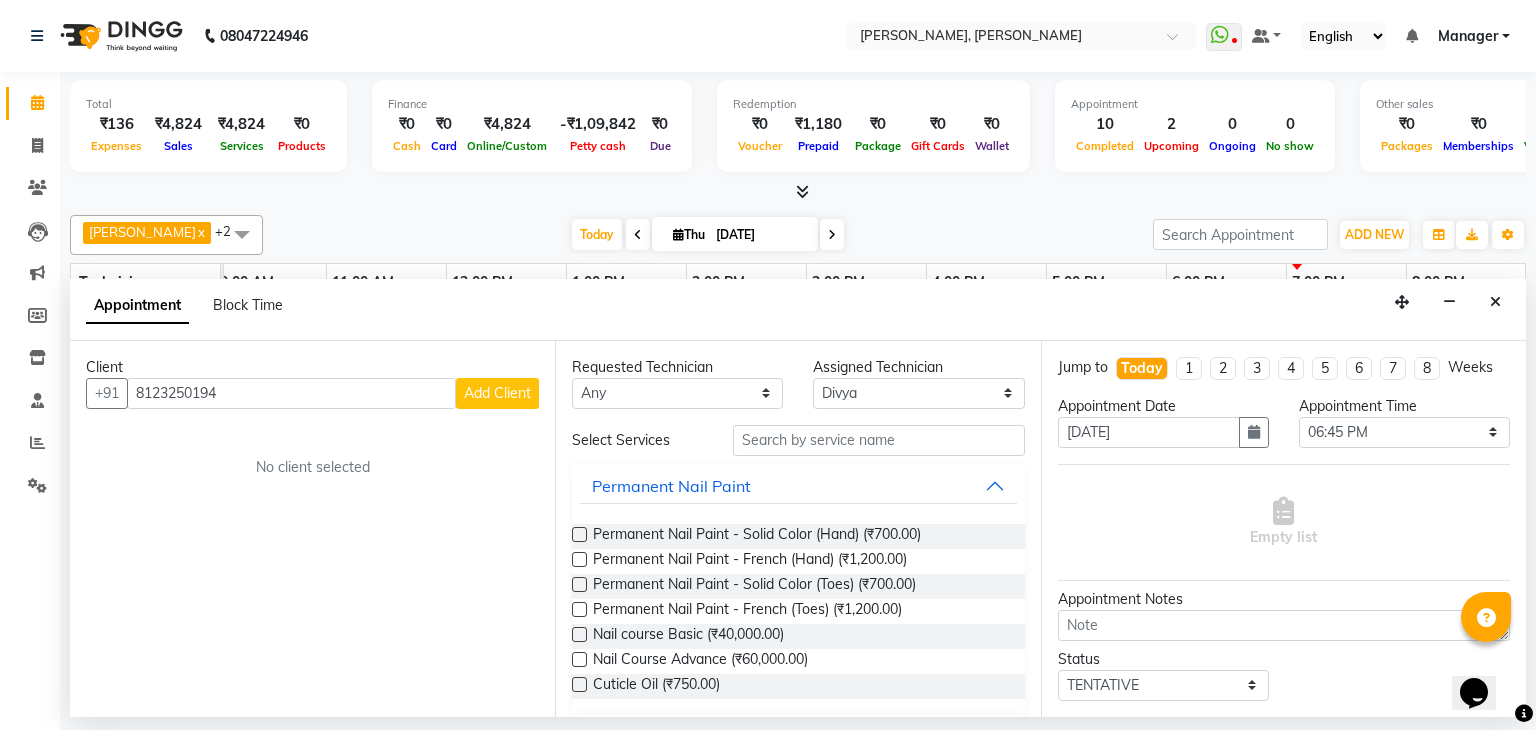 click on "Add Client" at bounding box center (497, 393) 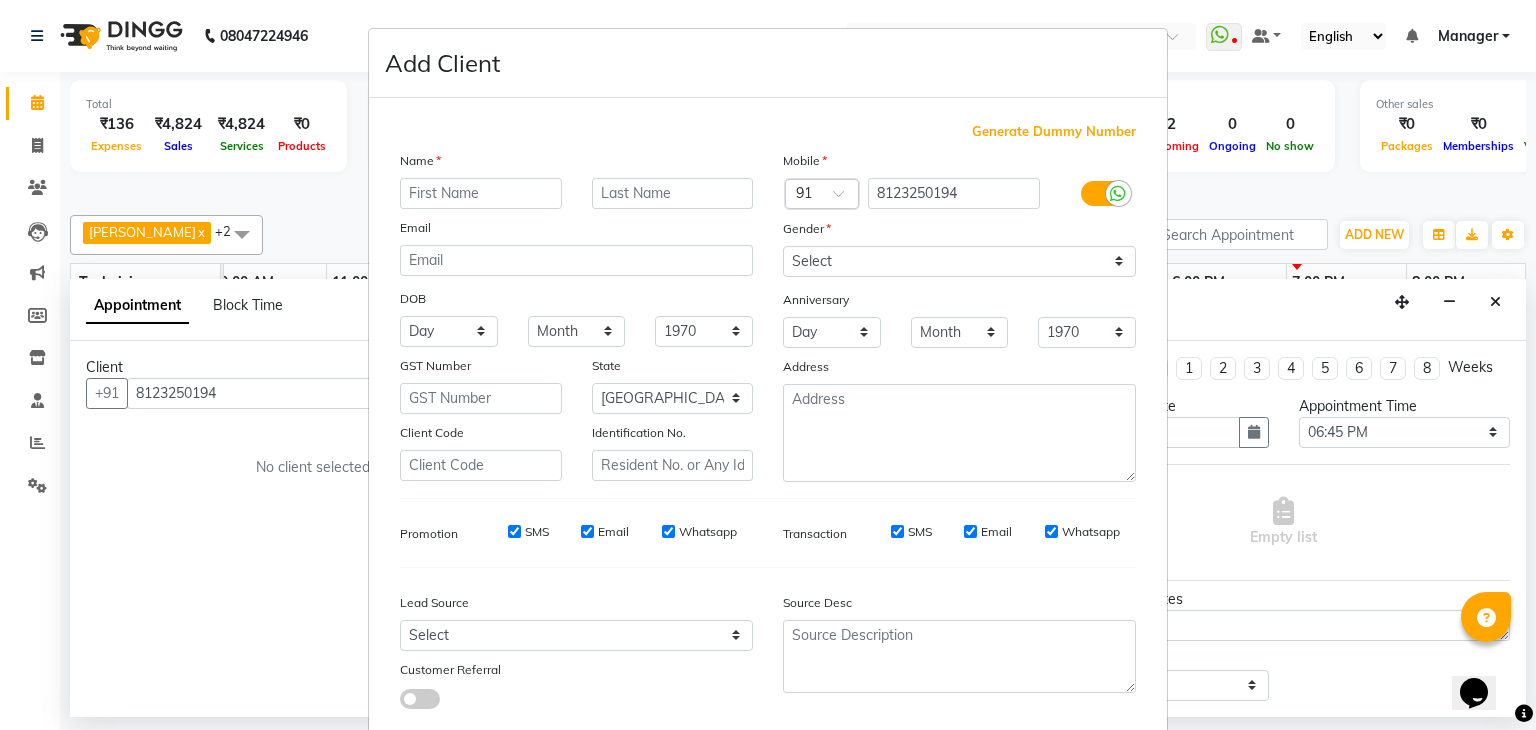 click at bounding box center (481, 193) 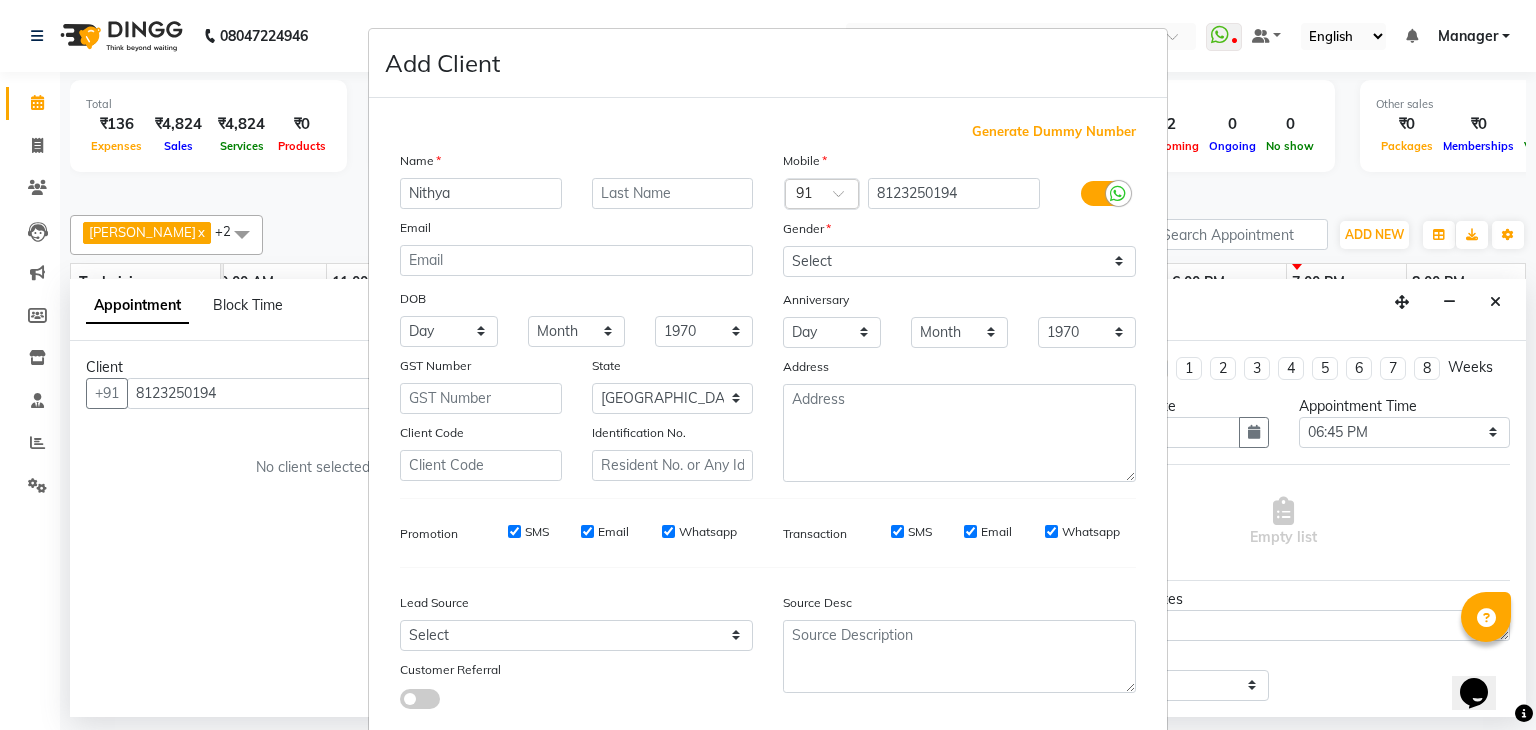 type on "Nithya" 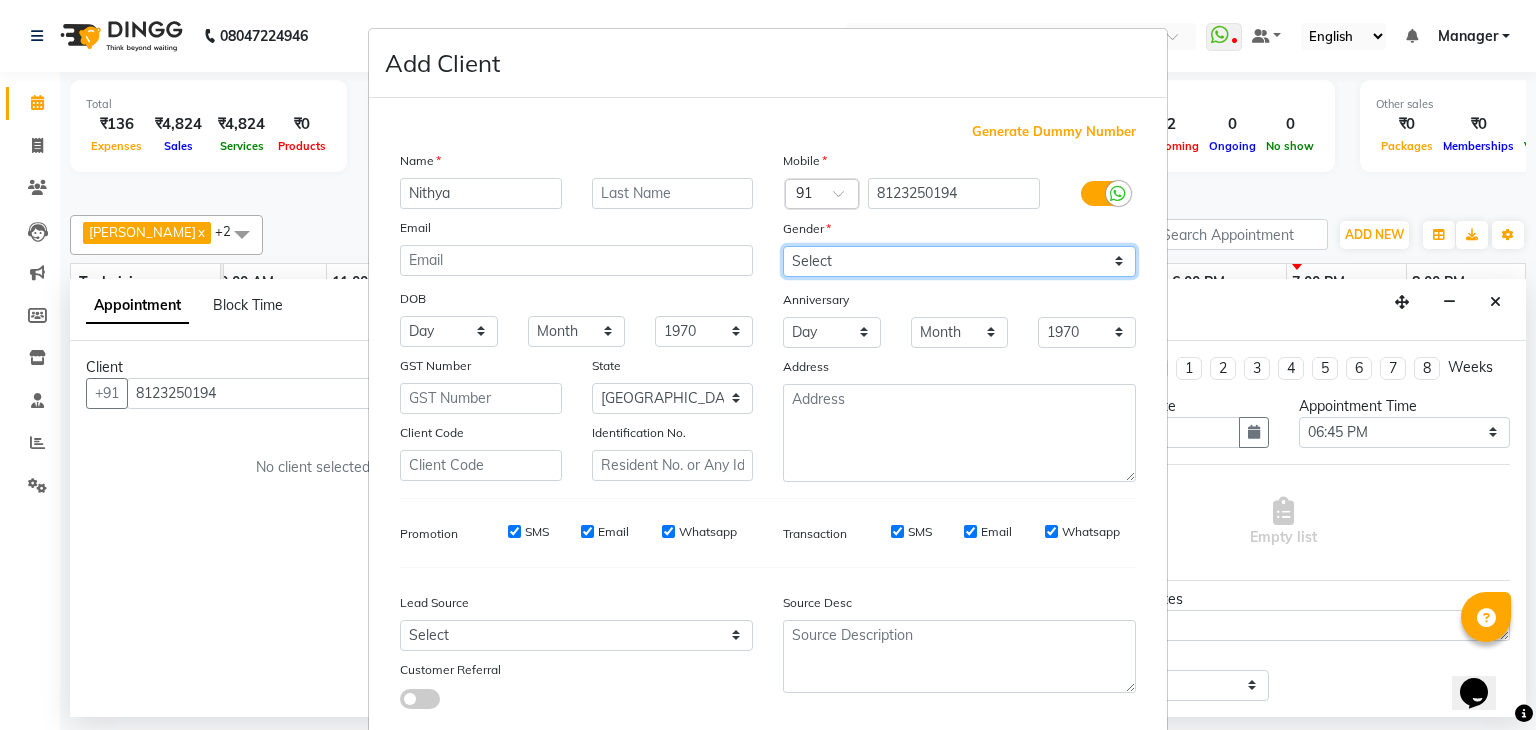 click on "Select [DEMOGRAPHIC_DATA] [DEMOGRAPHIC_DATA] Other Prefer Not To Say" at bounding box center (959, 261) 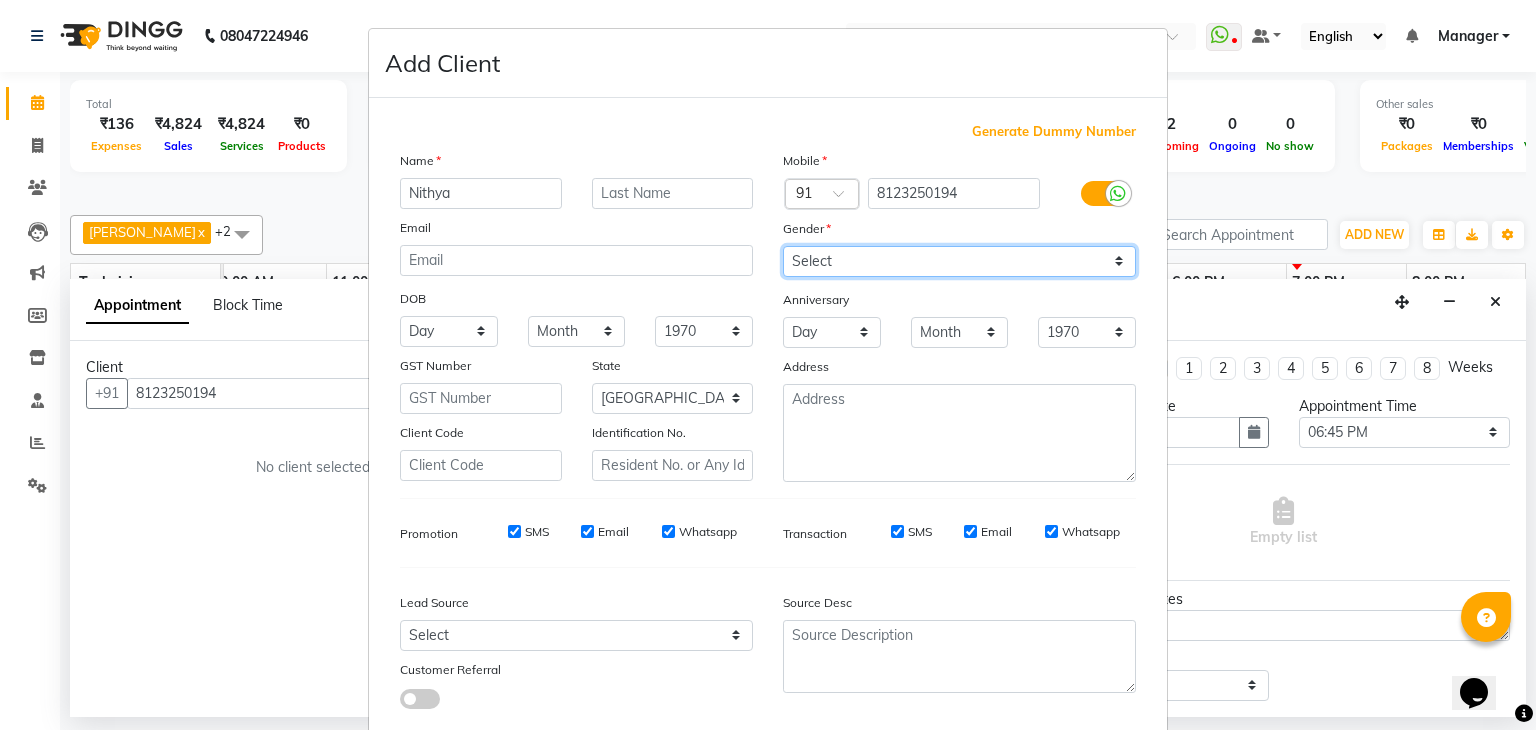 scroll, scrollTop: 127, scrollLeft: 0, axis: vertical 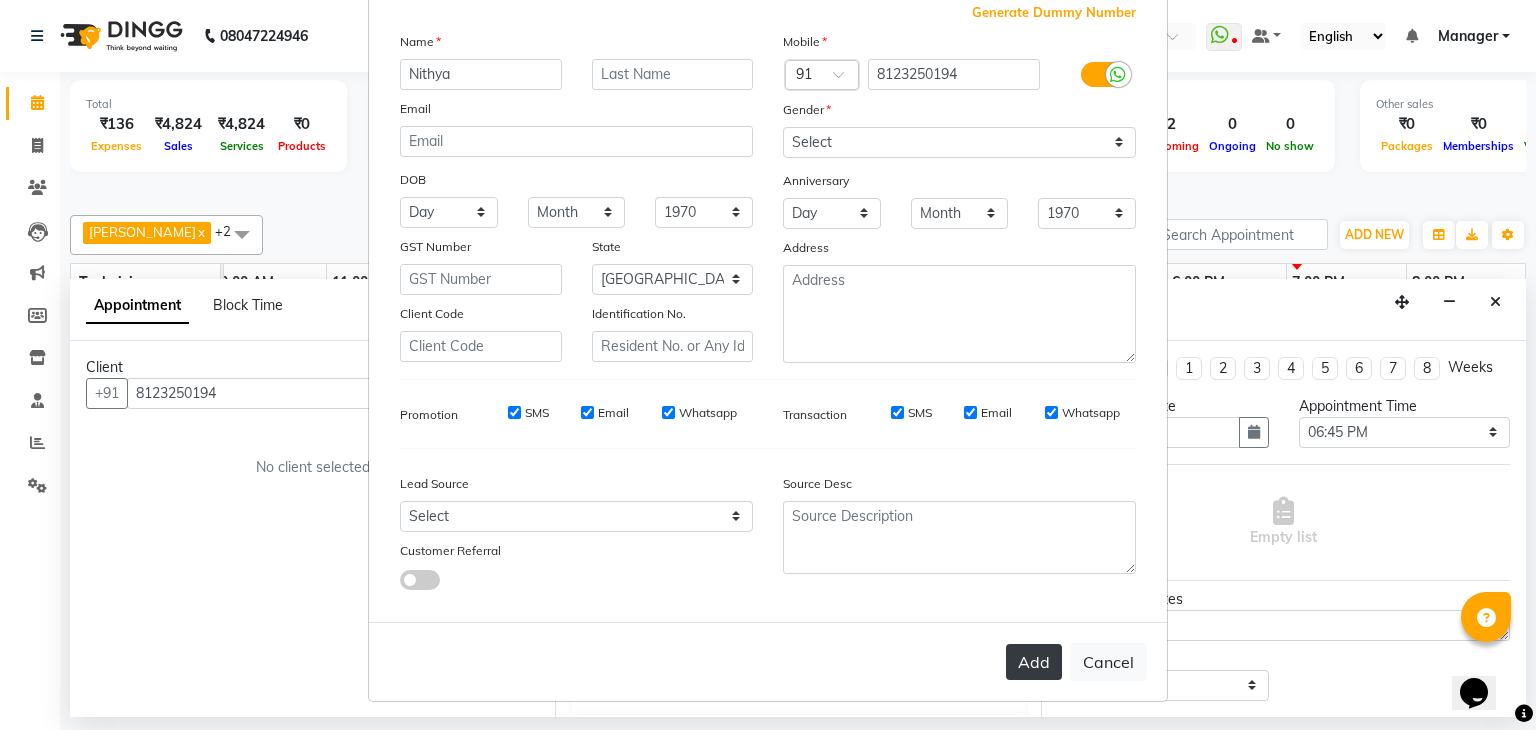 click on "Add" at bounding box center [1034, 662] 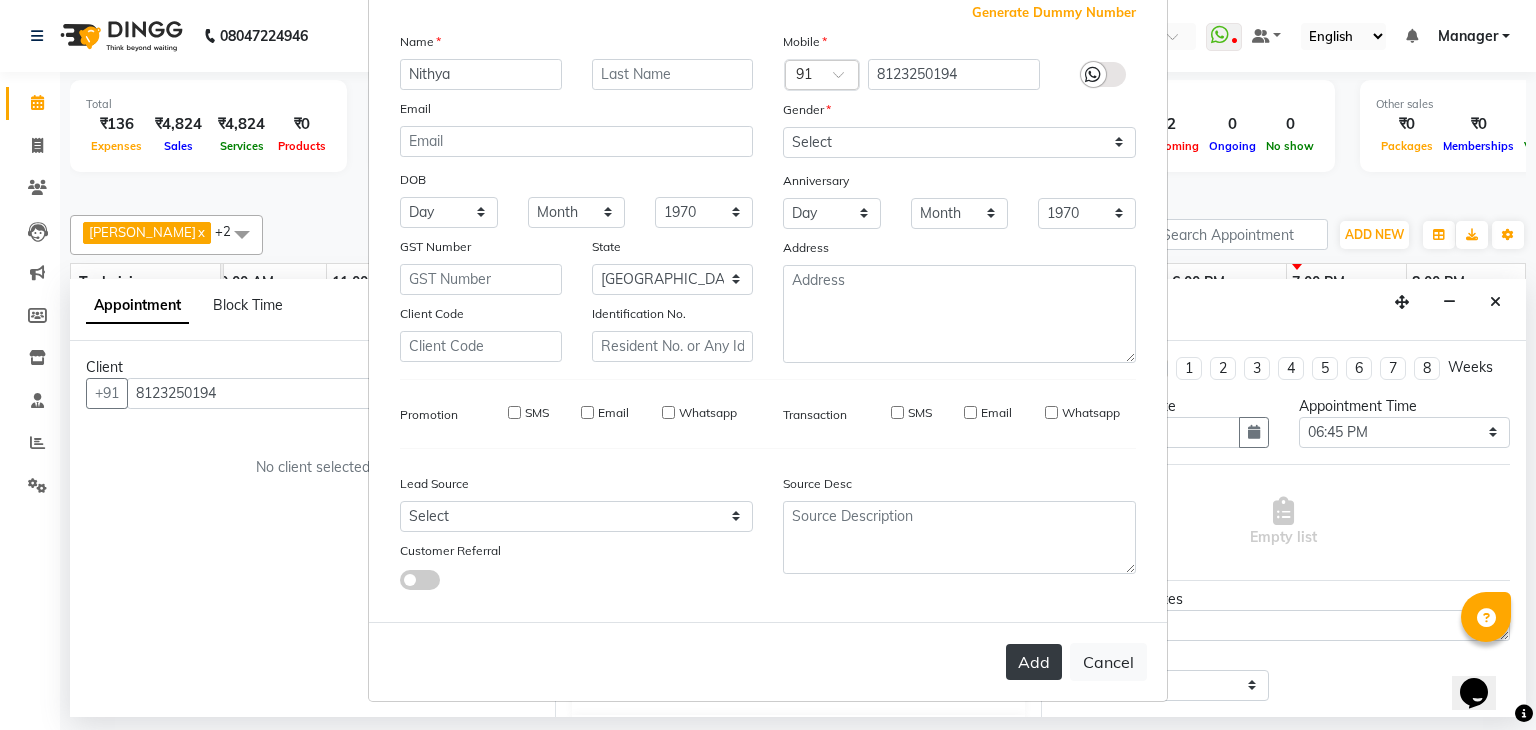 type on "81******94" 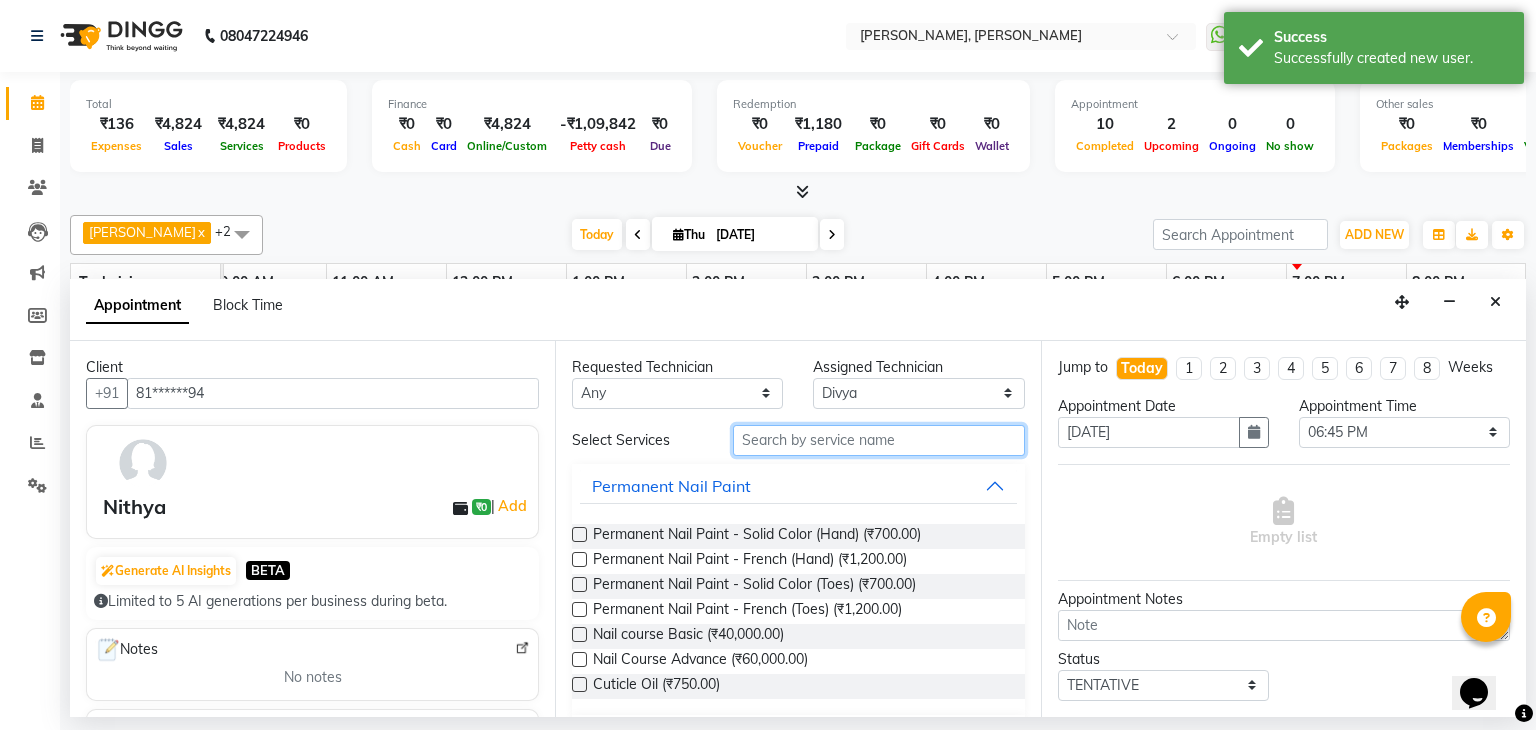 click at bounding box center [879, 440] 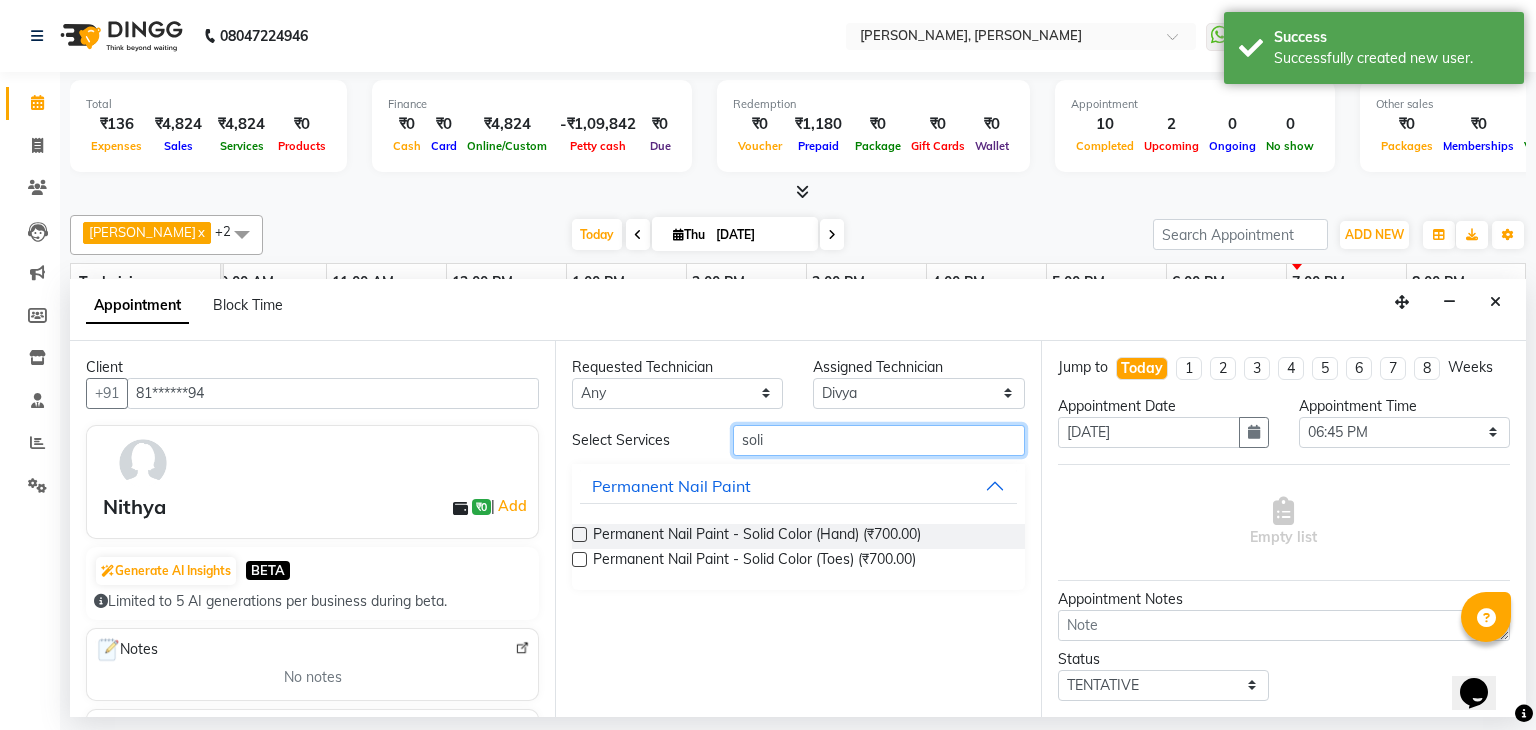 type on "soli" 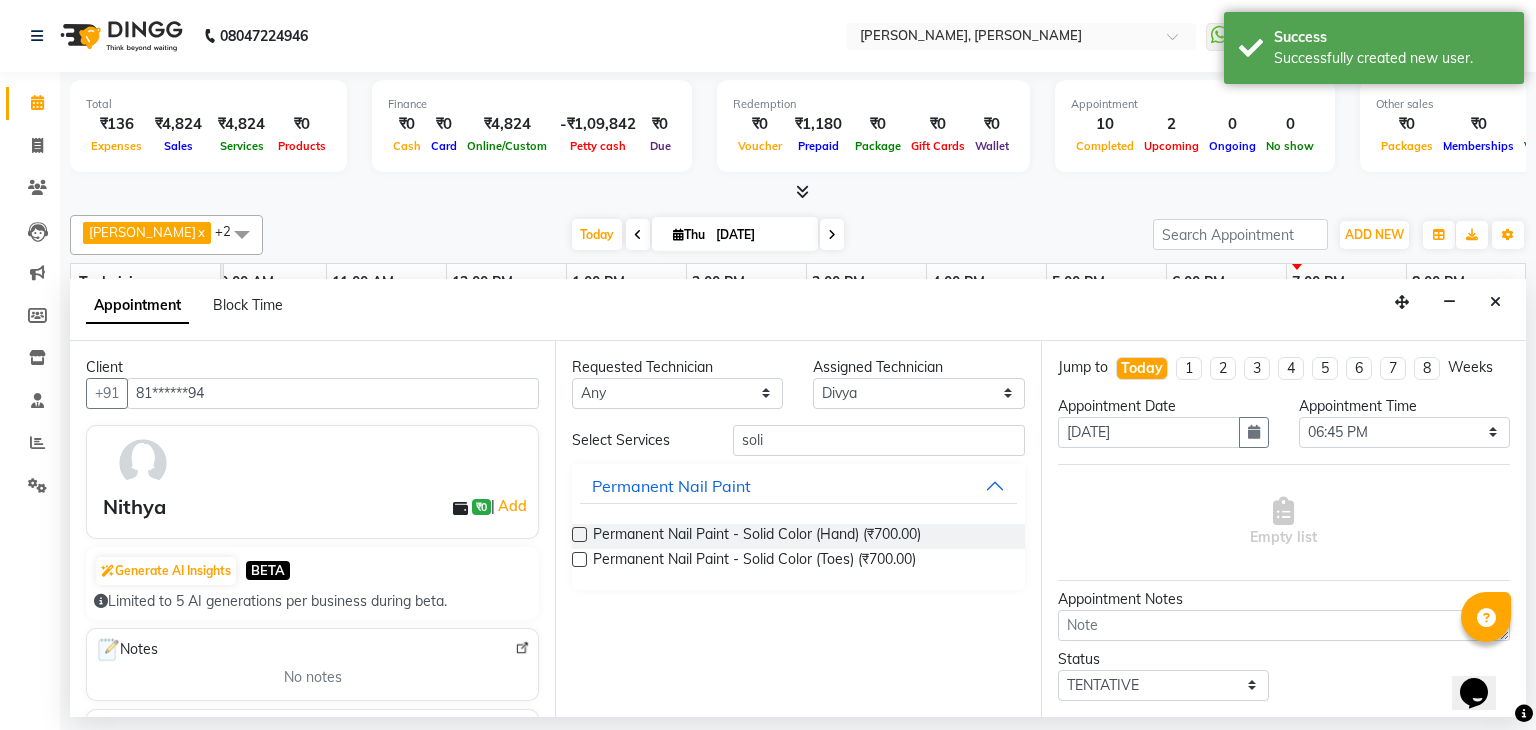click at bounding box center [579, 534] 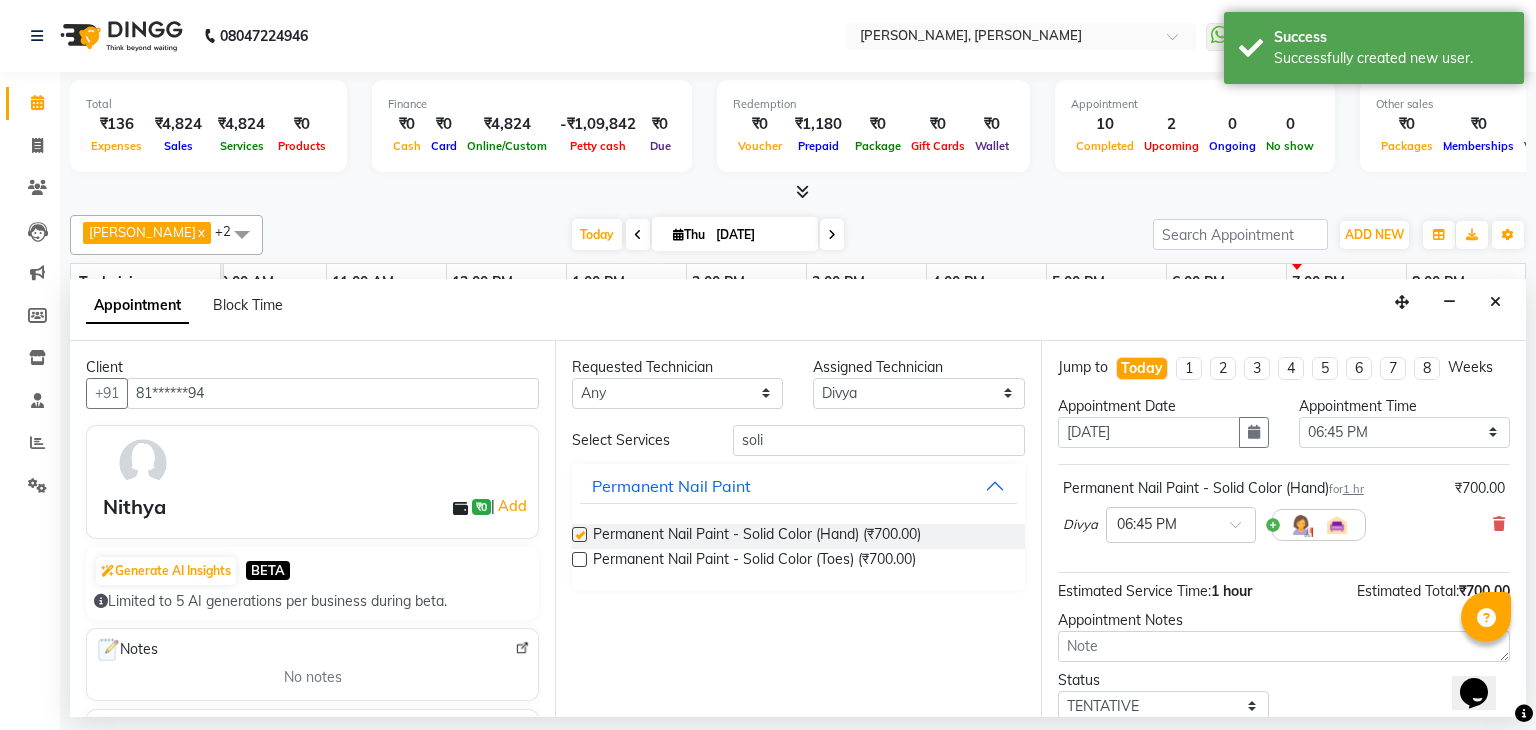 checkbox on "false" 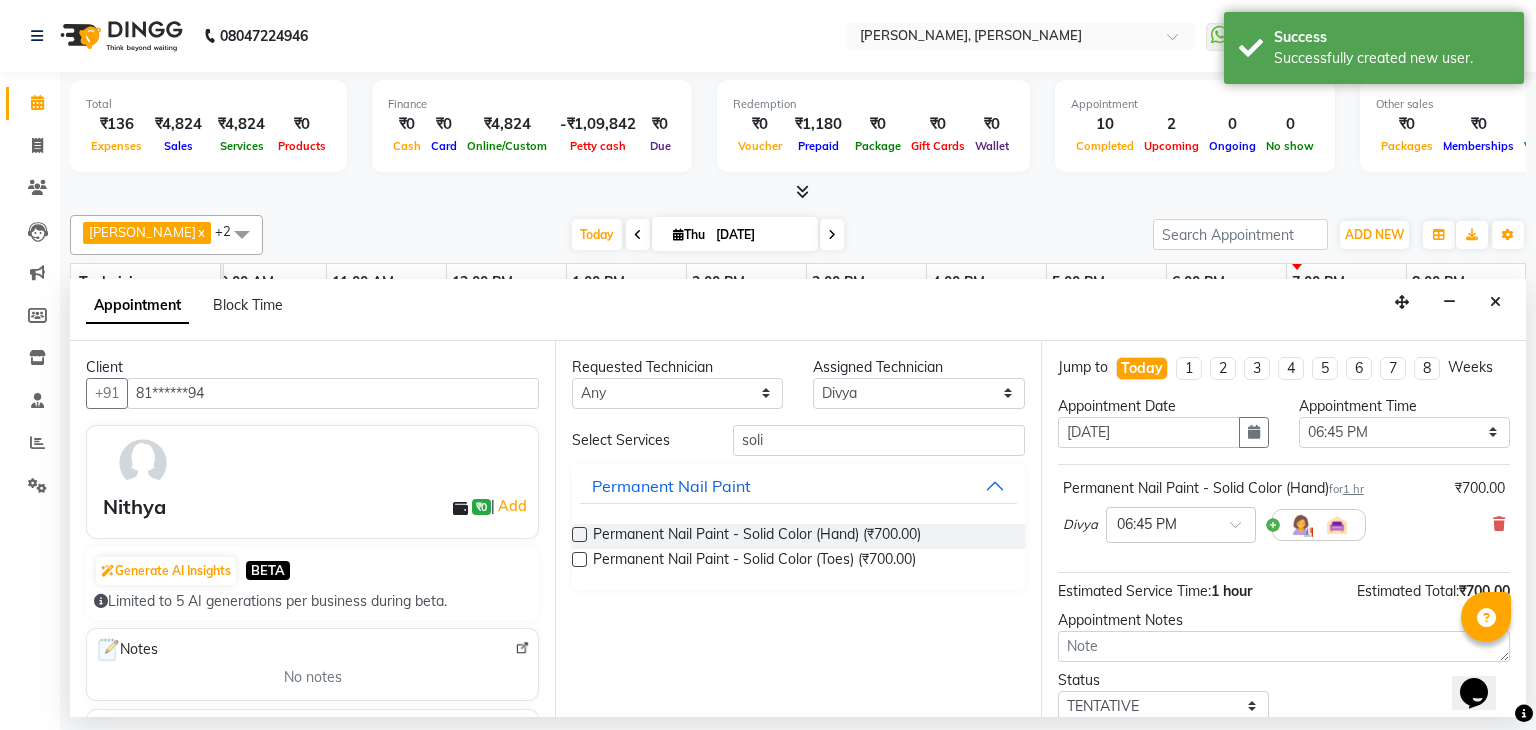 click at bounding box center (579, 559) 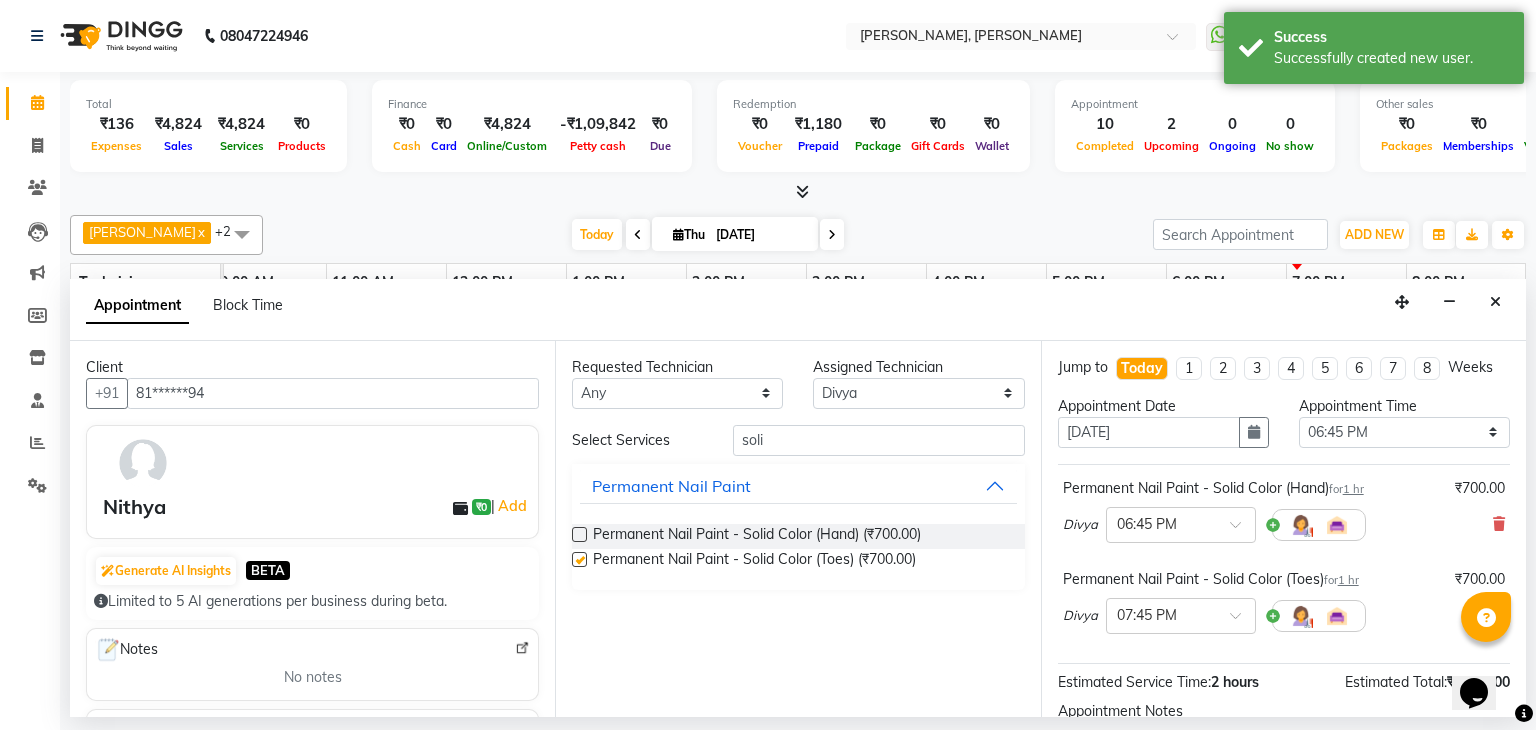 checkbox on "false" 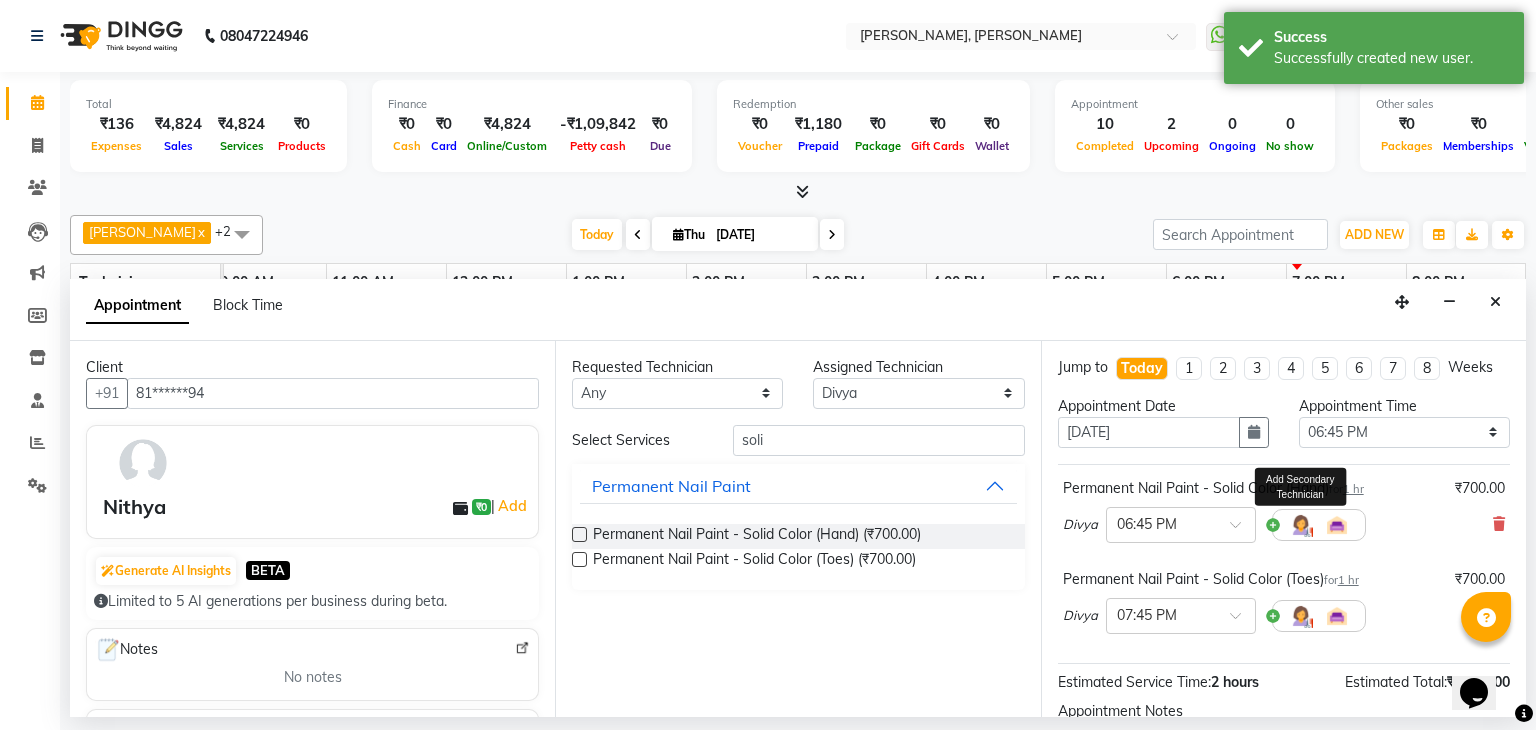 scroll, scrollTop: 220, scrollLeft: 0, axis: vertical 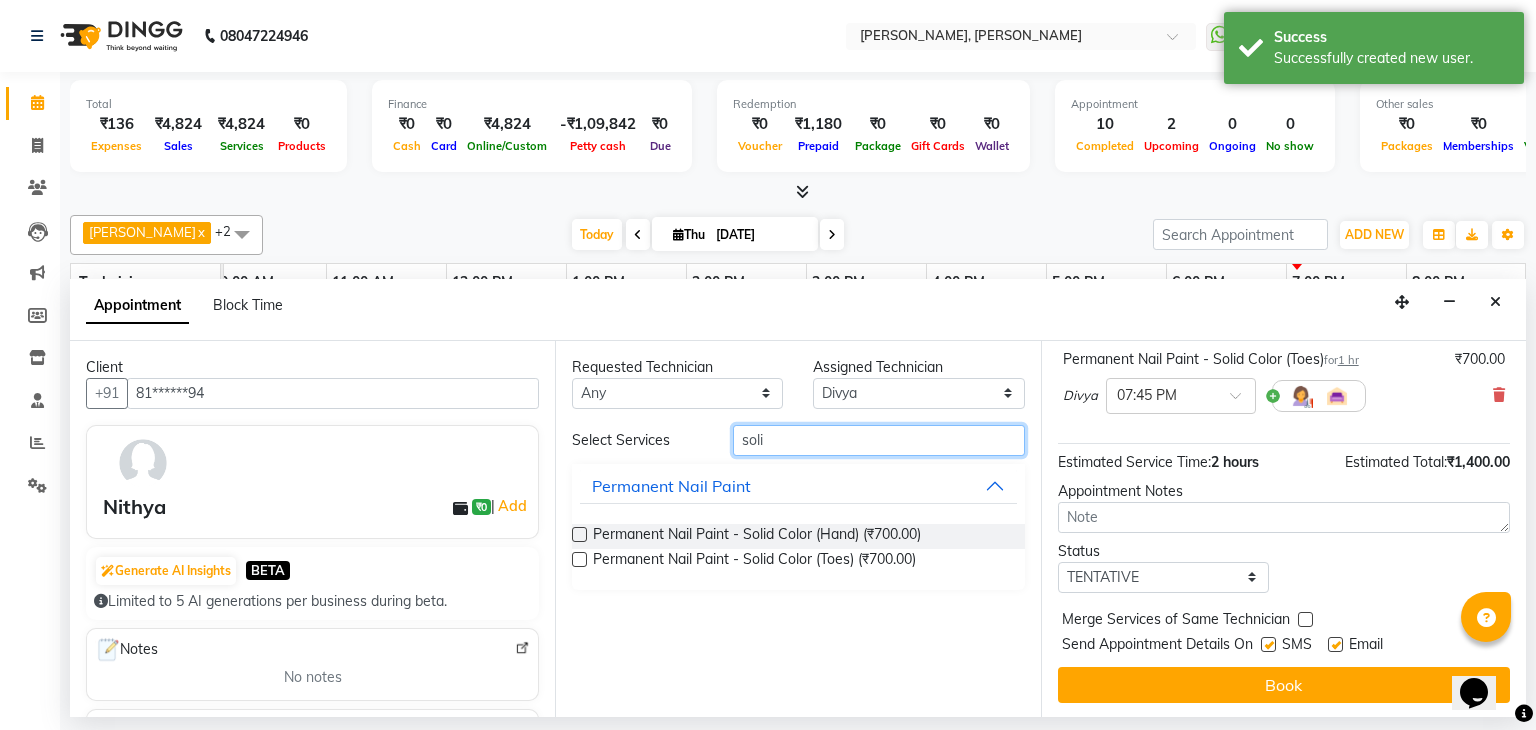 click on "soli" at bounding box center [879, 440] 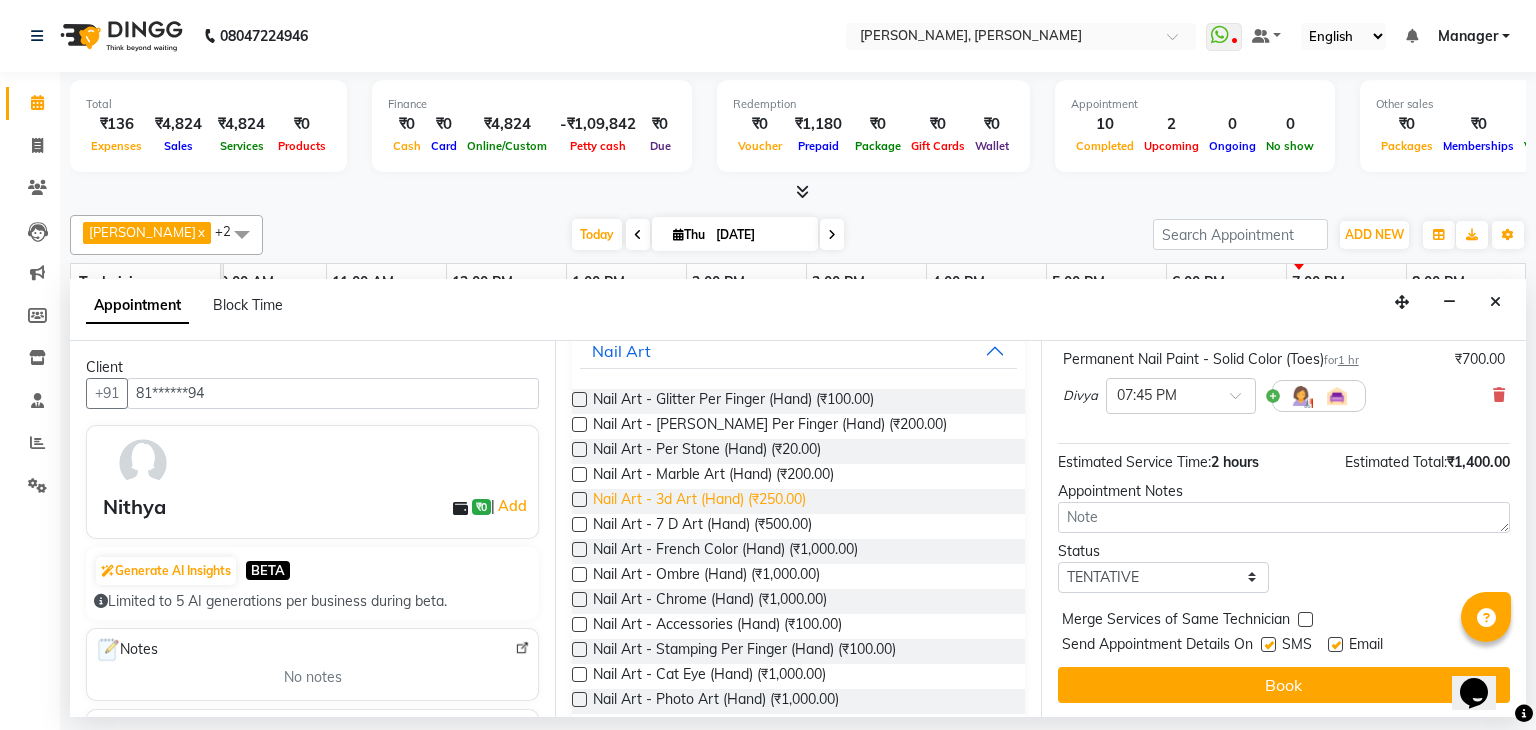 scroll, scrollTop: 100, scrollLeft: 0, axis: vertical 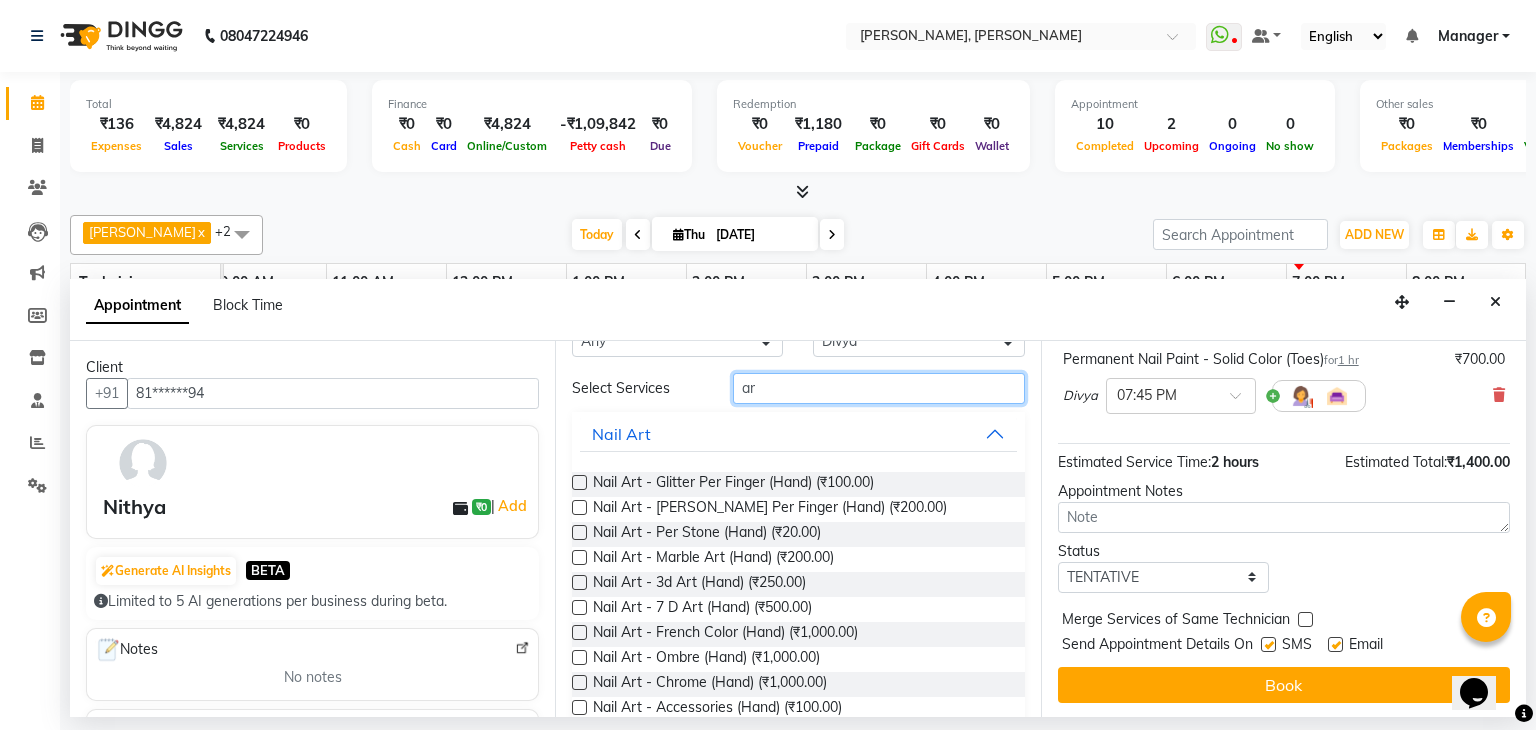 type on "a" 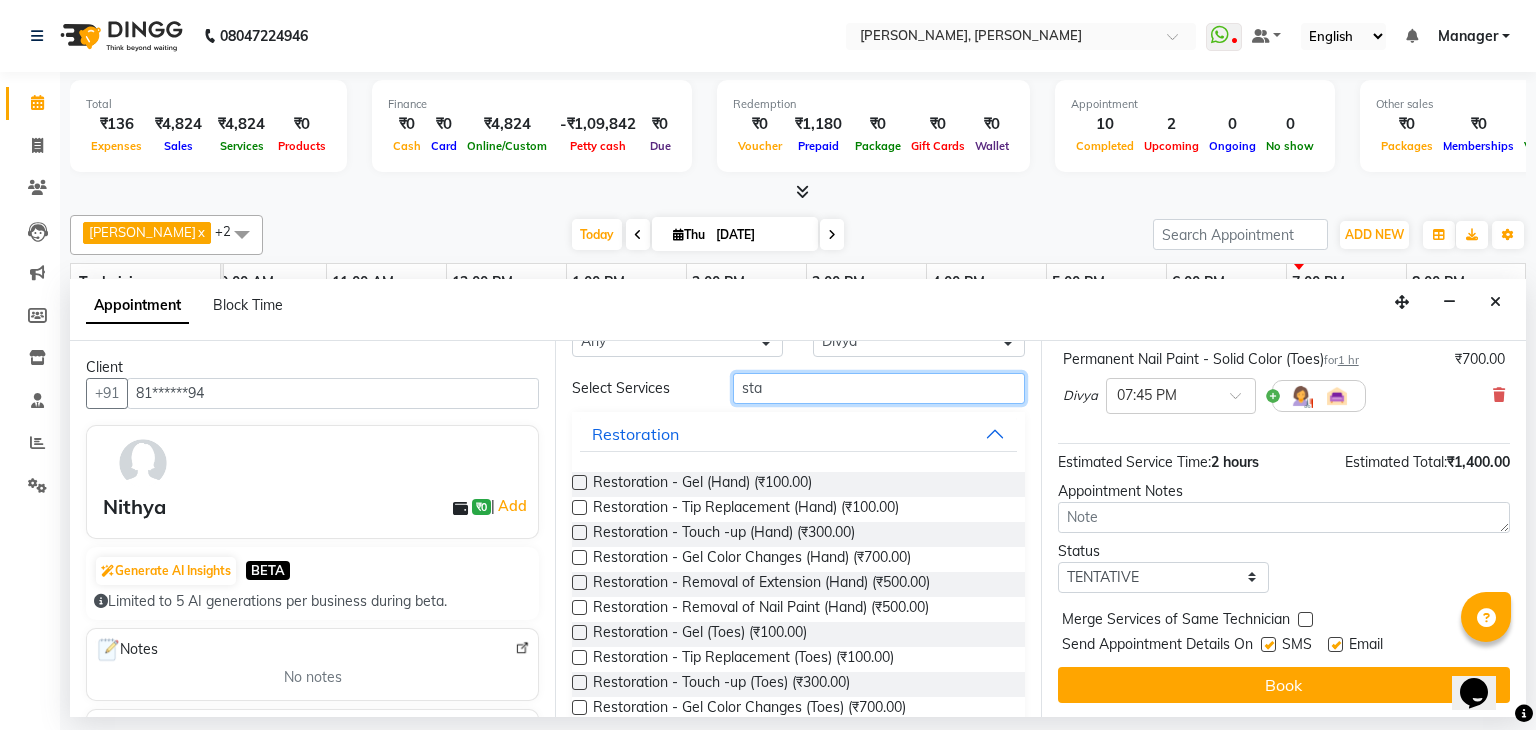 scroll, scrollTop: 0, scrollLeft: 0, axis: both 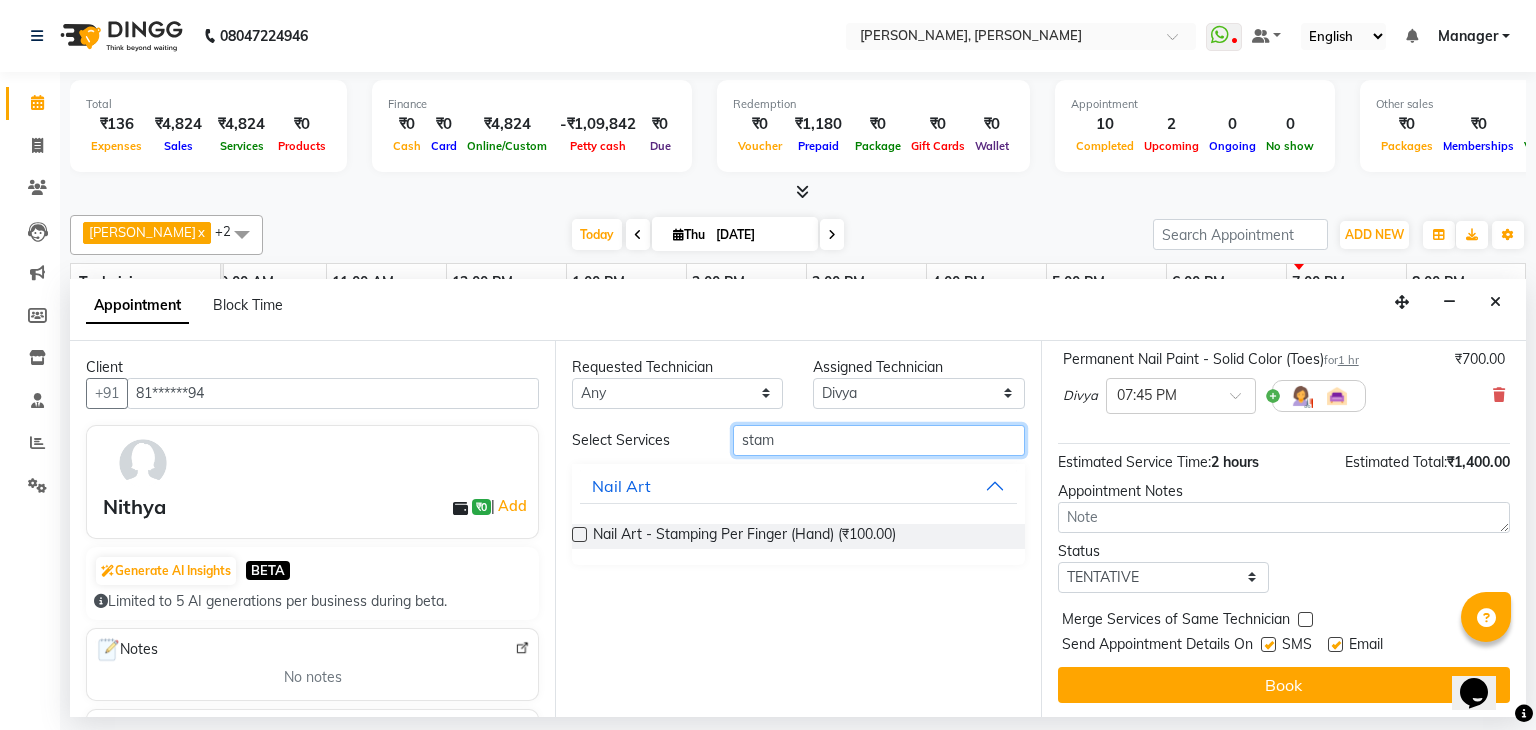 type on "stam" 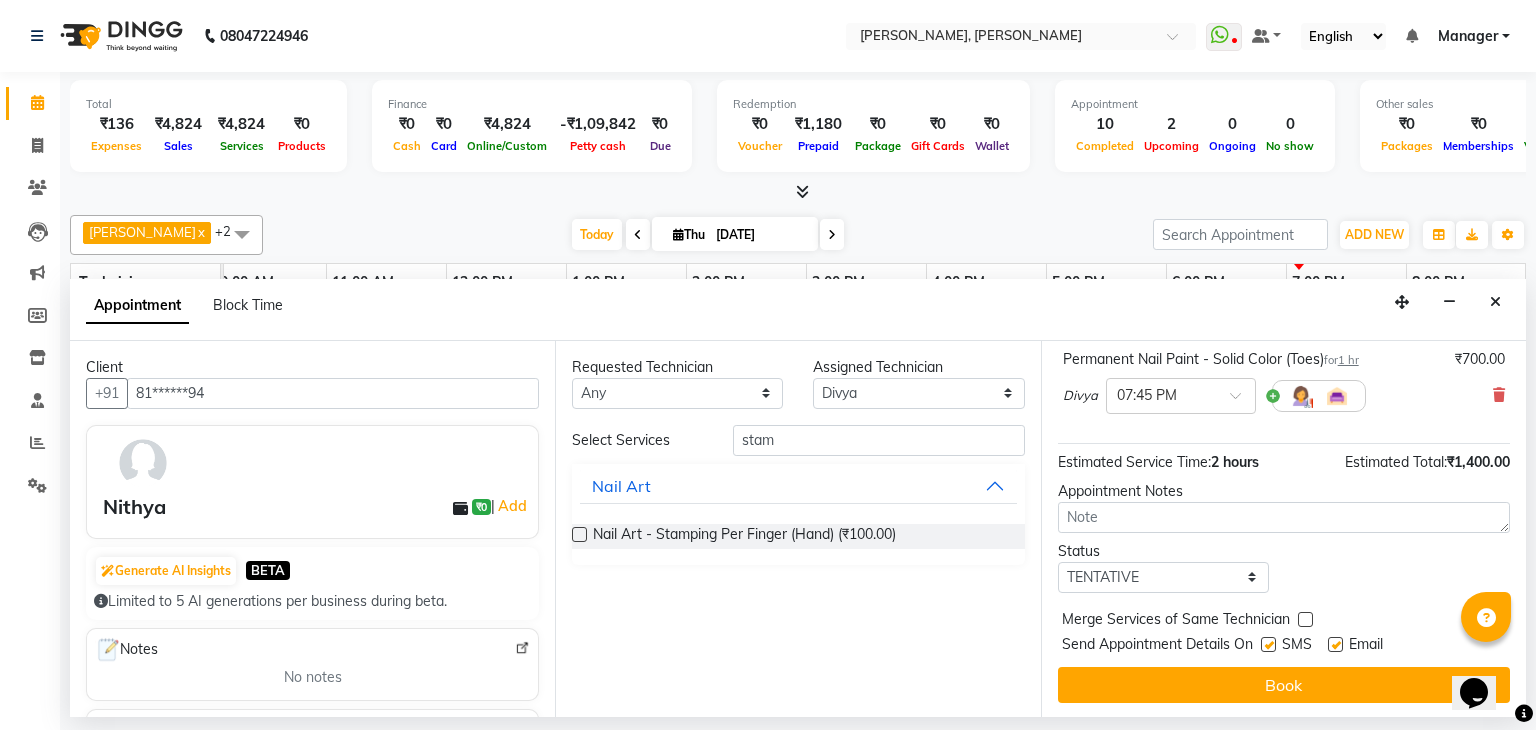 click at bounding box center [579, 534] 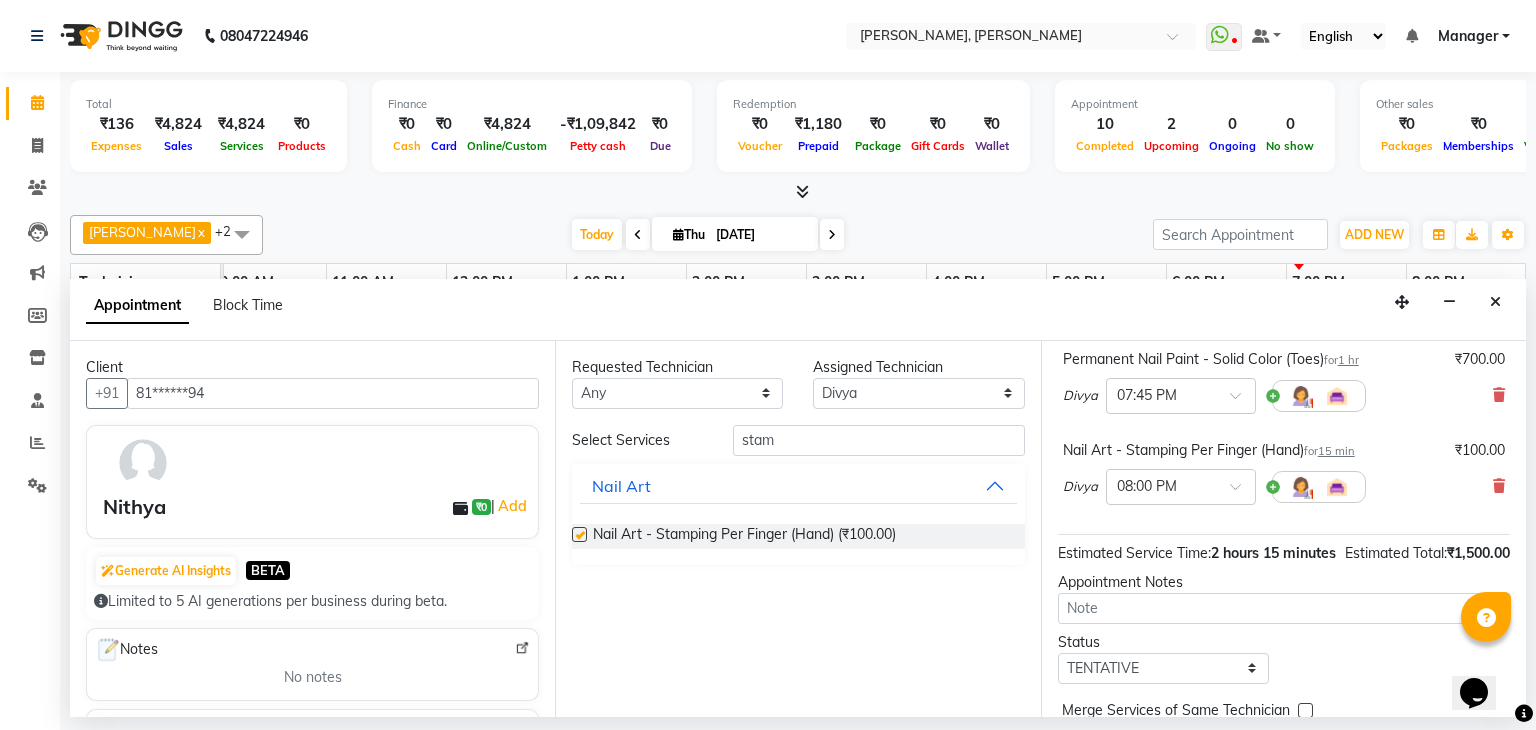 click at bounding box center [579, 534] 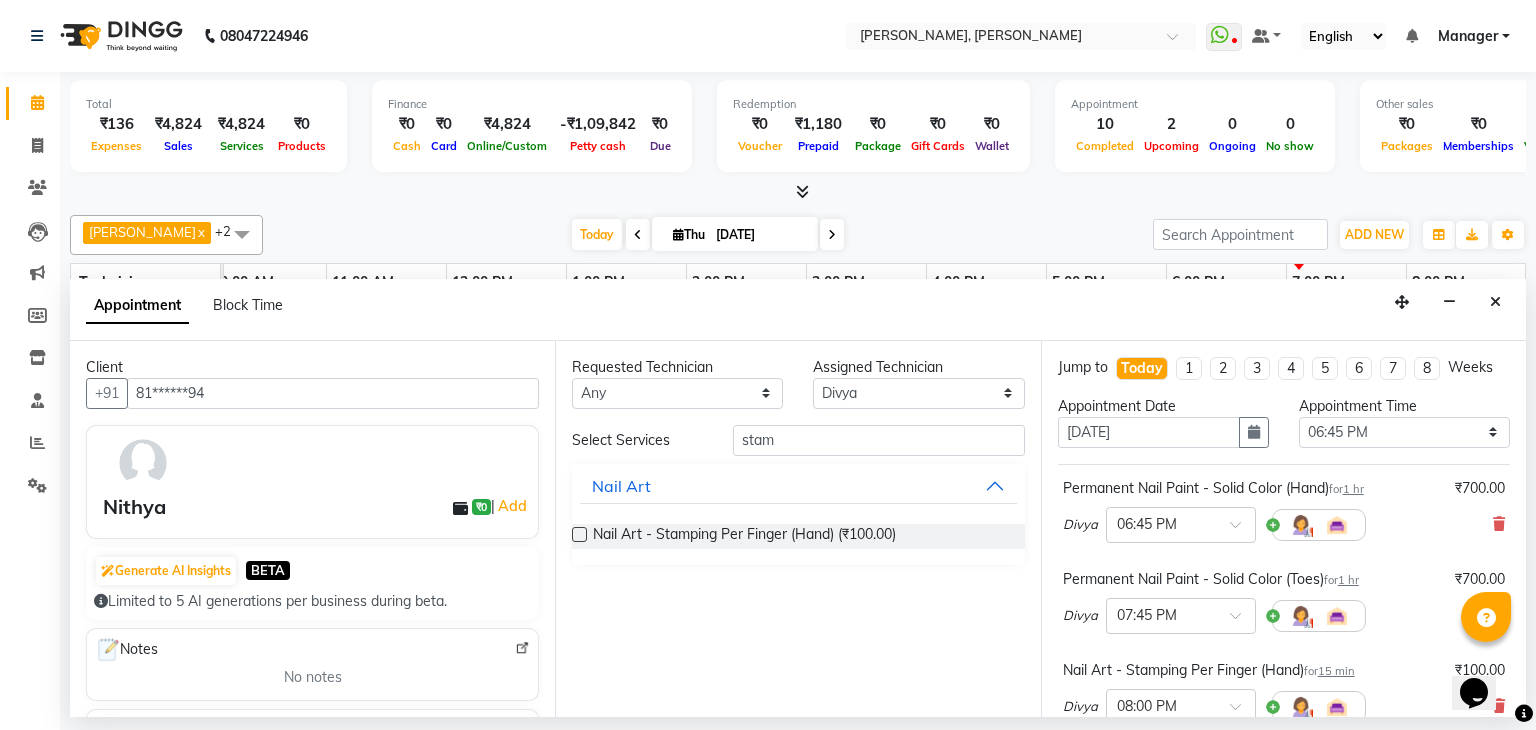 scroll, scrollTop: 332, scrollLeft: 0, axis: vertical 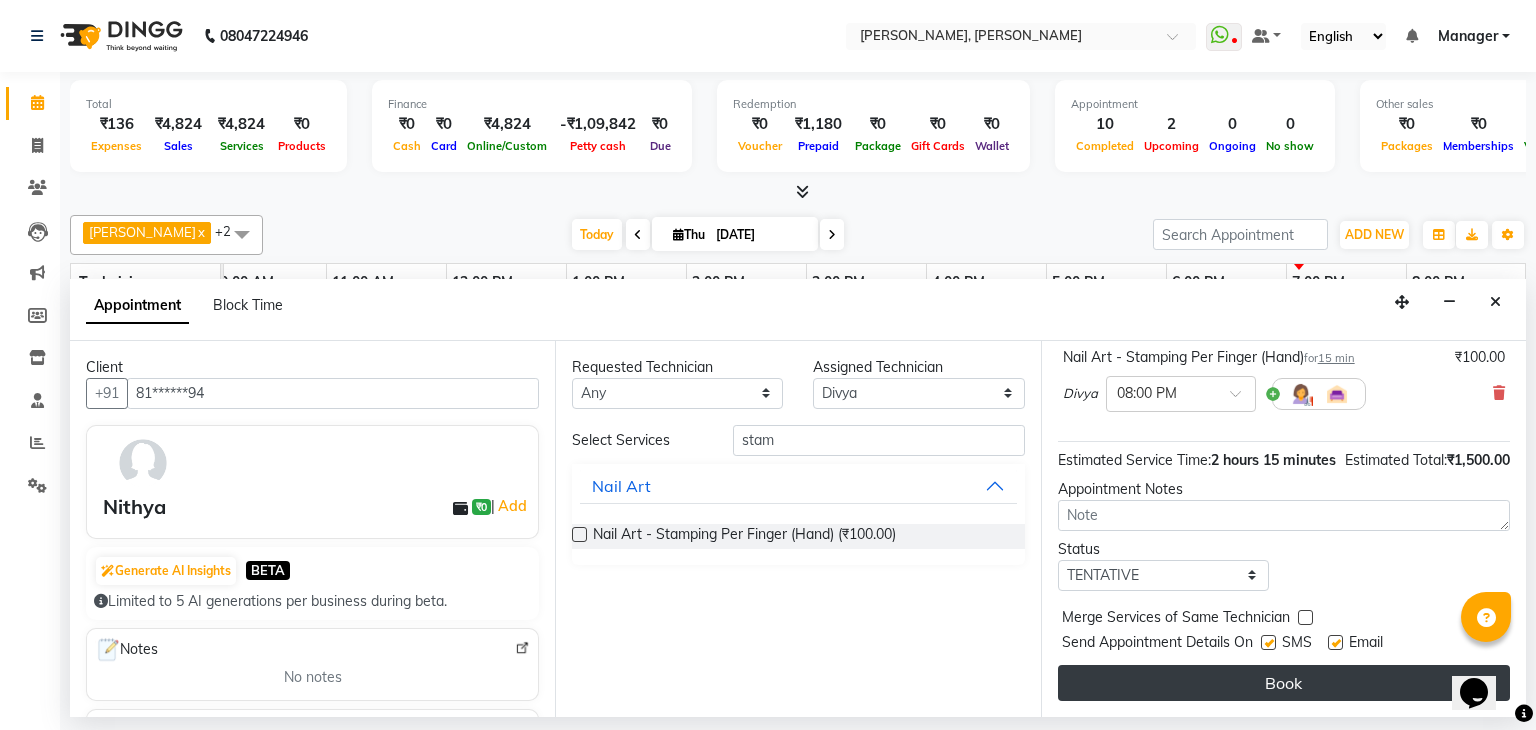 click on "Book" at bounding box center [1284, 683] 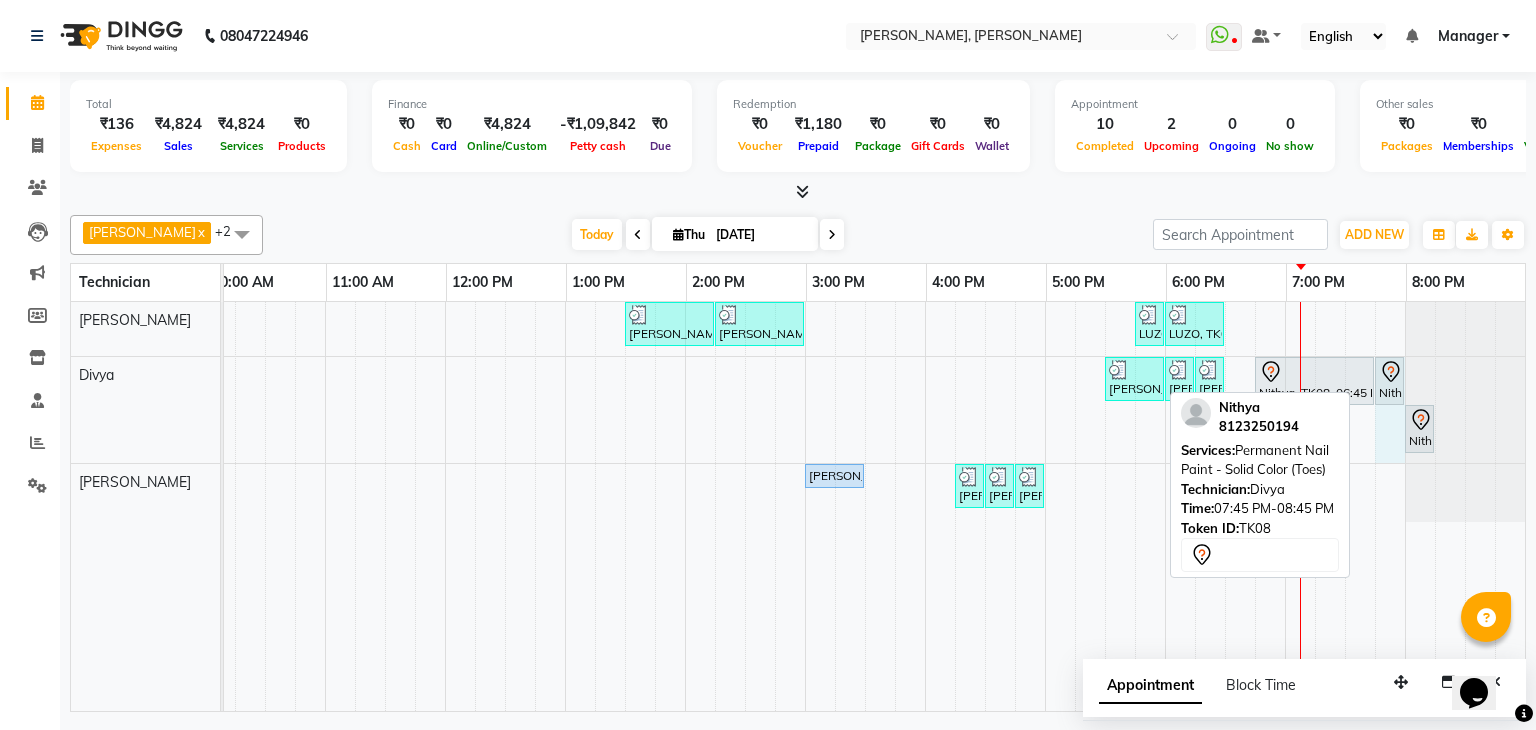 drag, startPoint x: 1480, startPoint y: 369, endPoint x: 1366, endPoint y: 372, distance: 114.03947 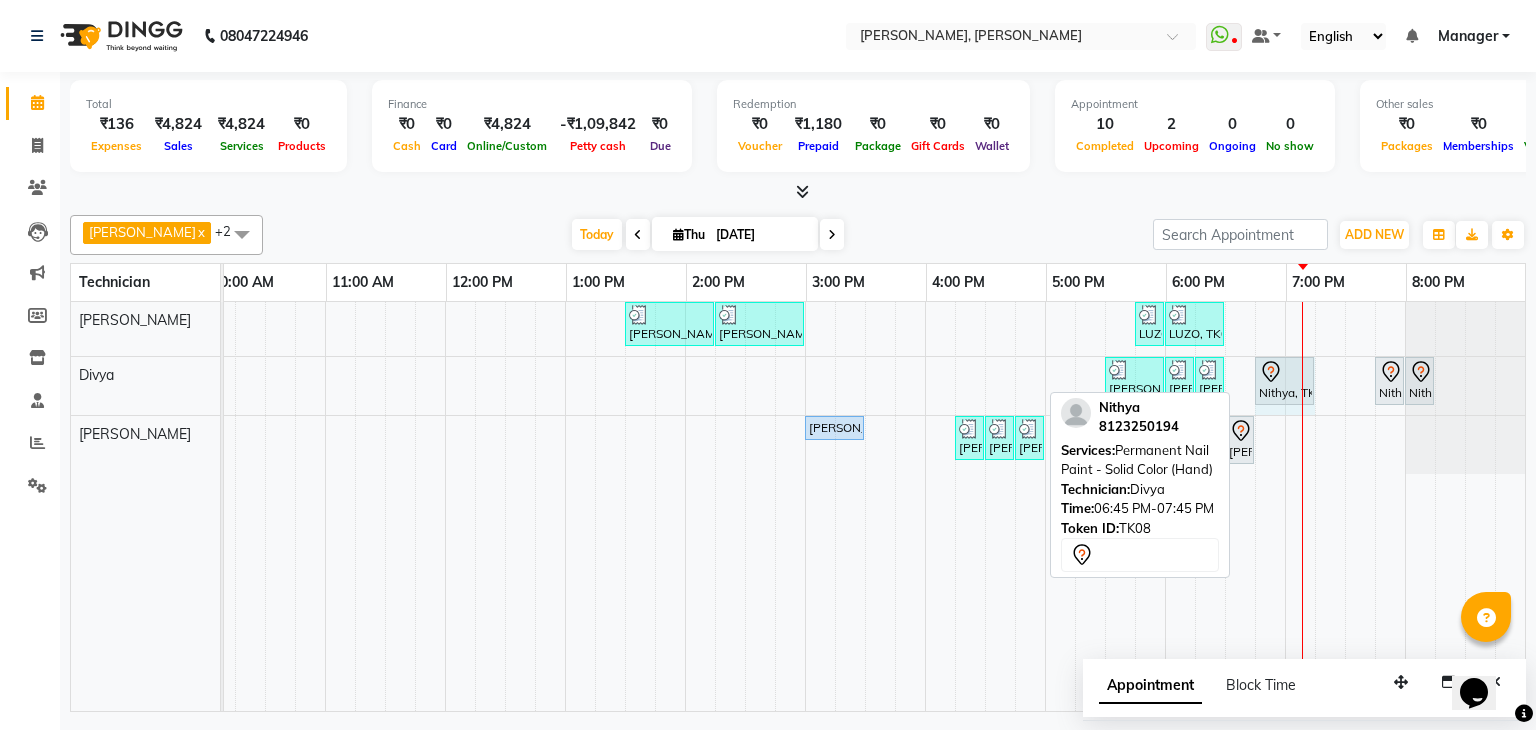 drag, startPoint x: 1356, startPoint y: 369, endPoint x: 1277, endPoint y: 378, distance: 79.51101 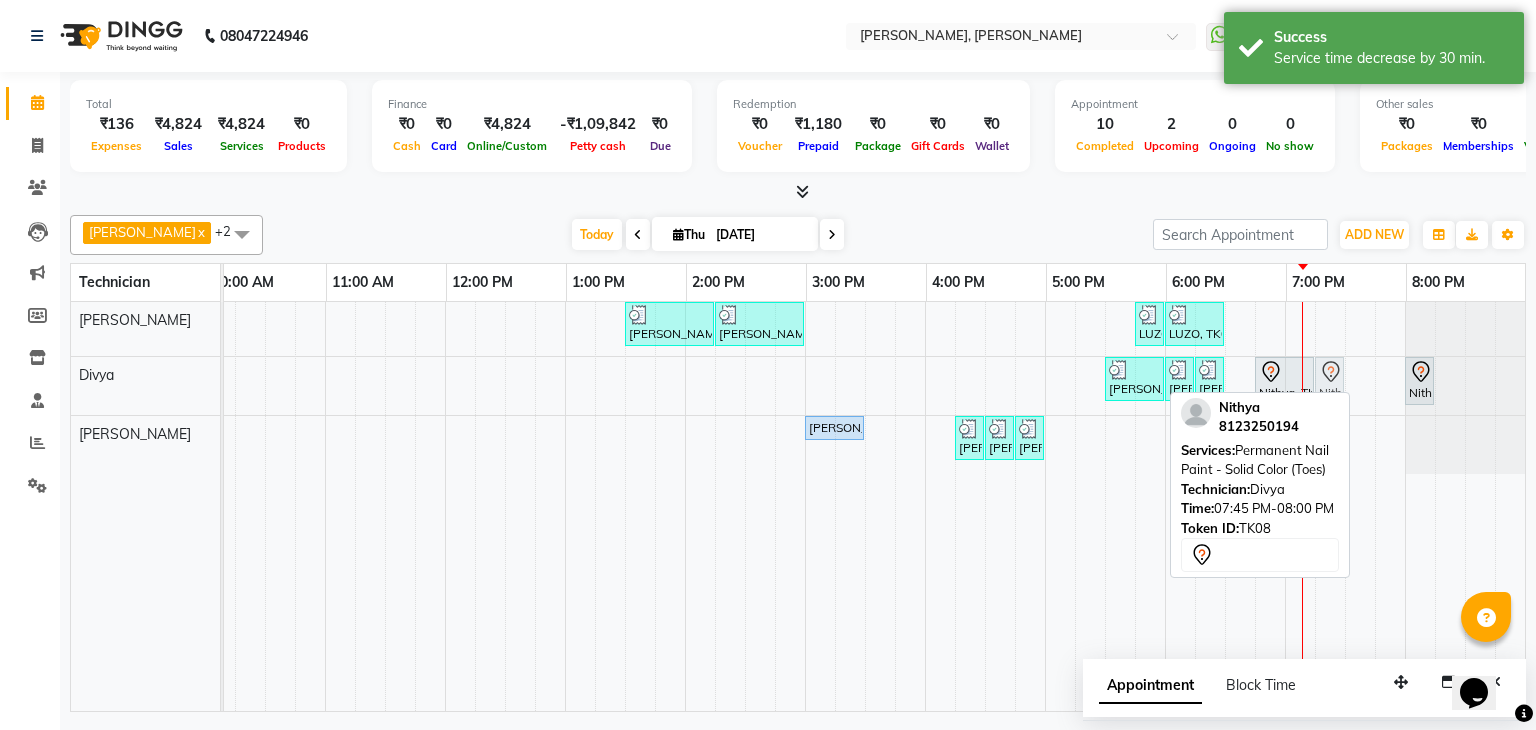 drag, startPoint x: 1379, startPoint y: 373, endPoint x: 1319, endPoint y: 378, distance: 60.207973 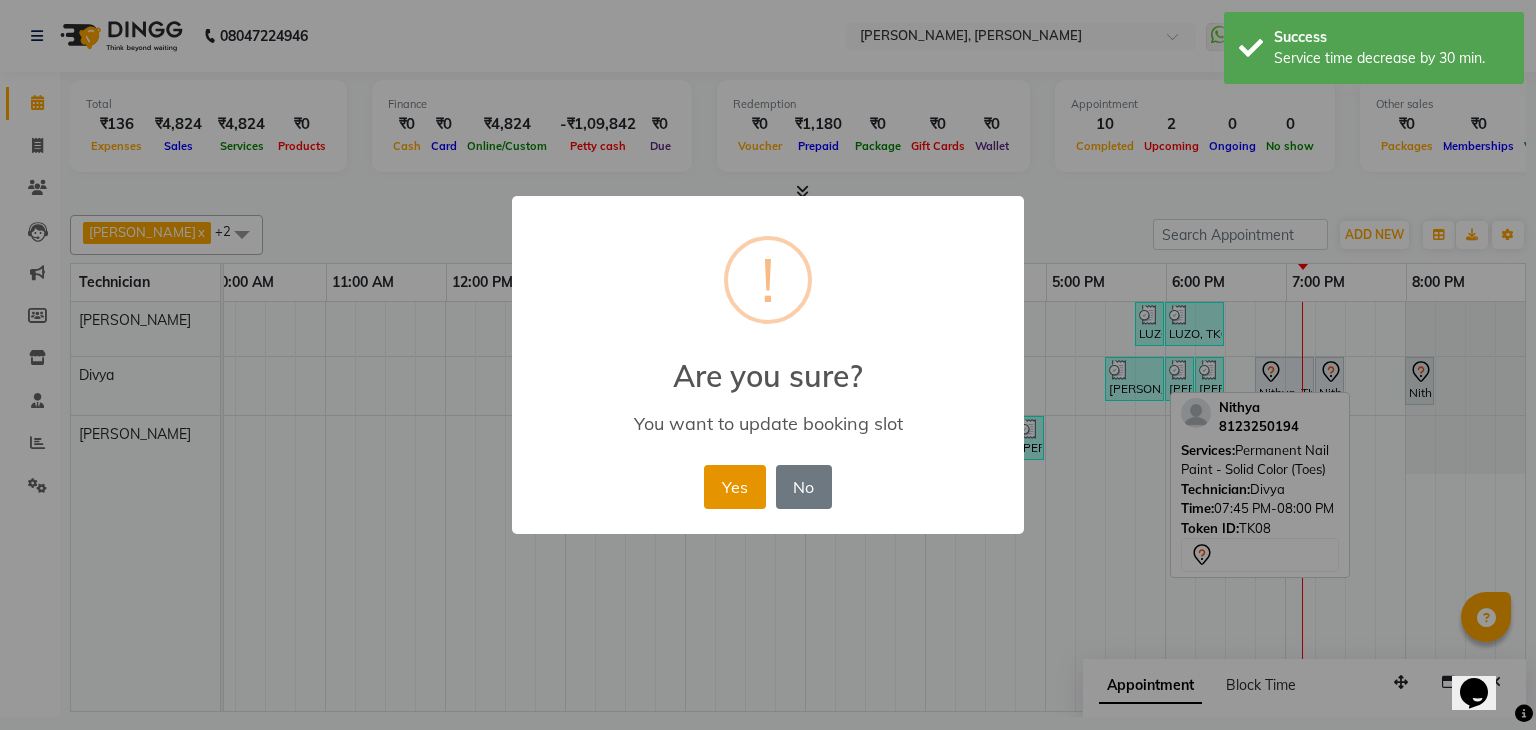 click on "Yes" at bounding box center [734, 487] 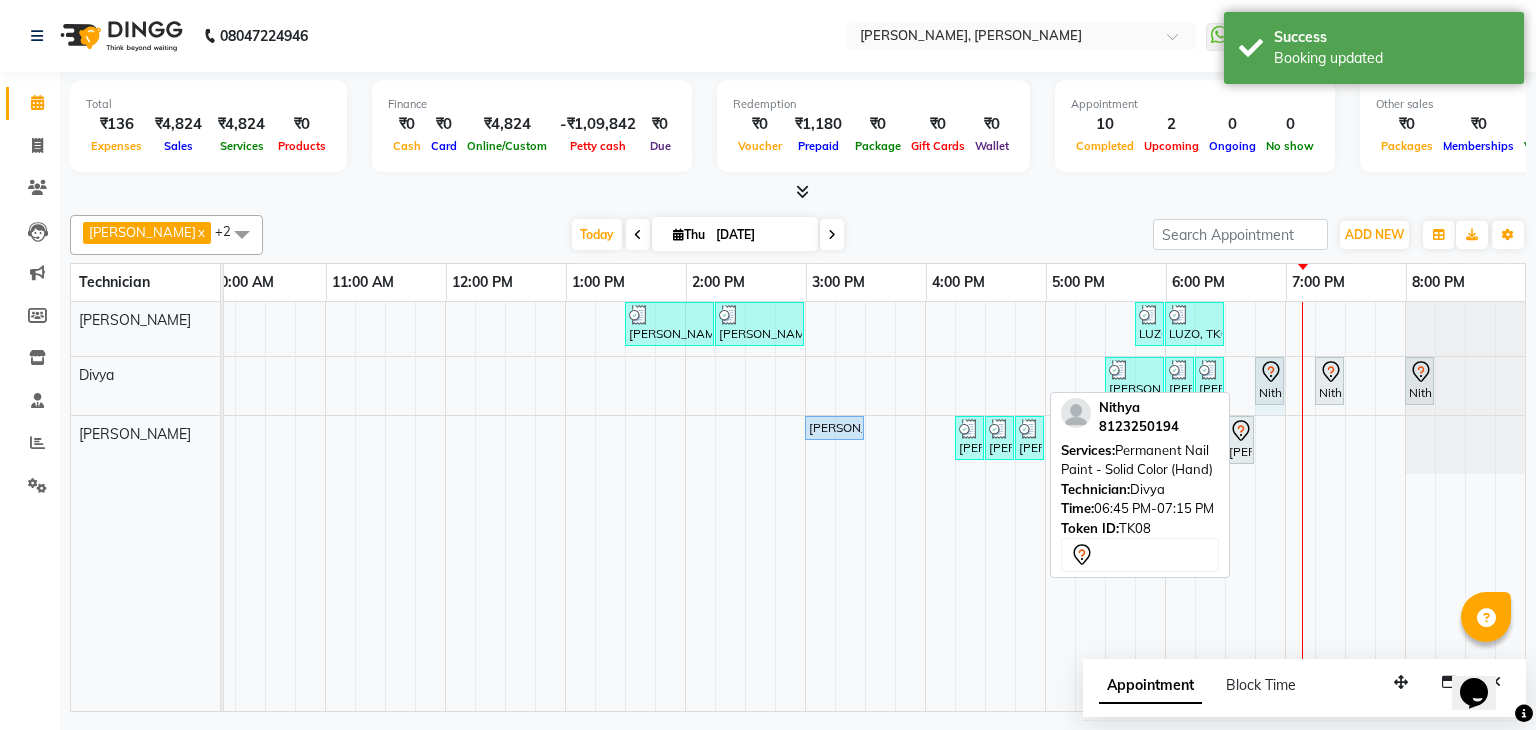 drag, startPoint x: 1297, startPoint y: 365, endPoint x: 1263, endPoint y: 368, distance: 34.132095 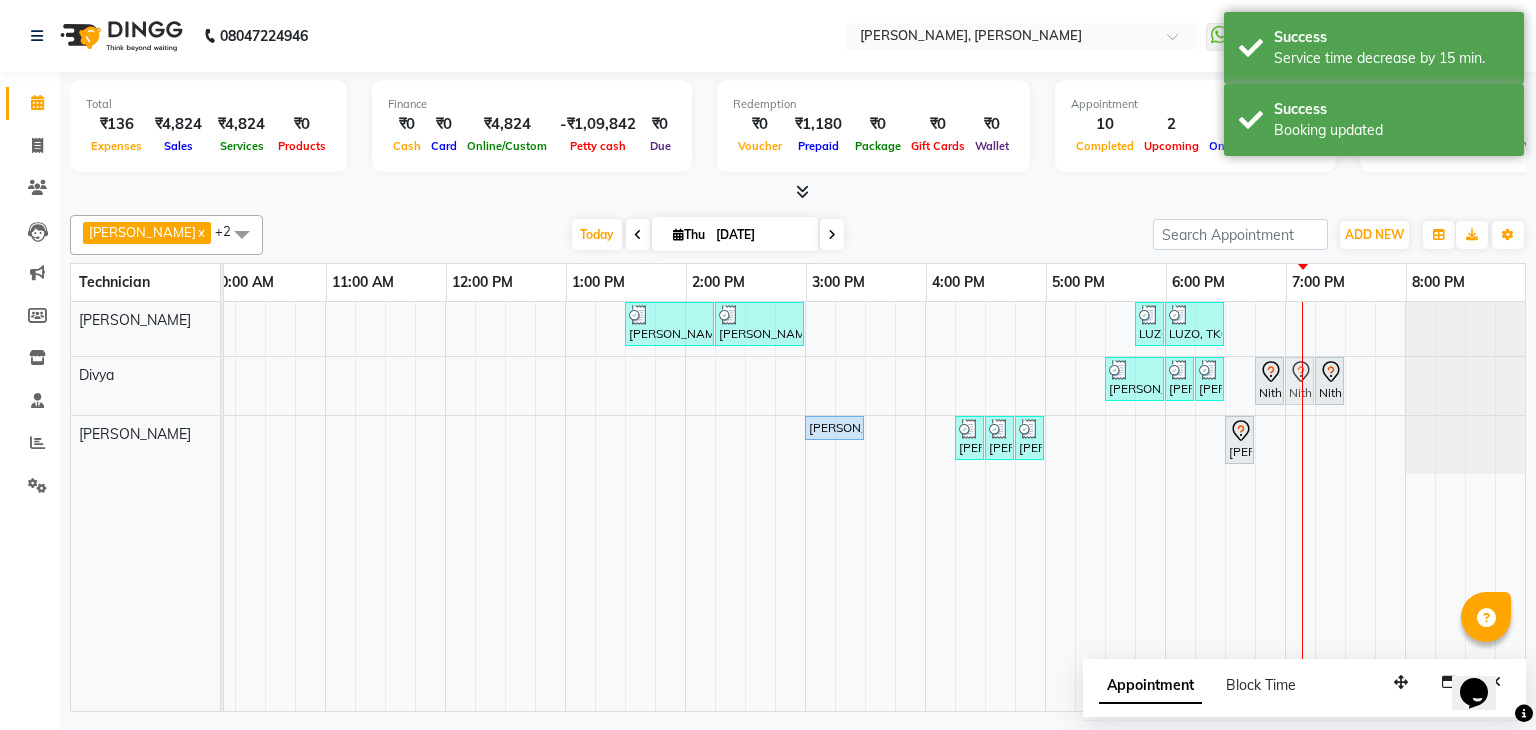 drag, startPoint x: 1405, startPoint y: 373, endPoint x: 1276, endPoint y: 371, distance: 129.0155 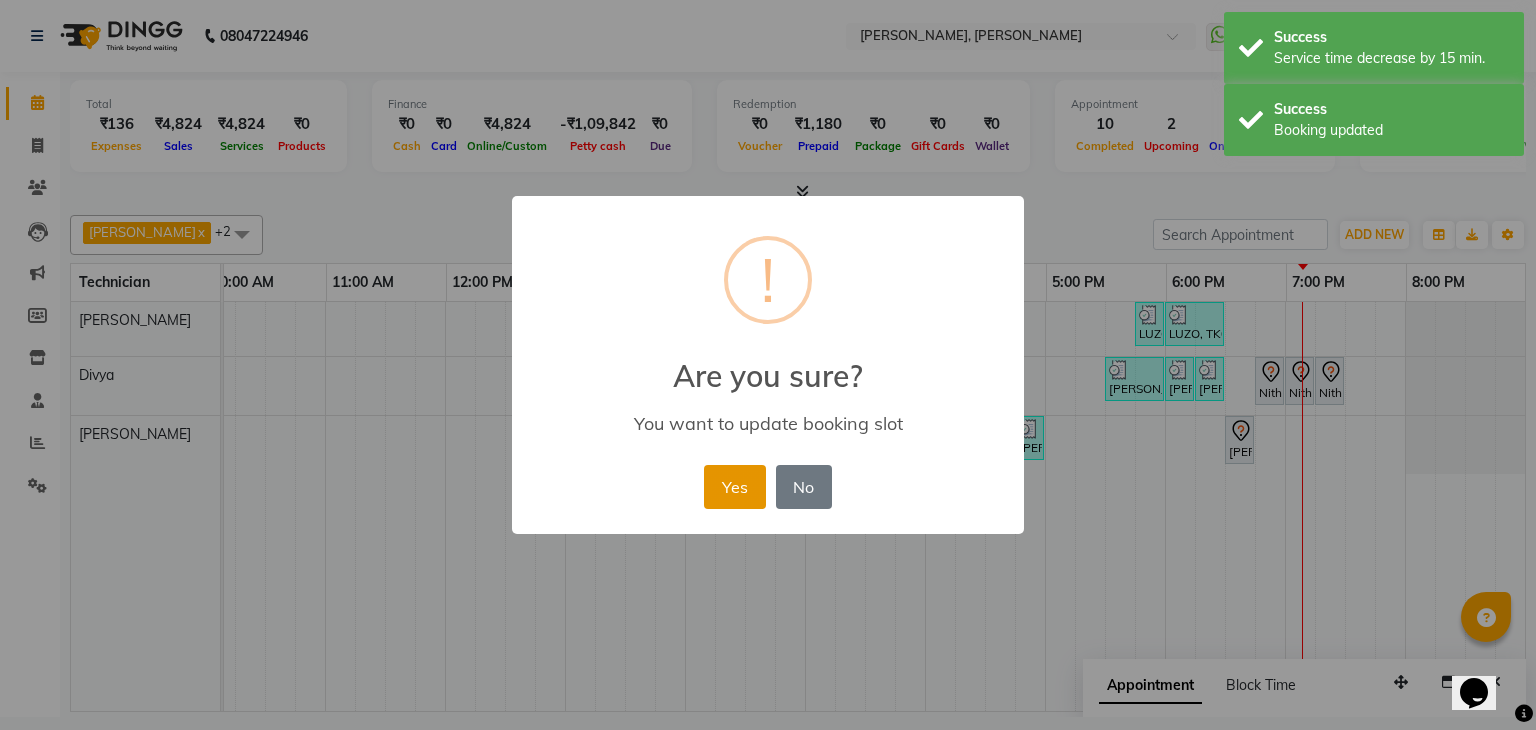 click on "Yes" at bounding box center [734, 487] 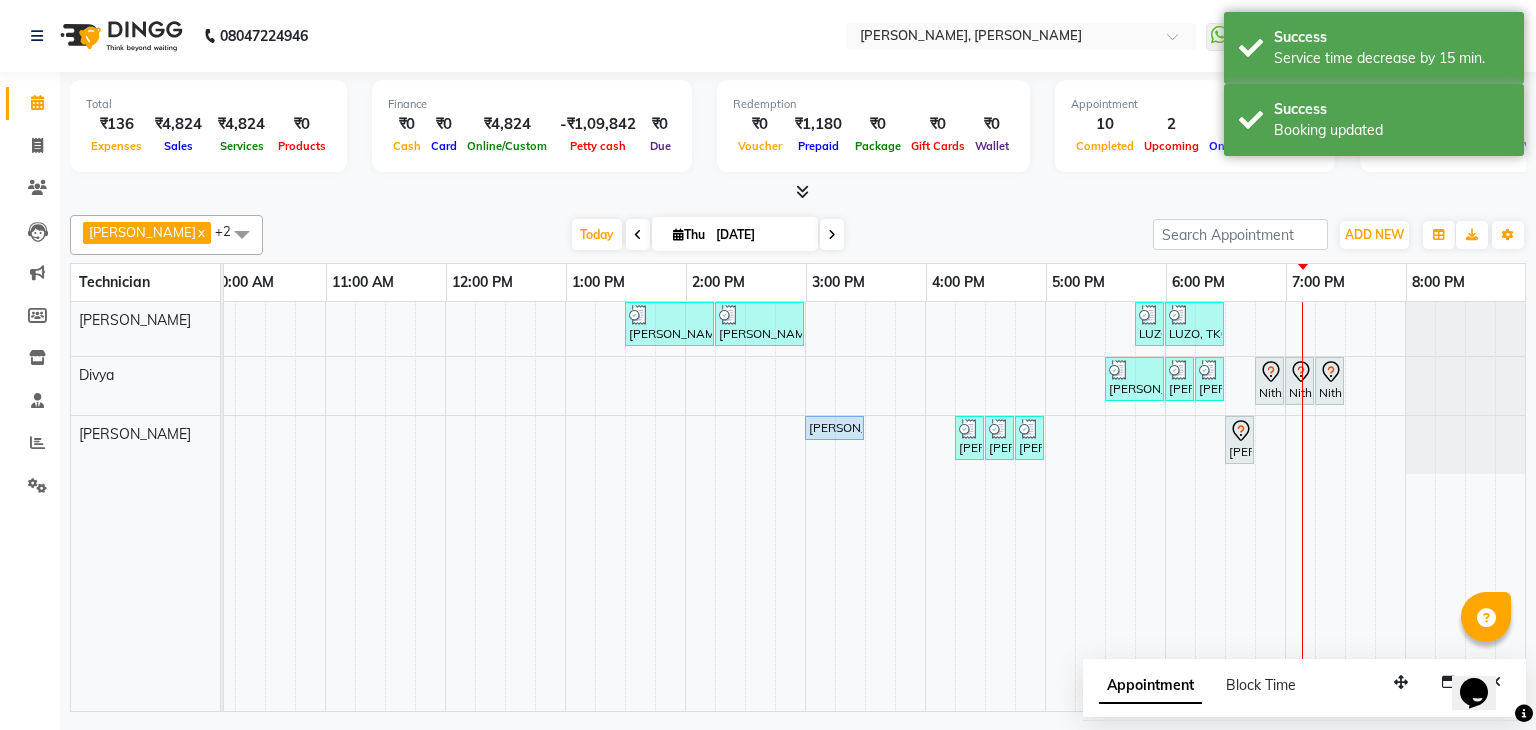scroll, scrollTop: 0, scrollLeft: 138, axis: horizontal 